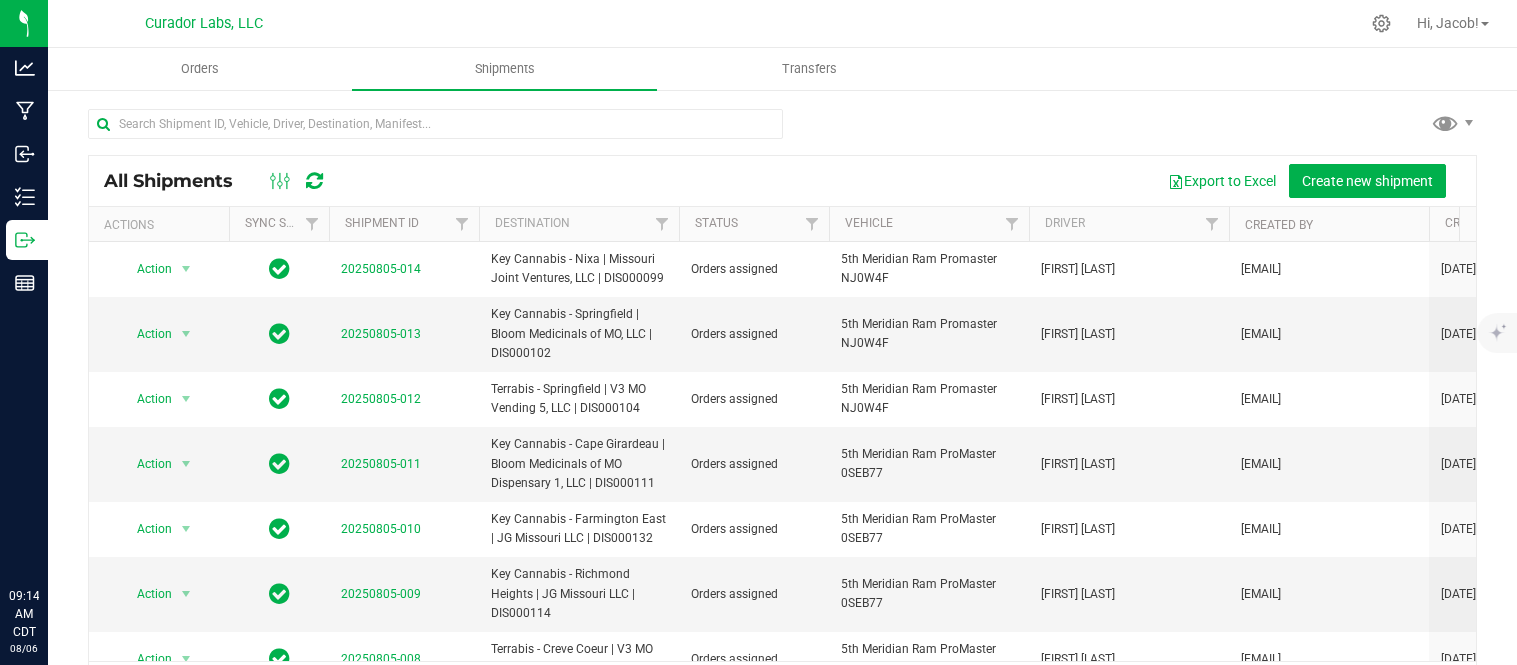 scroll, scrollTop: 0, scrollLeft: 0, axis: both 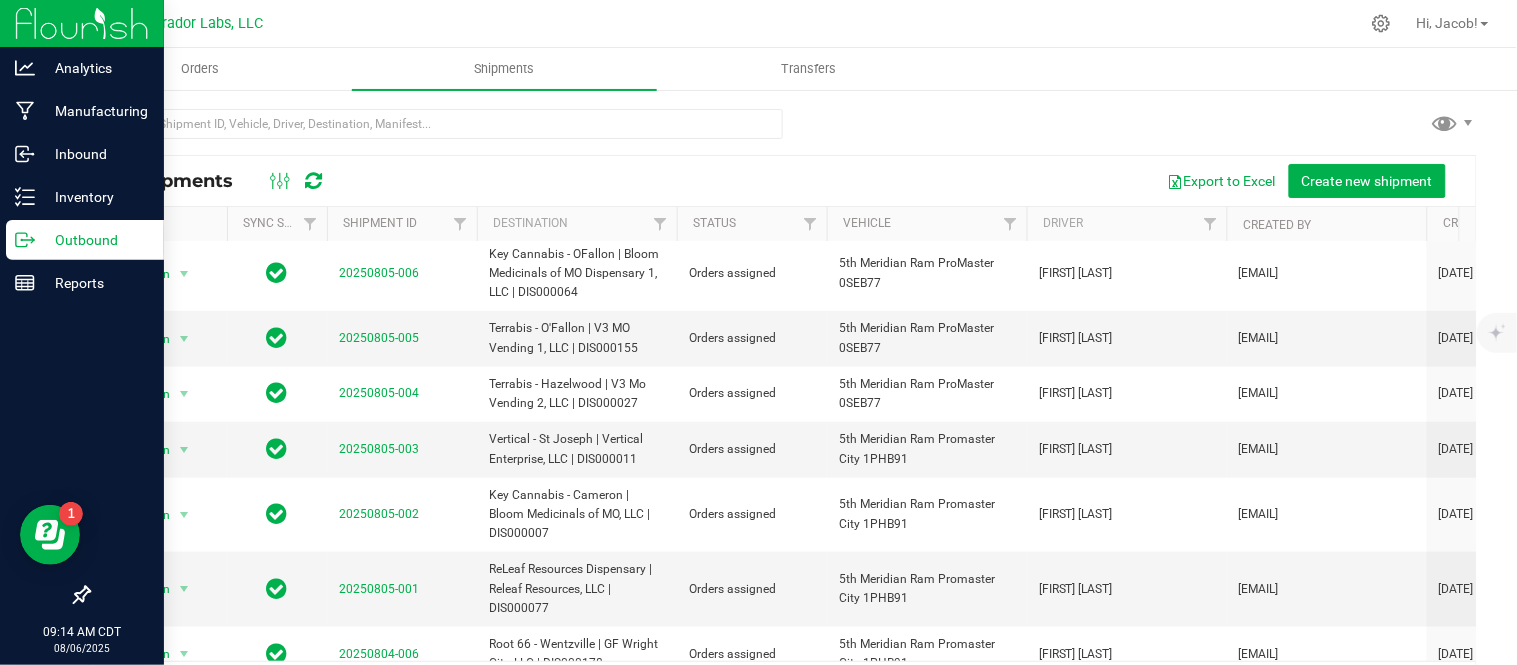 click 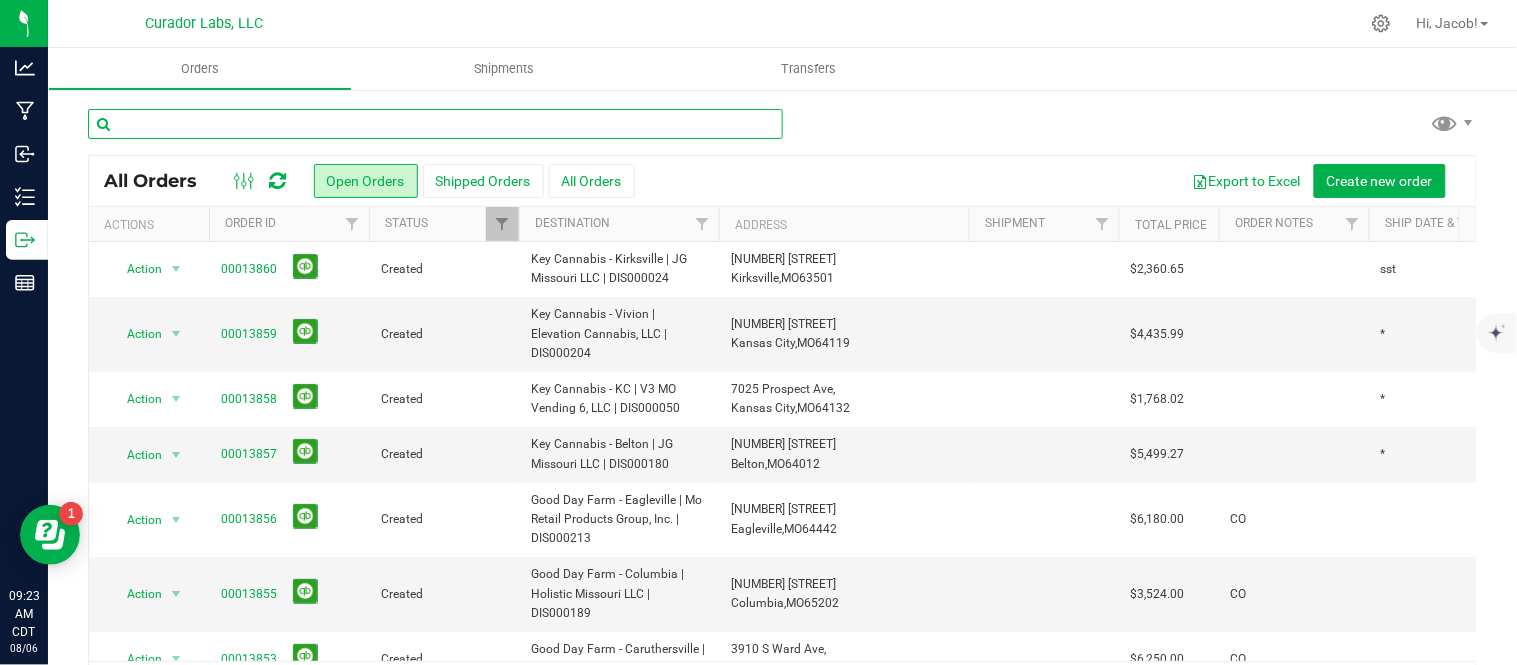 click at bounding box center (435, 124) 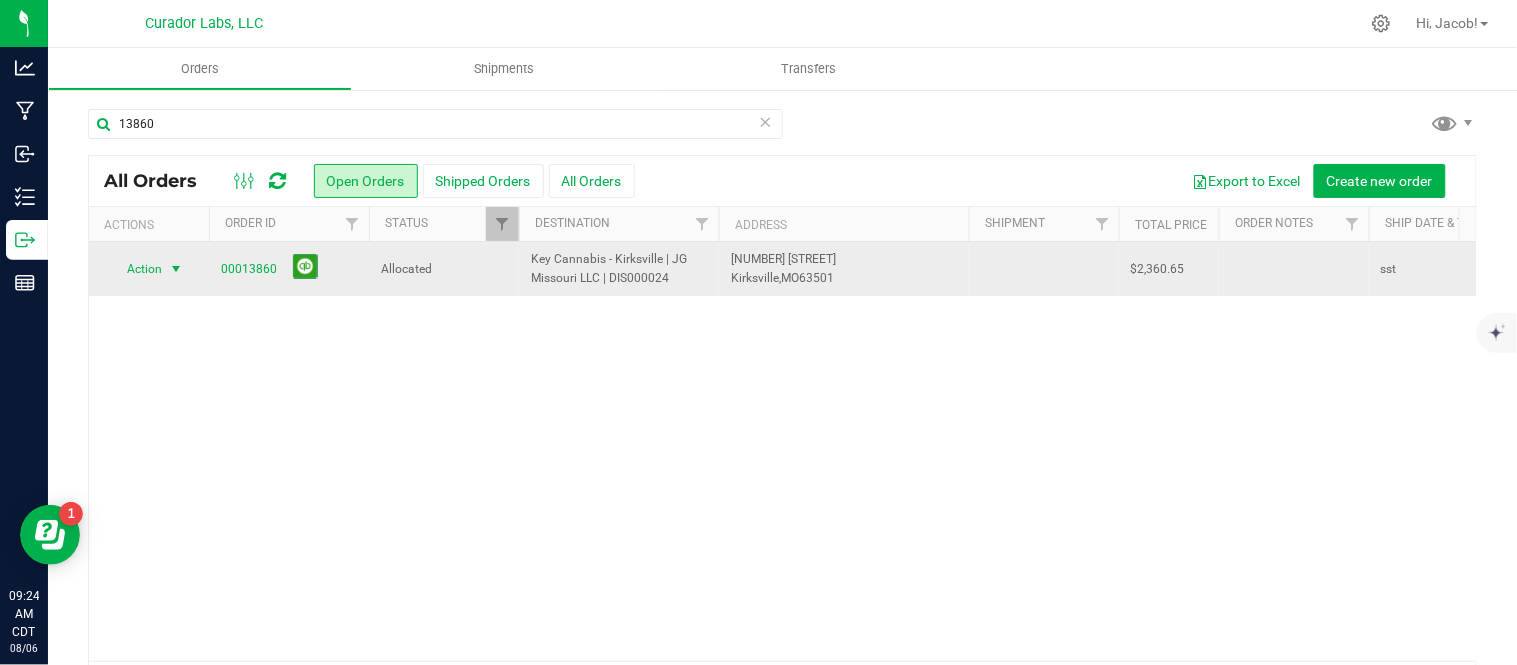 click on "Action" at bounding box center (136, 269) 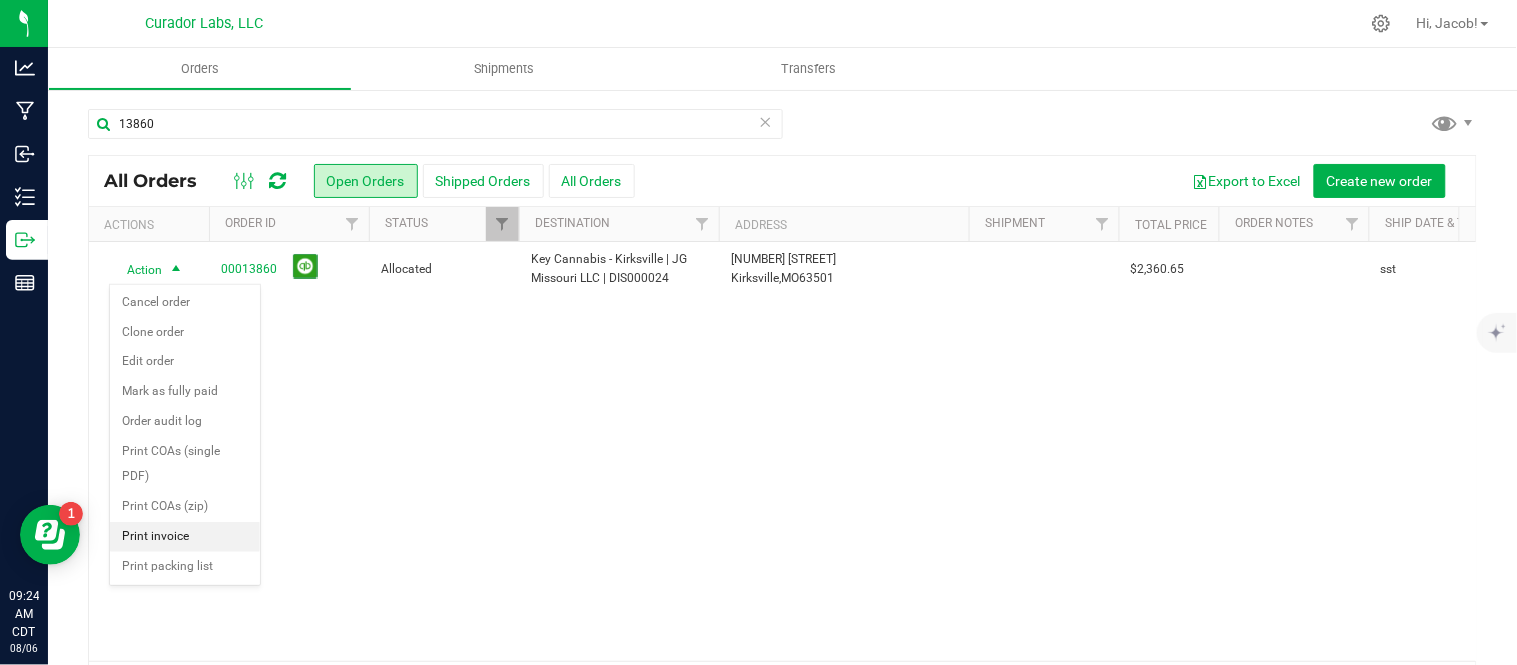 click on "Print invoice" at bounding box center [185, 537] 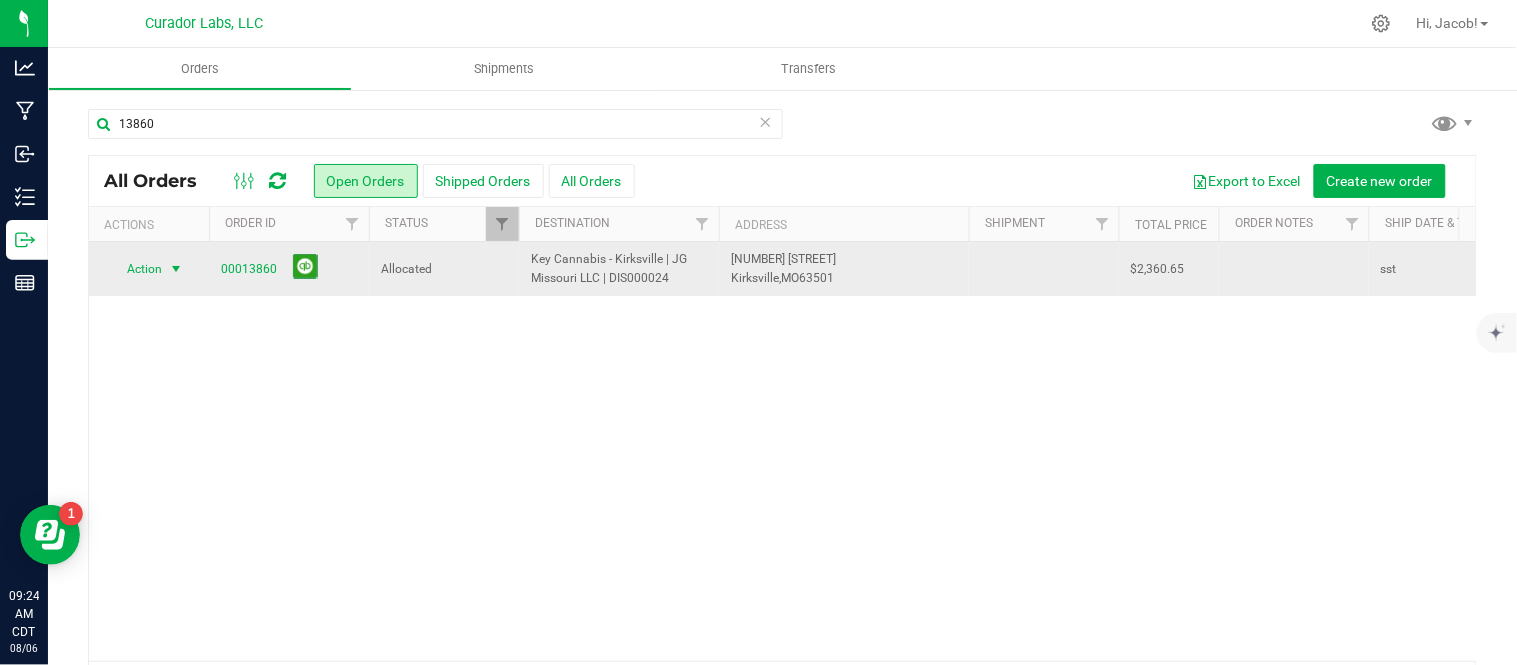 click on "Action" at bounding box center (136, 269) 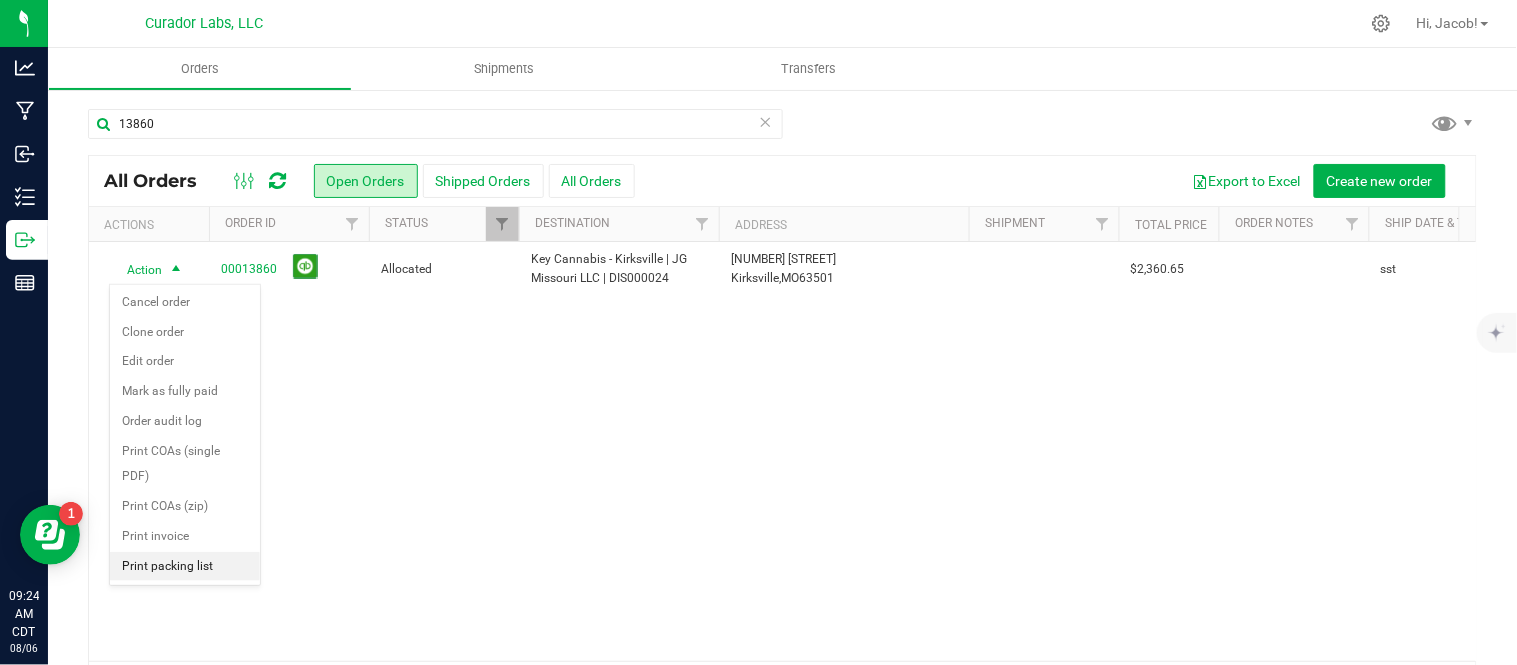 click on "Print packing list" at bounding box center (185, 567) 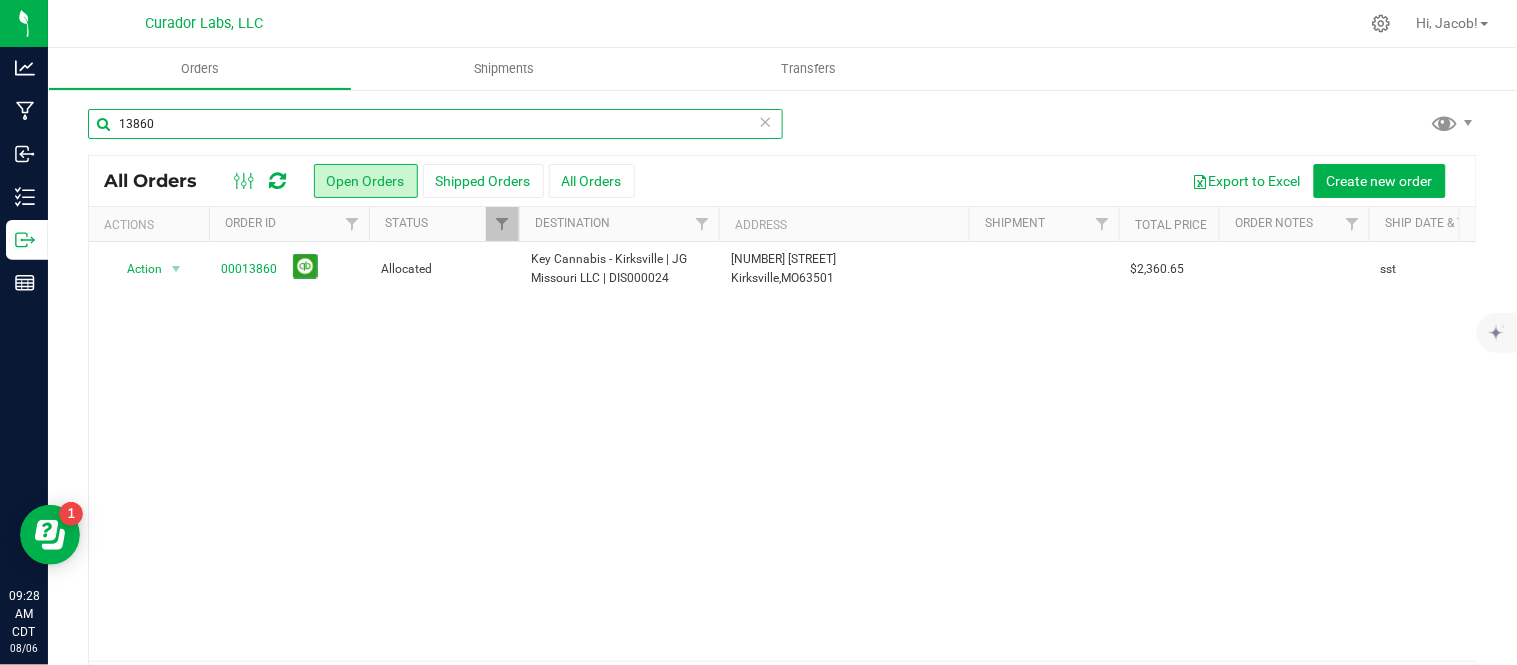 click on "13860" at bounding box center (435, 124) 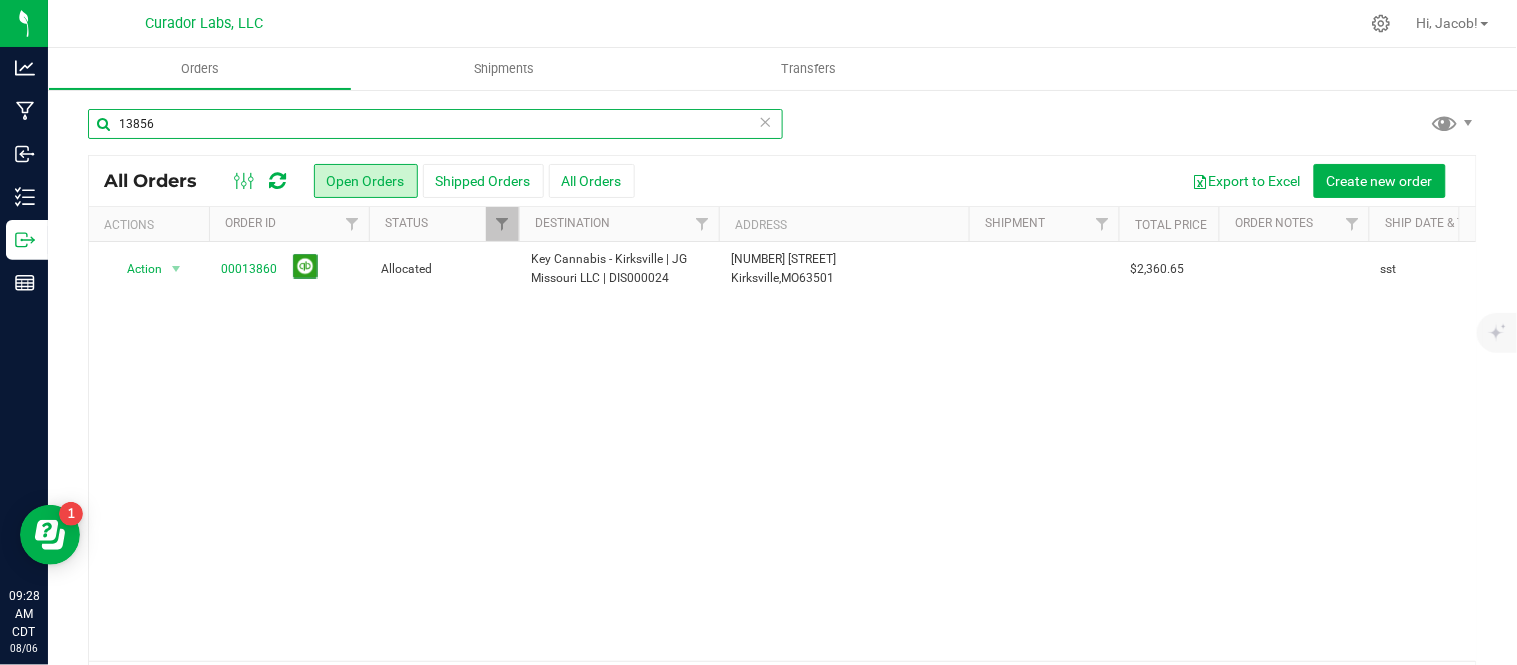 type on "[POSTAL_CODE]" 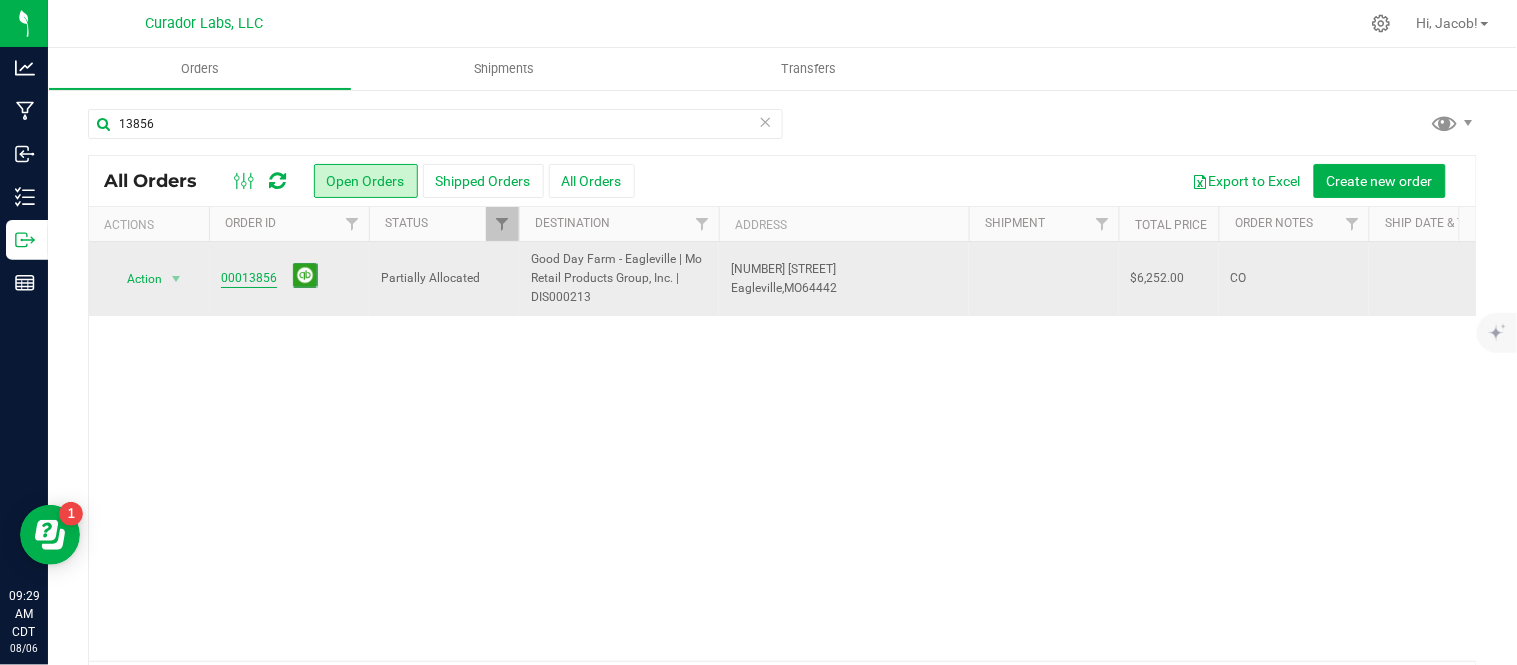 click on "00013856" at bounding box center [249, 278] 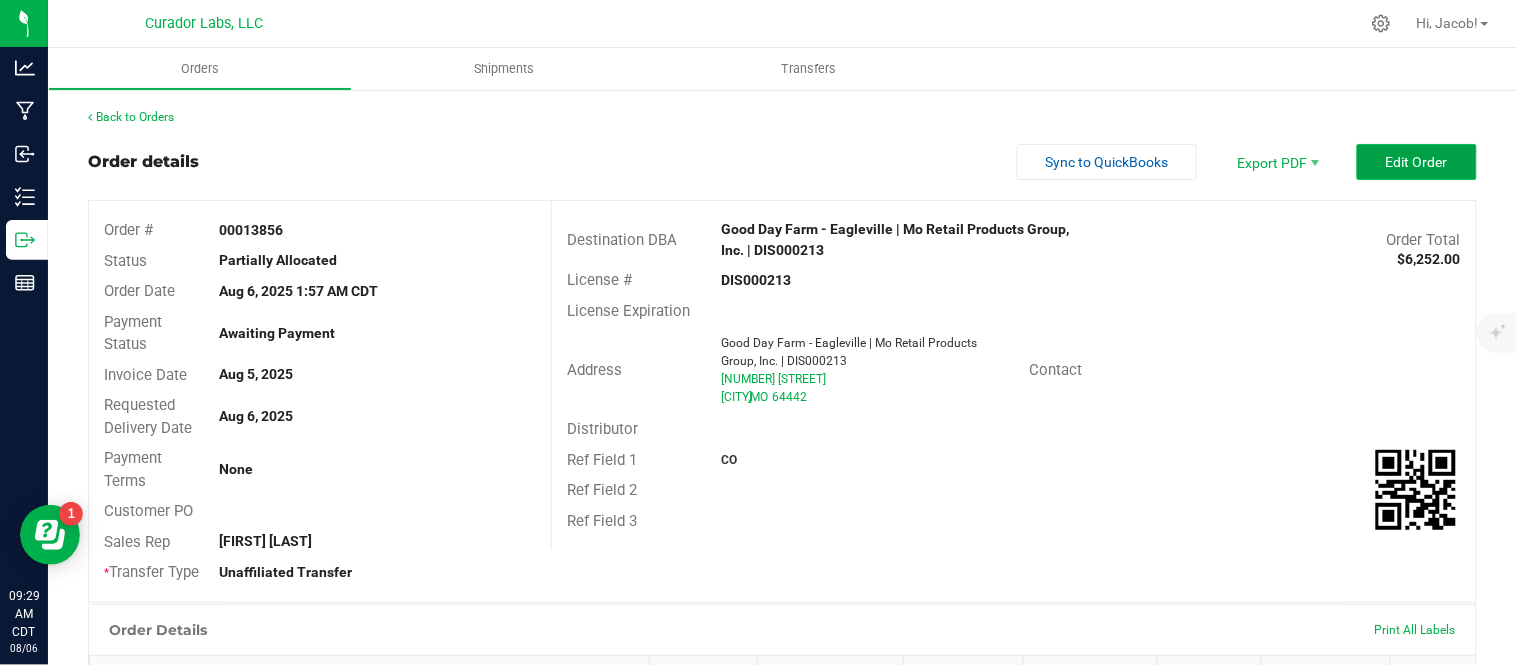 click on "Edit Order" at bounding box center [1417, 162] 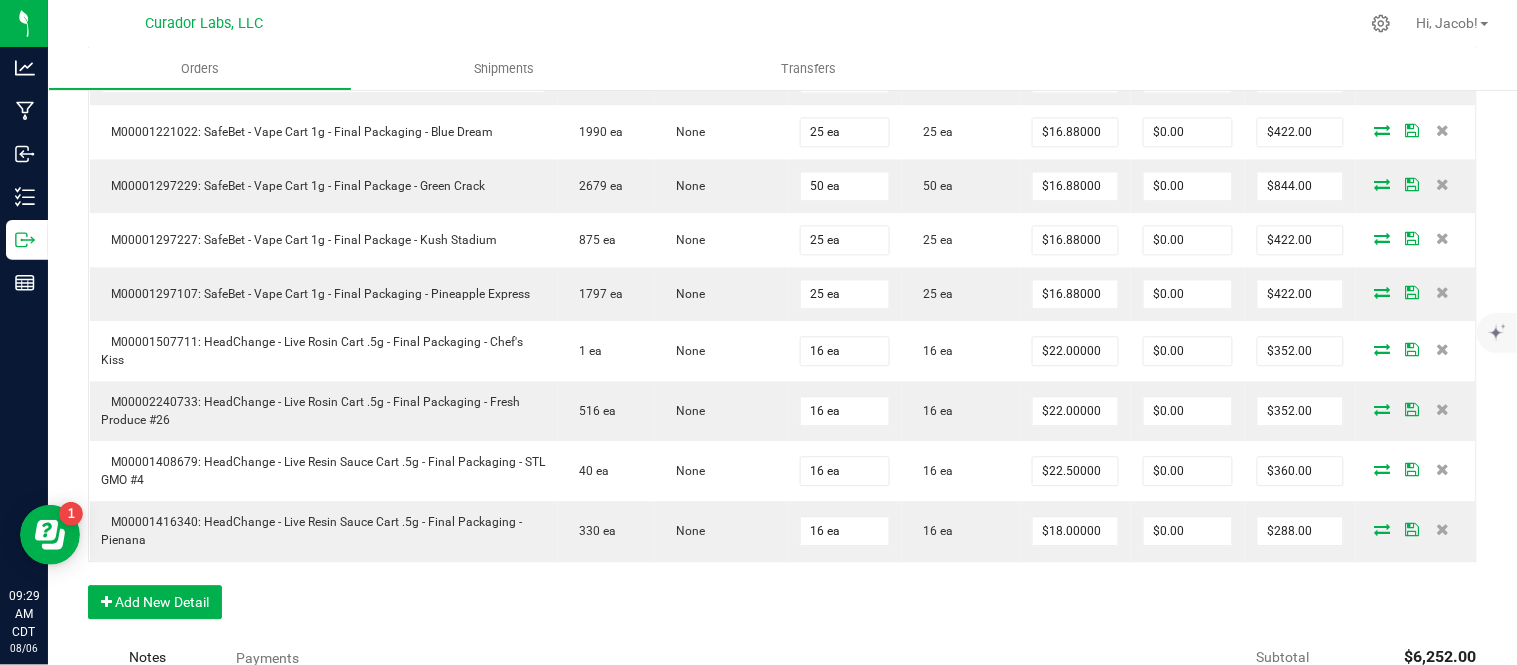 scroll, scrollTop: 1098, scrollLeft: 0, axis: vertical 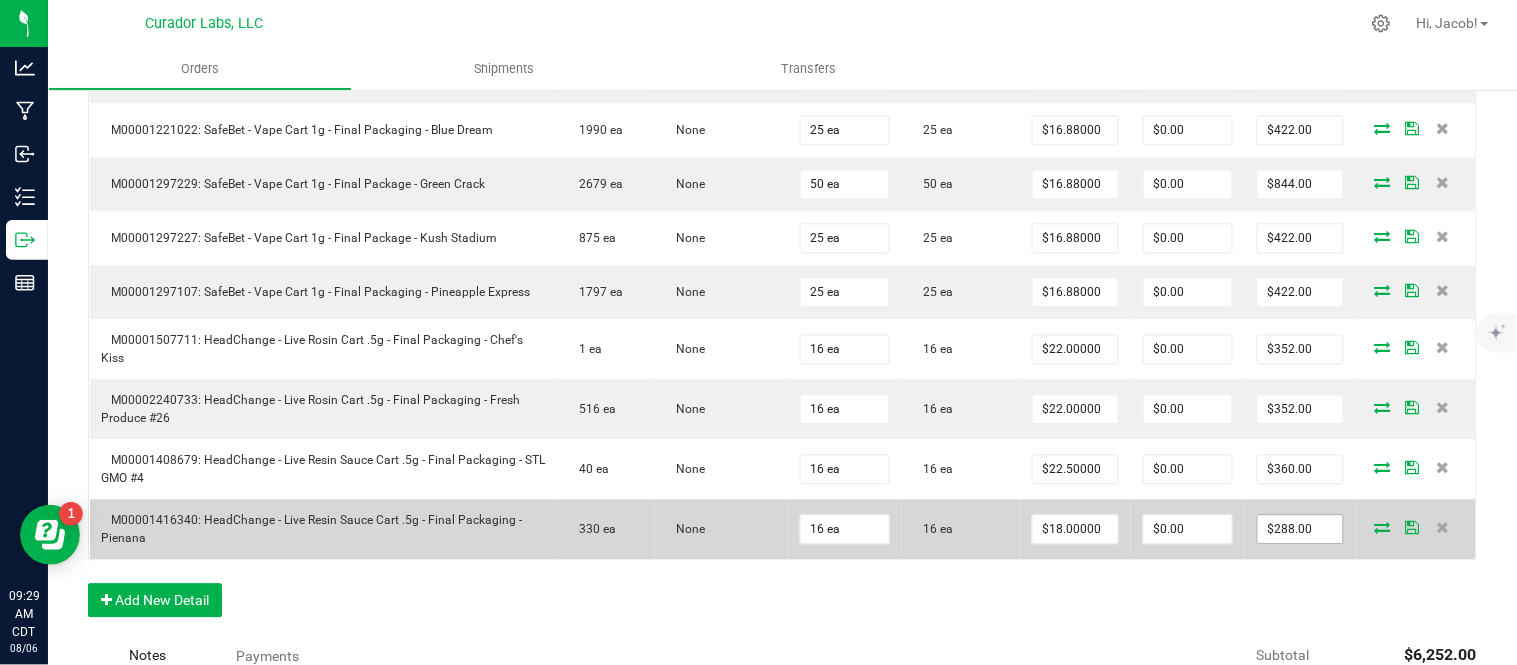 type on "288" 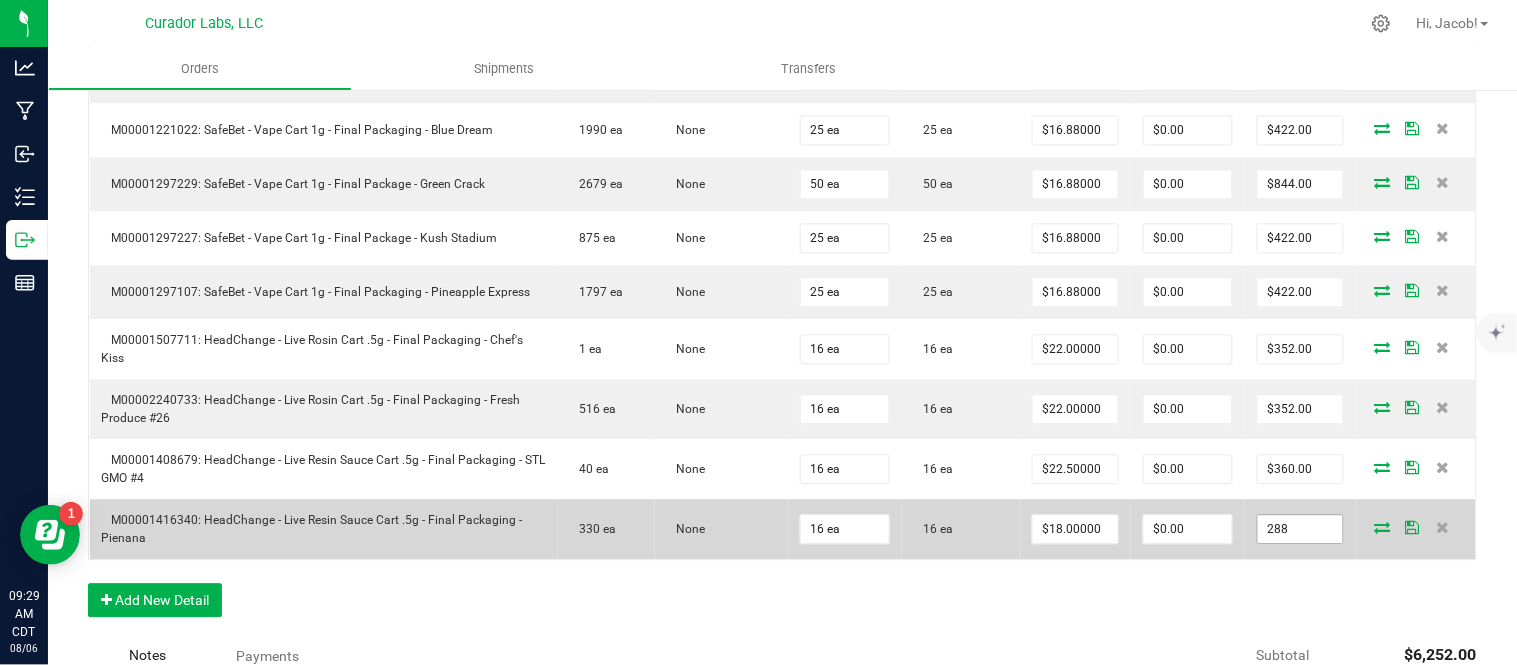 click on "288" at bounding box center [1300, 529] 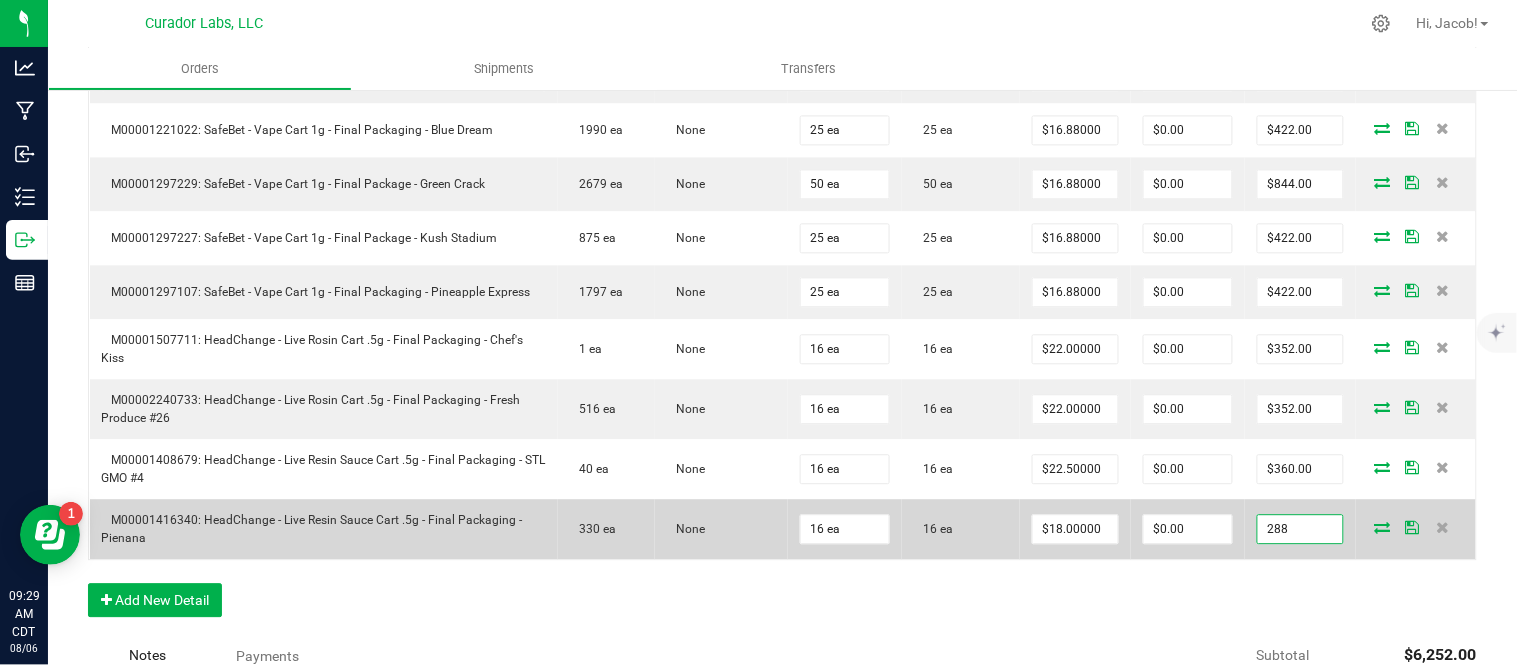 click on "288" at bounding box center [1300, 529] 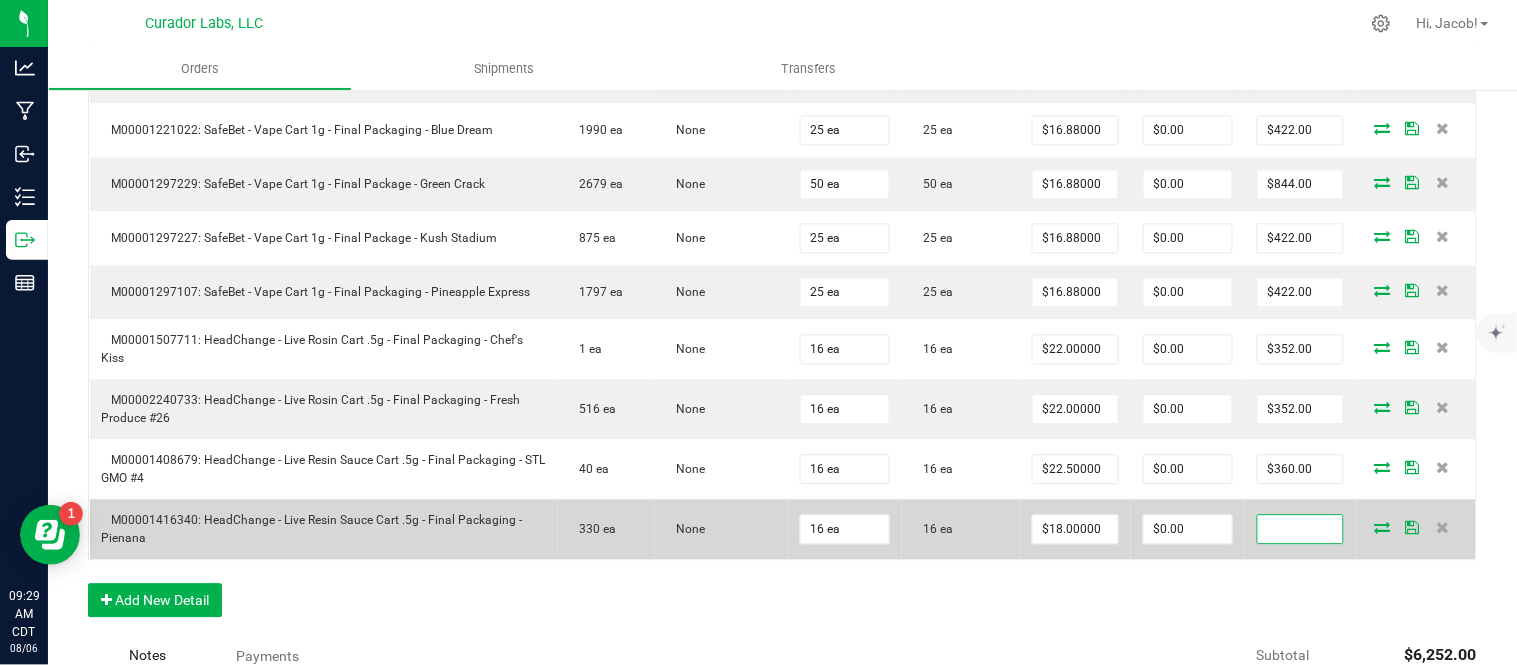 type on "288" 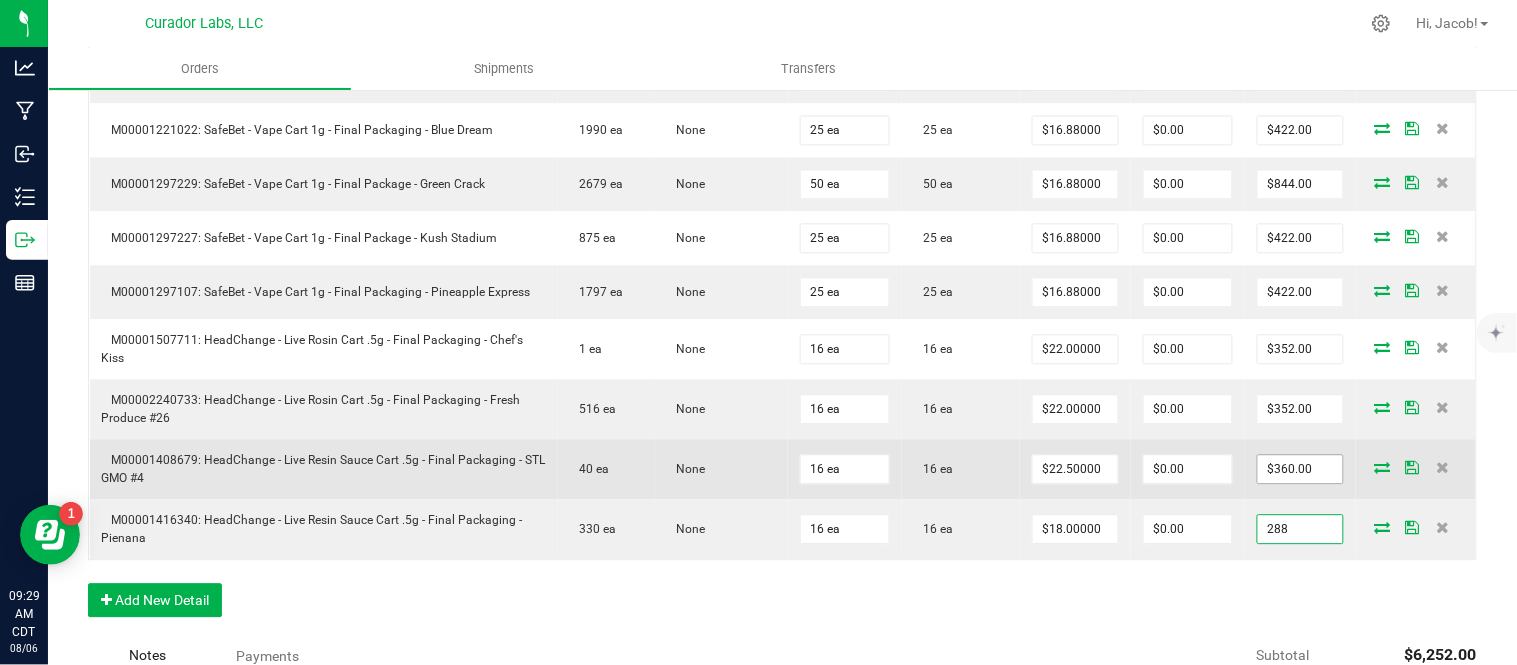 type on "360" 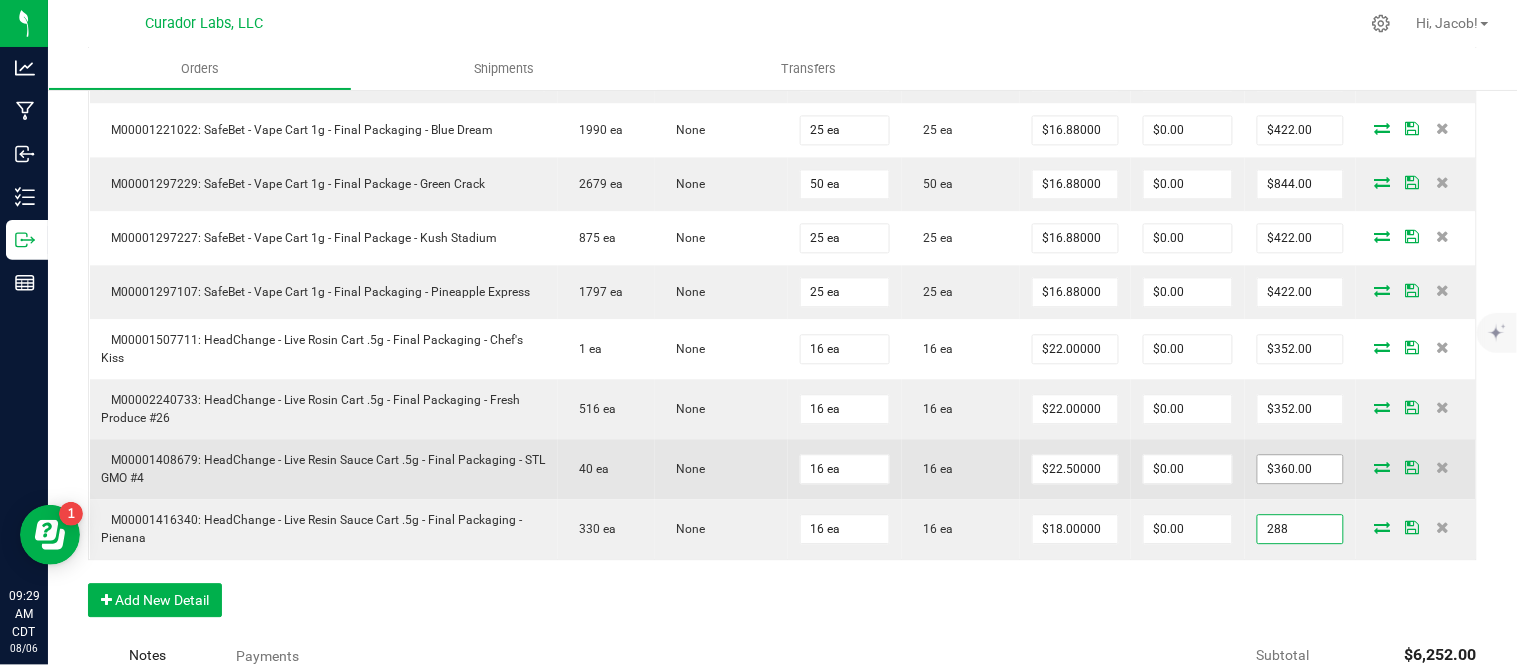 type on "$288.00" 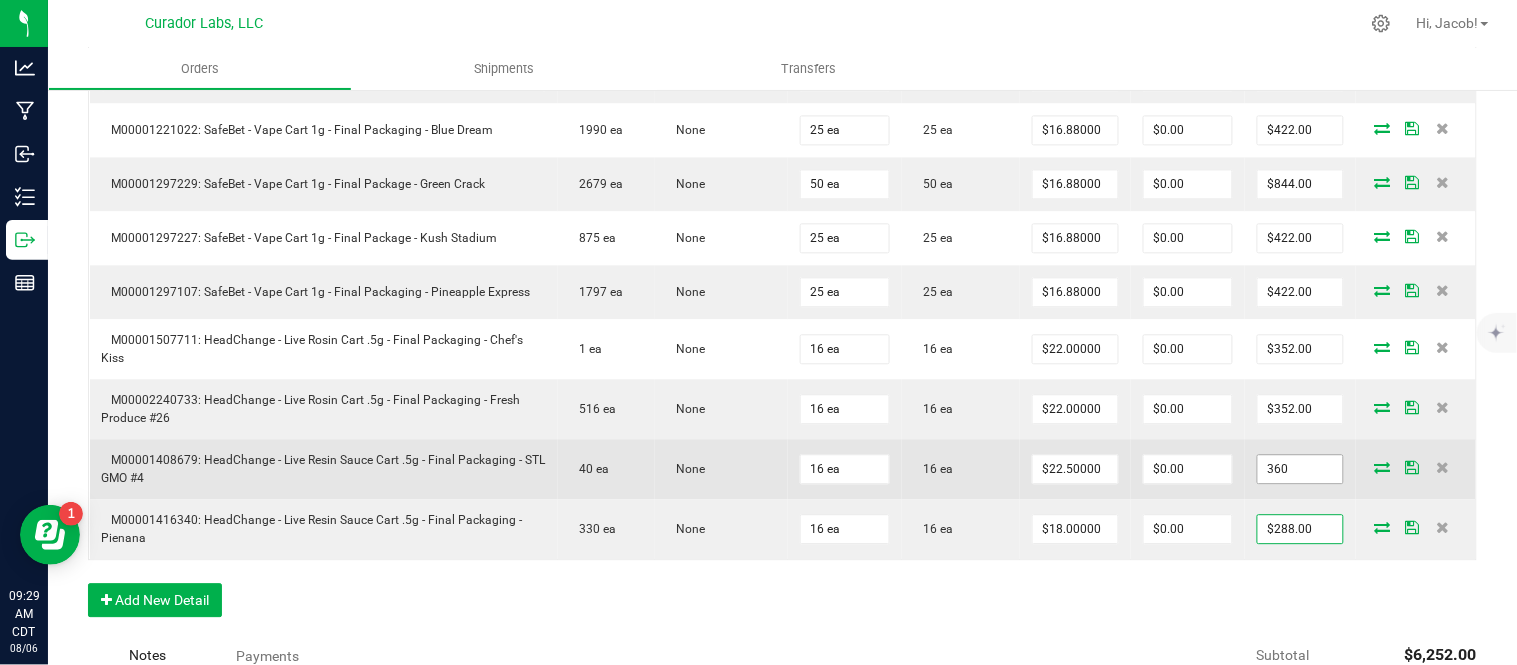 click on "360" at bounding box center (1300, 469) 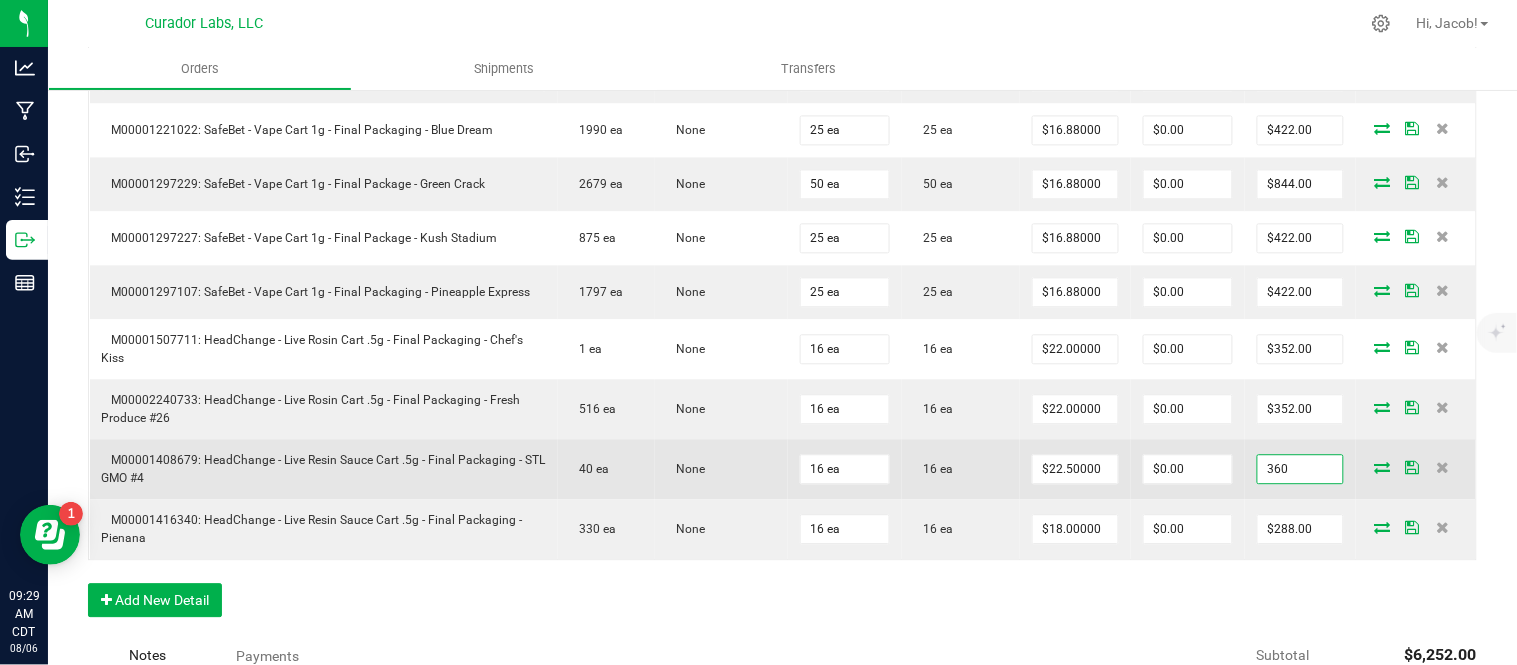 click on "360" at bounding box center (1300, 469) 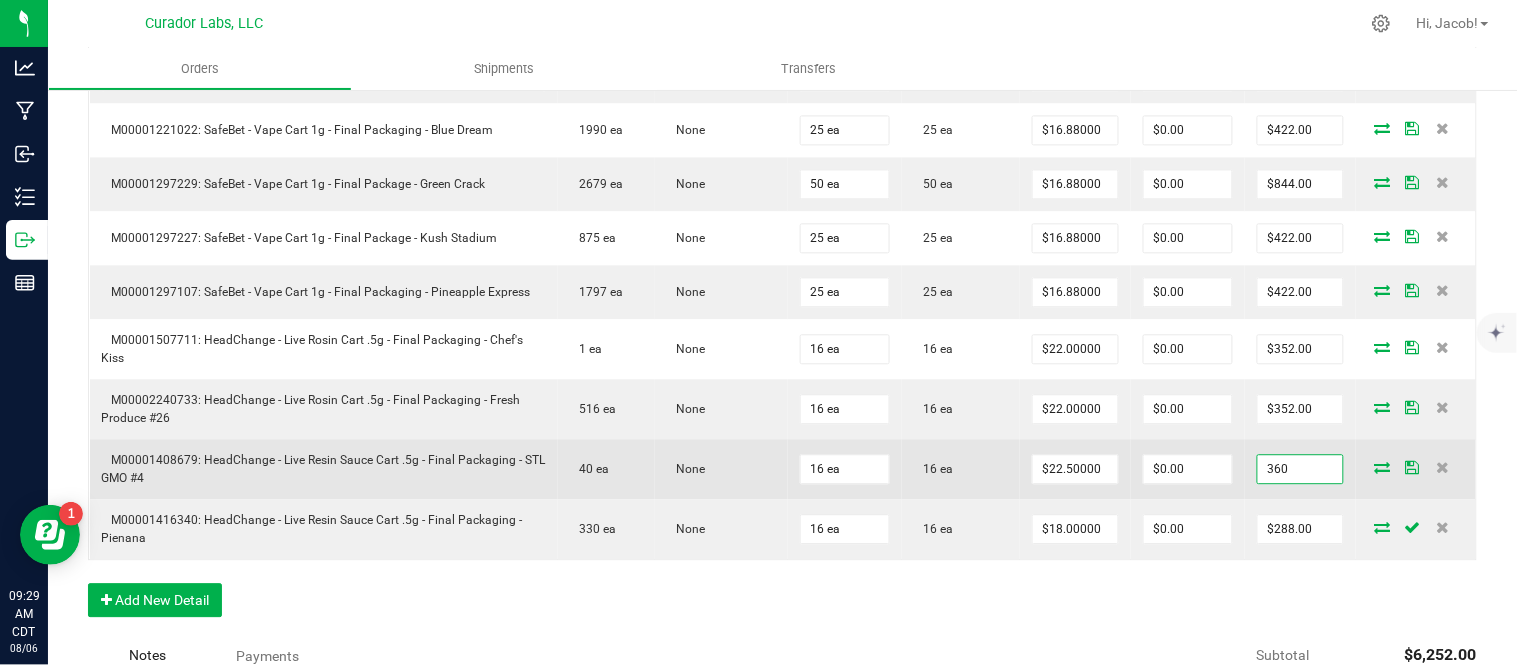 paste on "288" 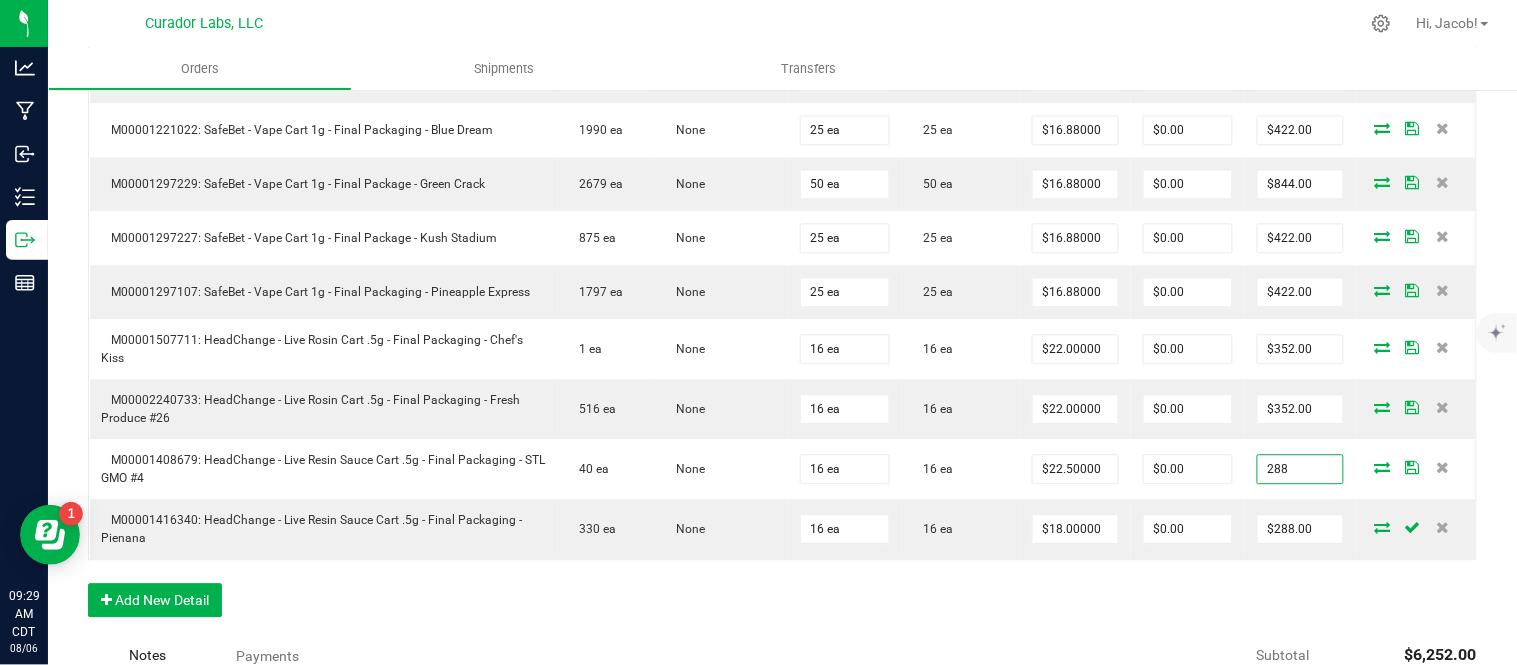 type on "288" 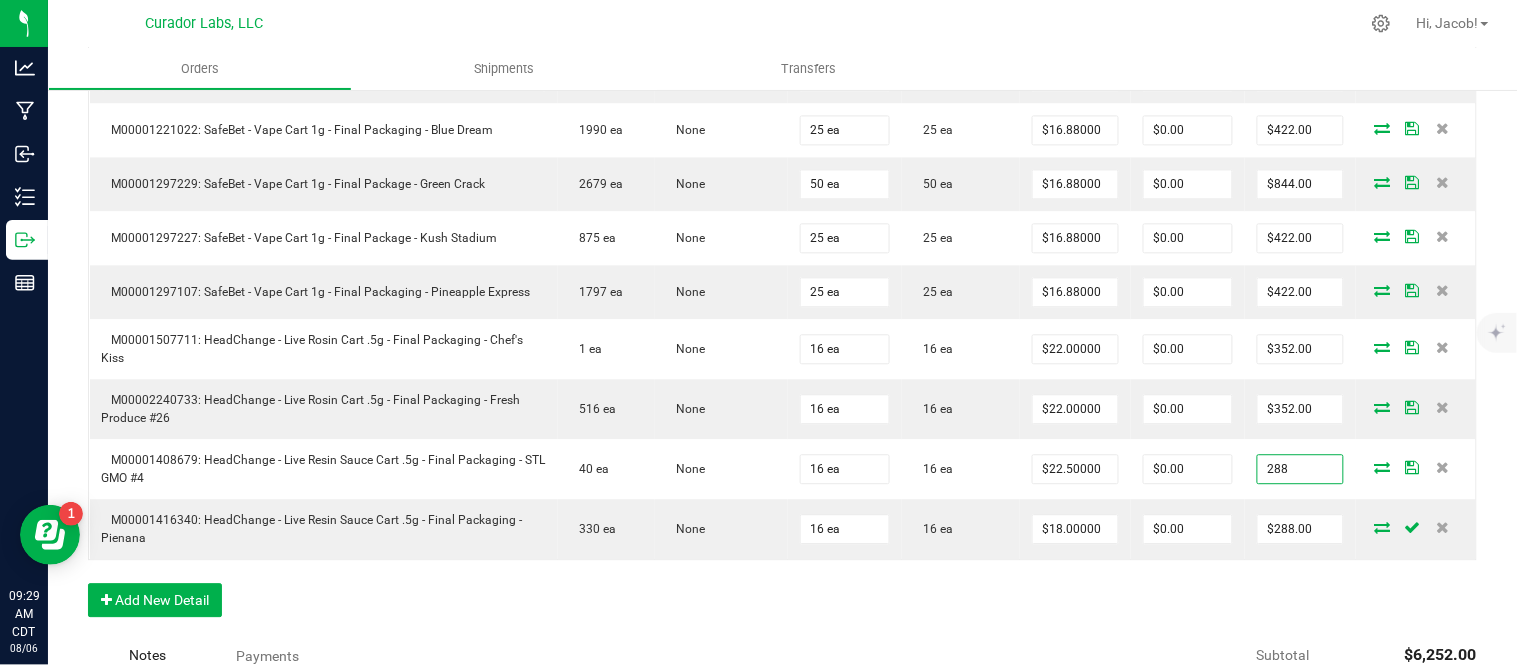 type on "$18.00000" 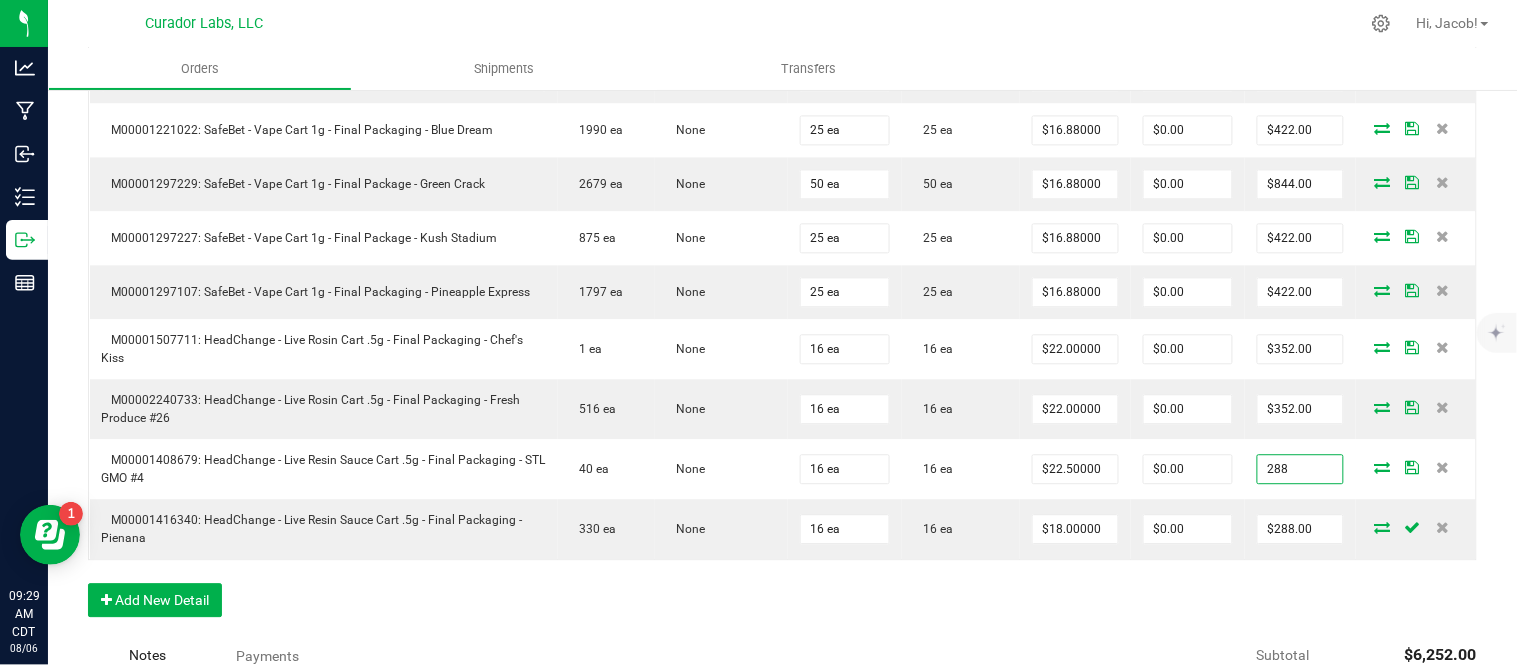 type on "$288.00" 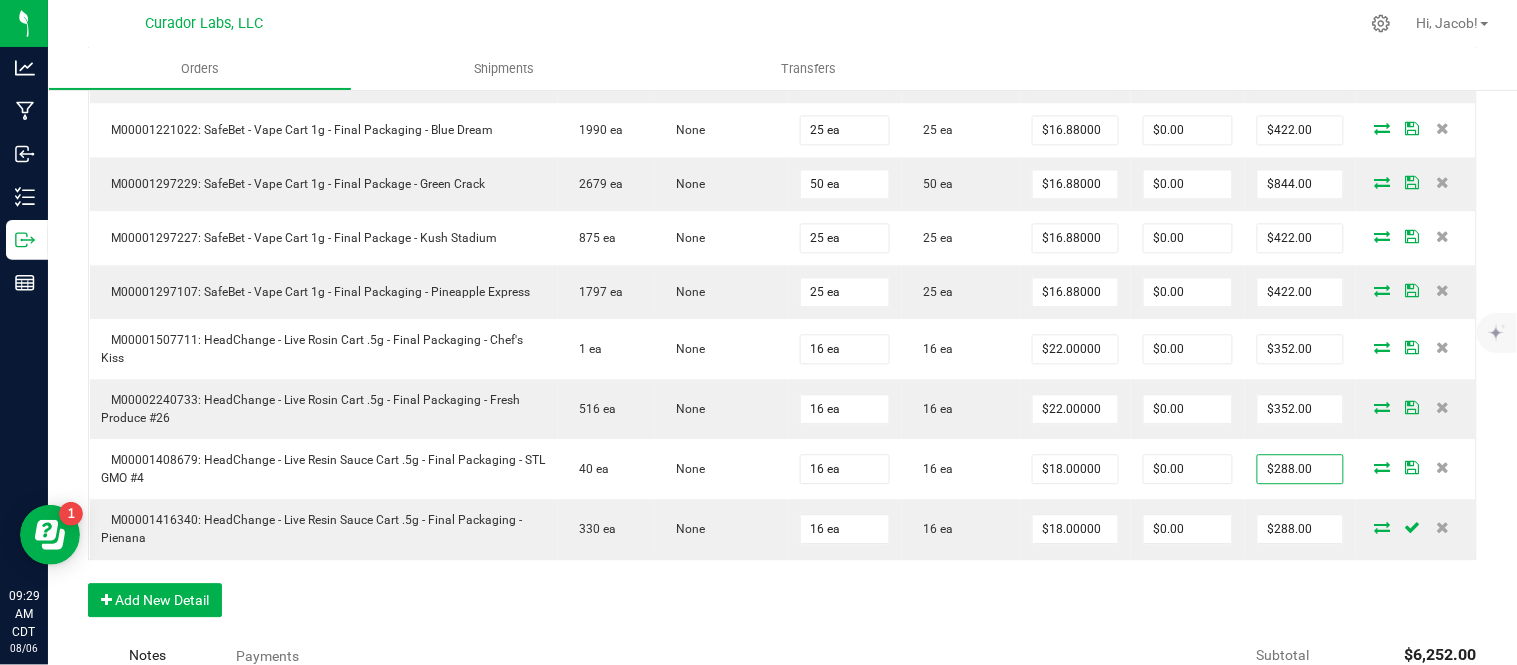 click on "Order Details Print All Labels Item  Sellable  Strain Qty Ordered Qty Allocated Unit Price Line Discount Total Actions  M00001244502: AIRO - Vape Cart 1g - Final Packaging - Blackberry Cobbler   755 ea   Blackberry Cobbler  12 ea  12 ea  $26.00000 $0.00 $312.00  M00001218839: Airo - Vape Cart 1g - Final Packaging - Caribbean Sunset   50 ea   None  12 ea  12 ea  $26.00000 $0.00 $312.00  M00001377022: Airo - Vape Cart 1g - Final Packaging - Orange Sherbert   456 ea   None  12 ea  12 ea  $24.00000 $0.00 $288.00  M00001230209: Airo - Vape Cart 1g - Final Packaging - Jack Fruit   686 ea   None  12 ea  12 ea  $24.00000 $0.00 $288.00  M00001218806: Airo - Vape Cart 1g - Final Packaging - Lemon Jet Fuel Gelato   540 ea   None  12 ea  12 ea  $24.00000 $0.00 $288.00  M00001650130: Airo - Live Resin Cart 1g - Final Packaging - Cloud Nine Indica   532 ea   None  12 ea  12 ea  $32.00000 $0.00 $384.00  M00001651205: Airo - Live Resin Cart 1g - Final Packaging - Summer Sunset Sativa   None" at bounding box center [782, 95] 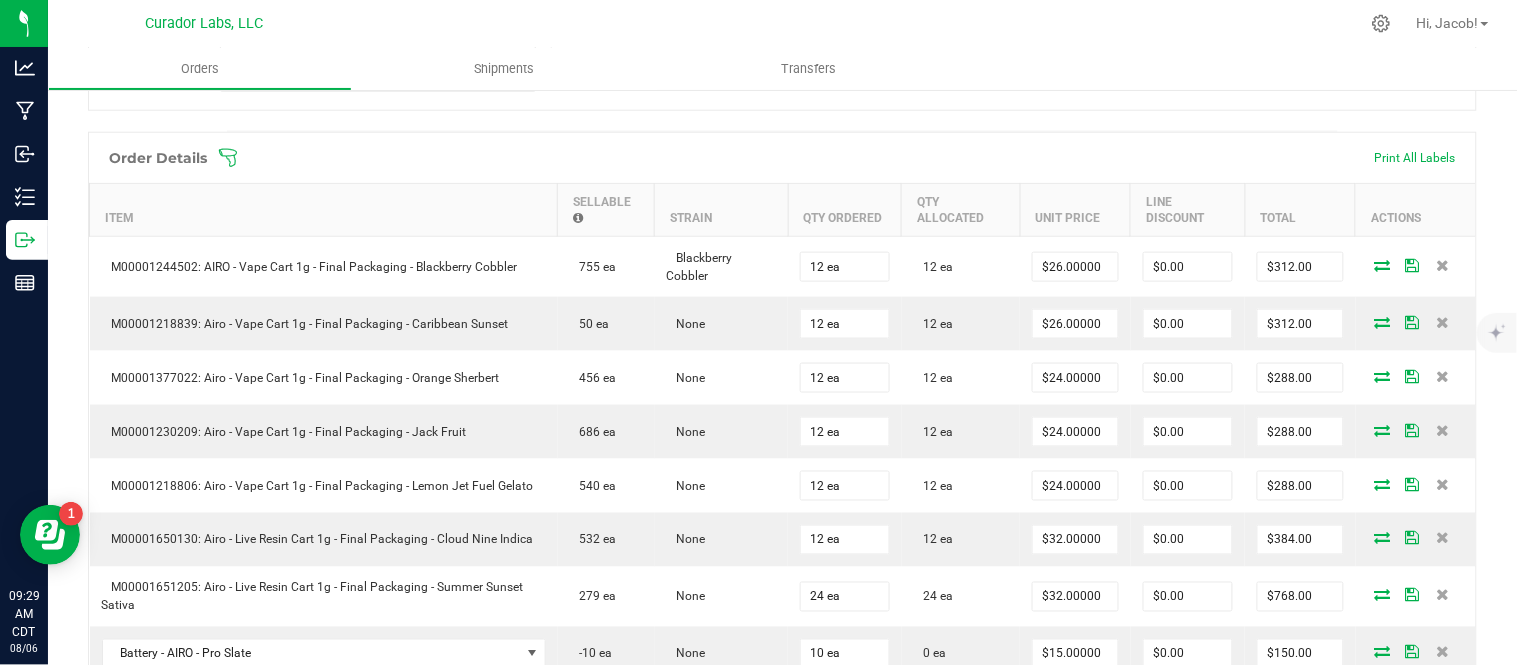 scroll, scrollTop: 0, scrollLeft: 0, axis: both 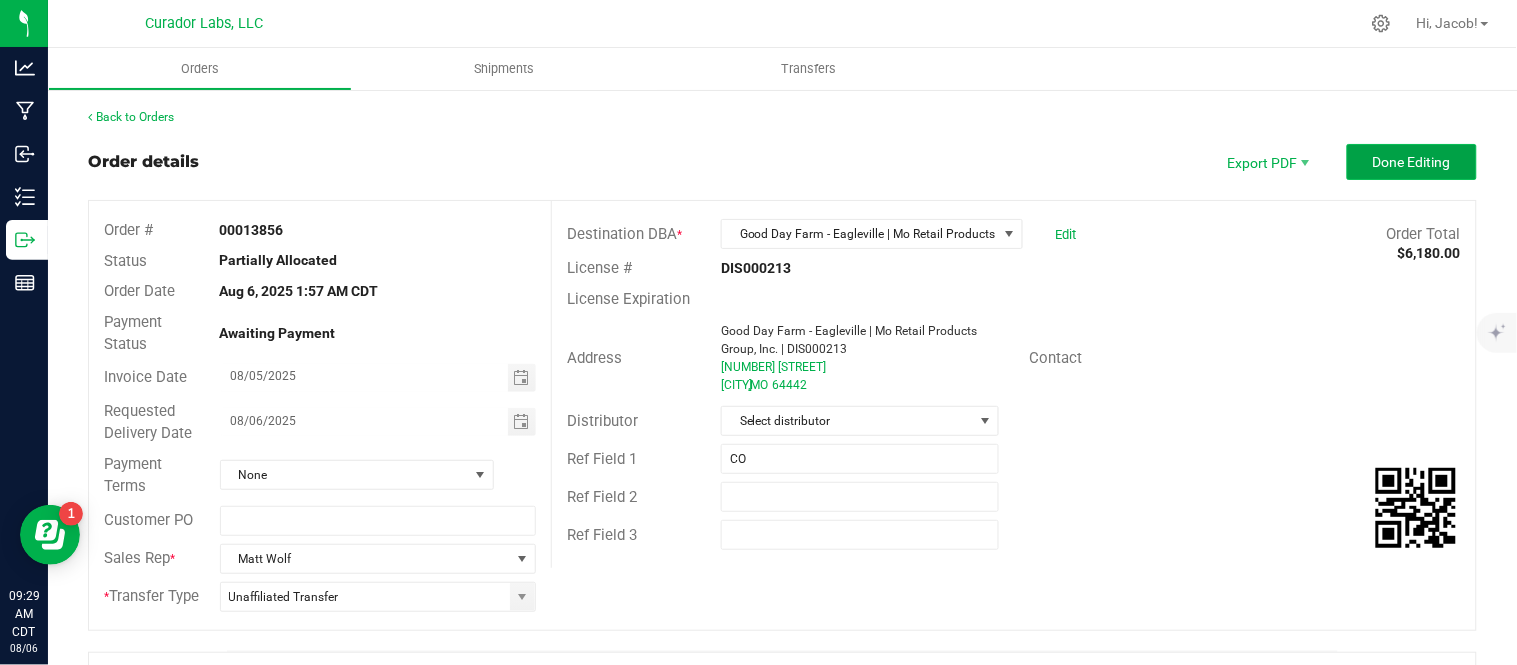 click on "Done Editing" at bounding box center [1412, 162] 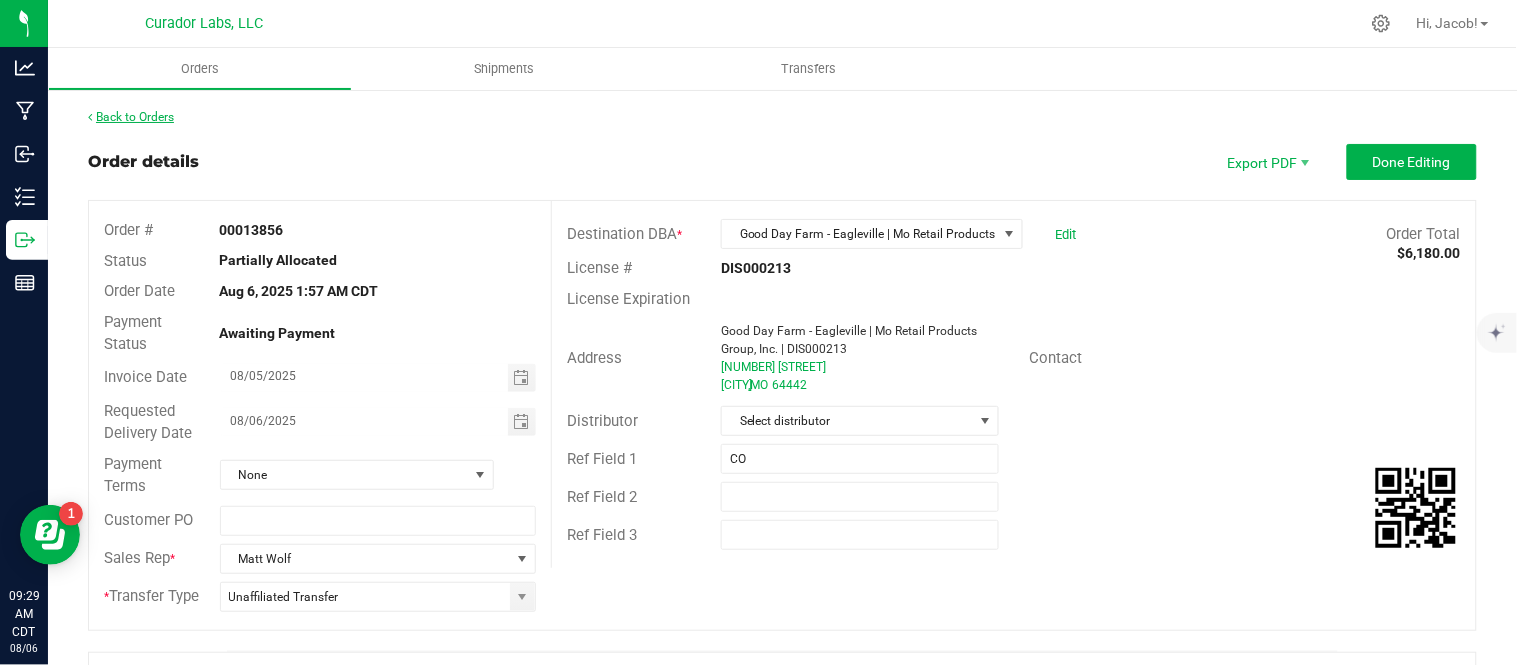 click on "Back to Orders" at bounding box center (131, 117) 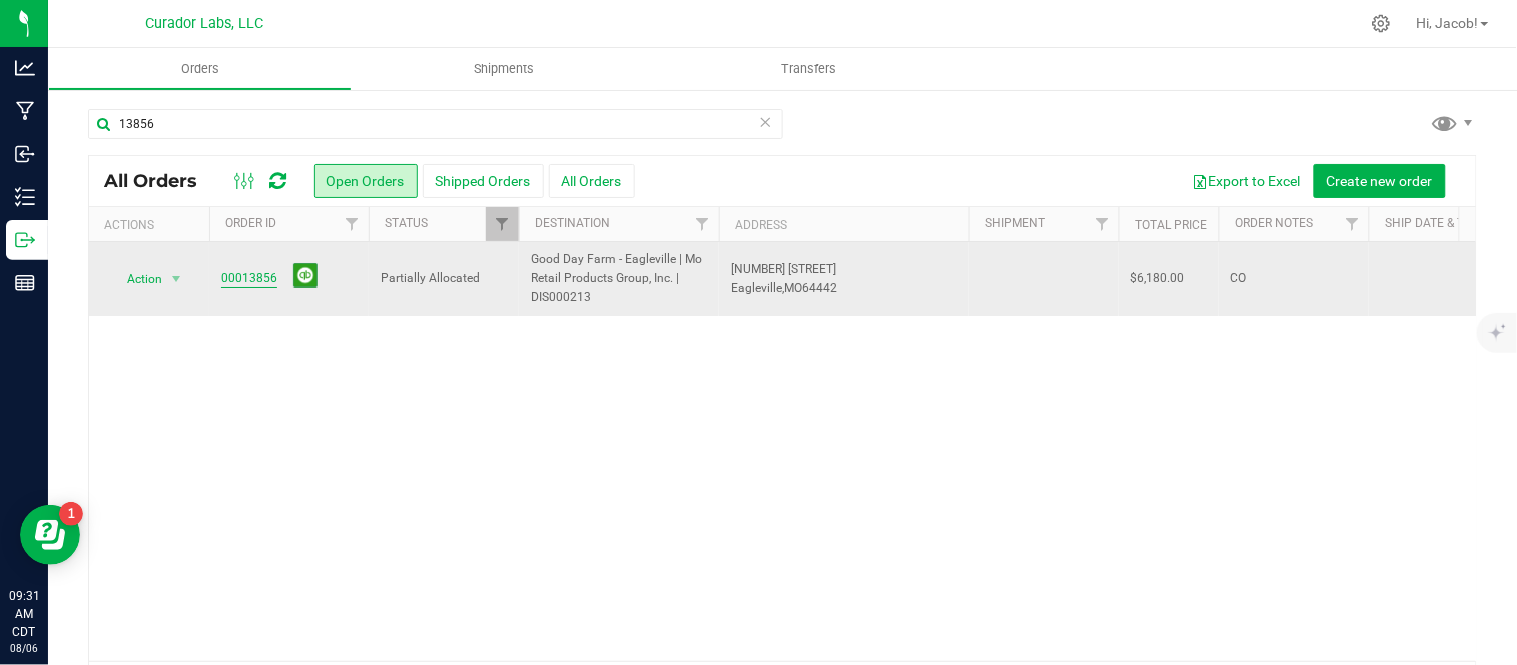 click on "00013856" at bounding box center [249, 278] 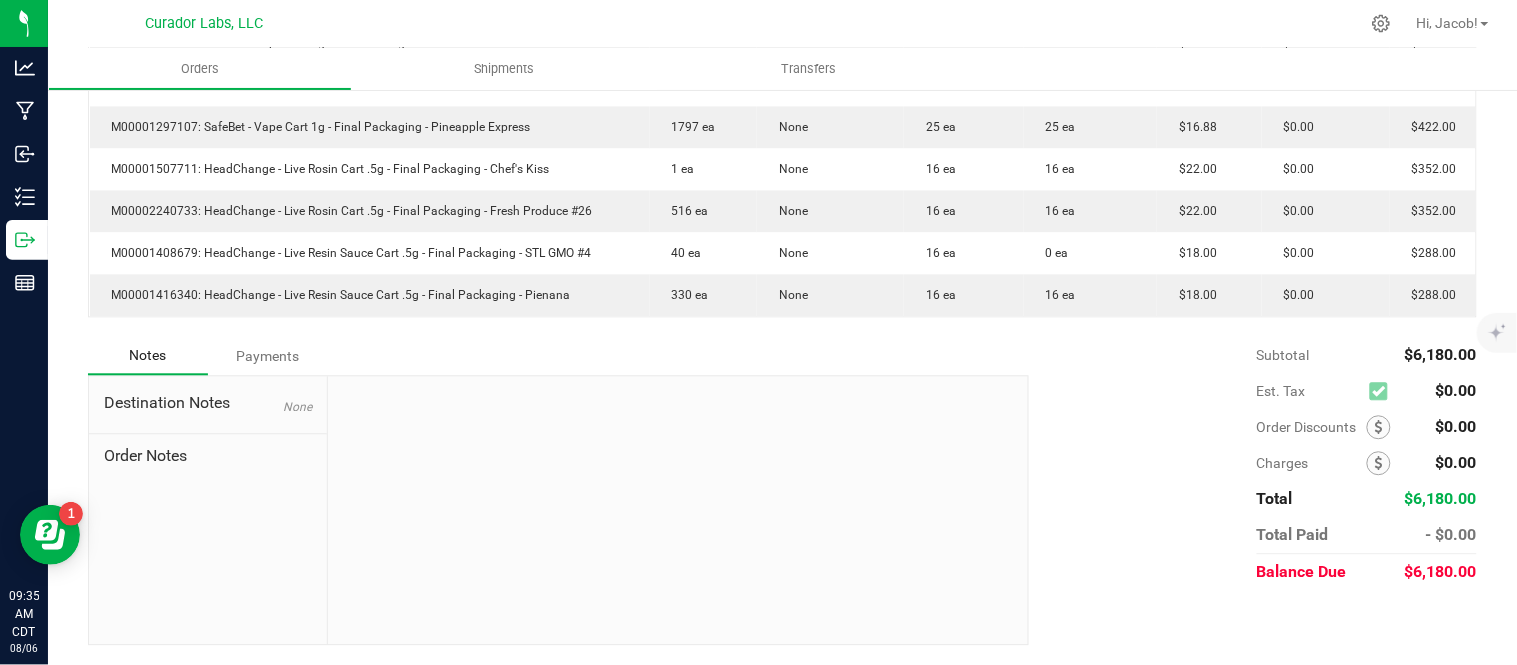 scroll, scrollTop: 0, scrollLeft: 0, axis: both 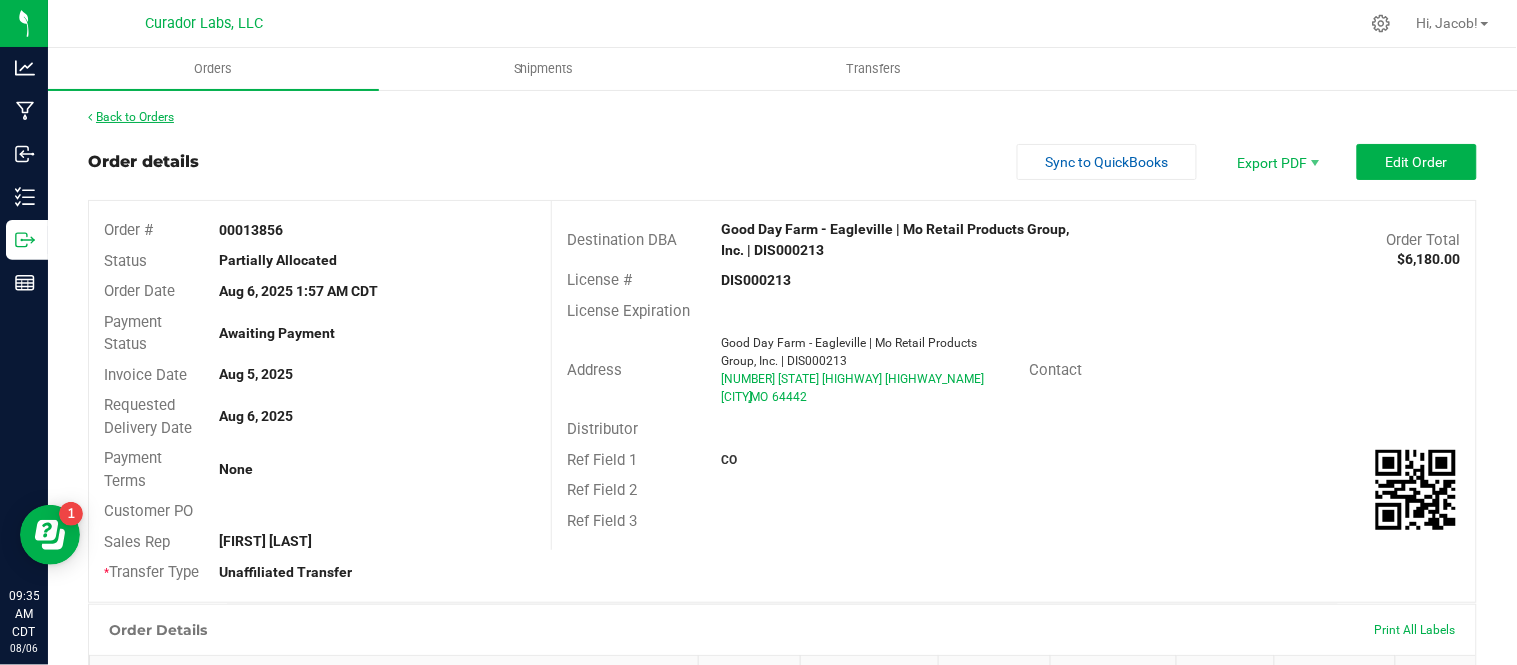 click on "Back to Orders" at bounding box center (131, 117) 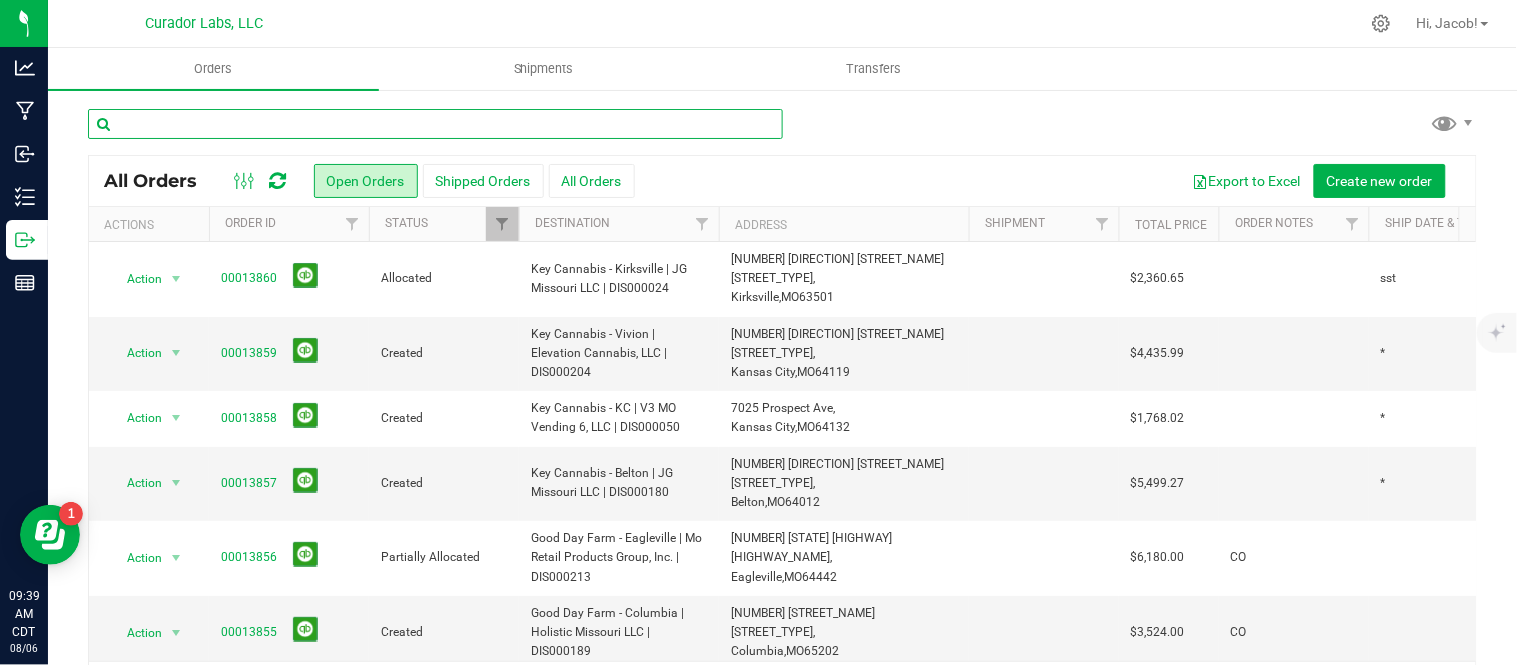 click at bounding box center [435, 124] 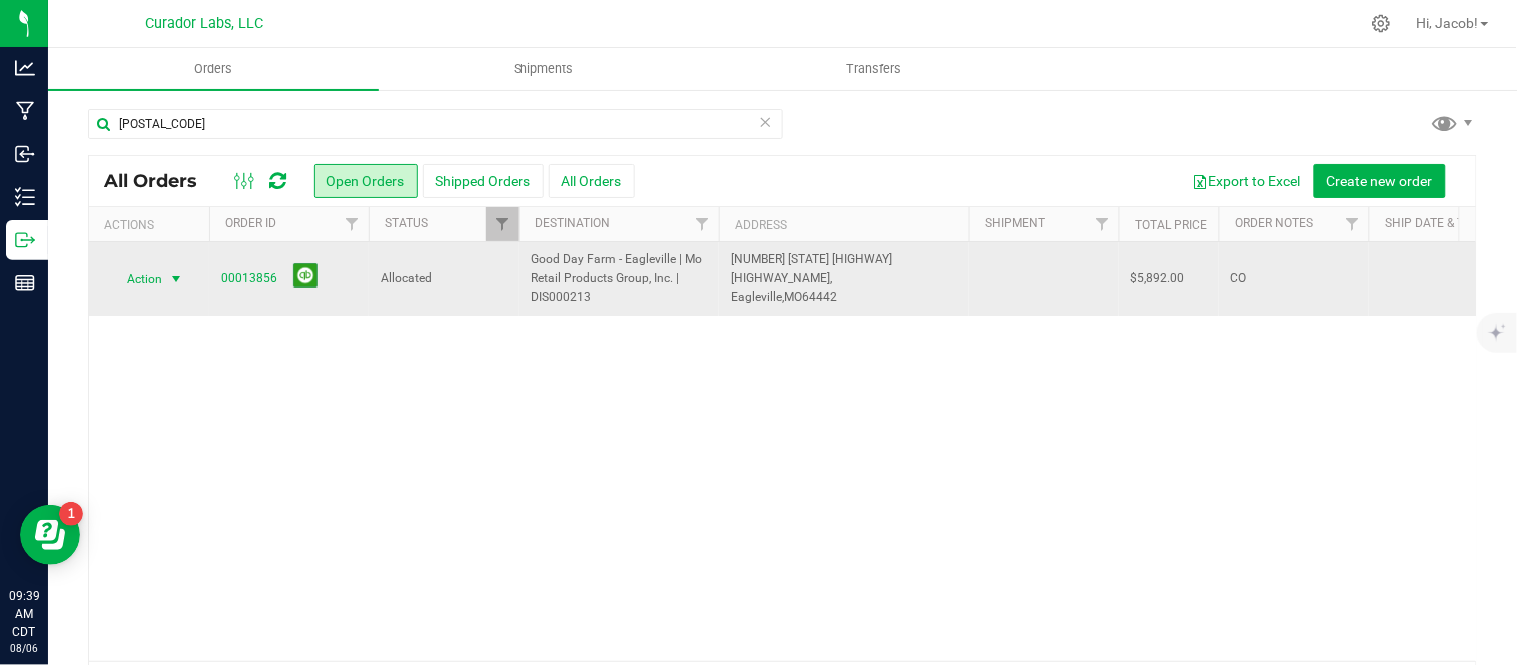 click on "Action" at bounding box center [136, 279] 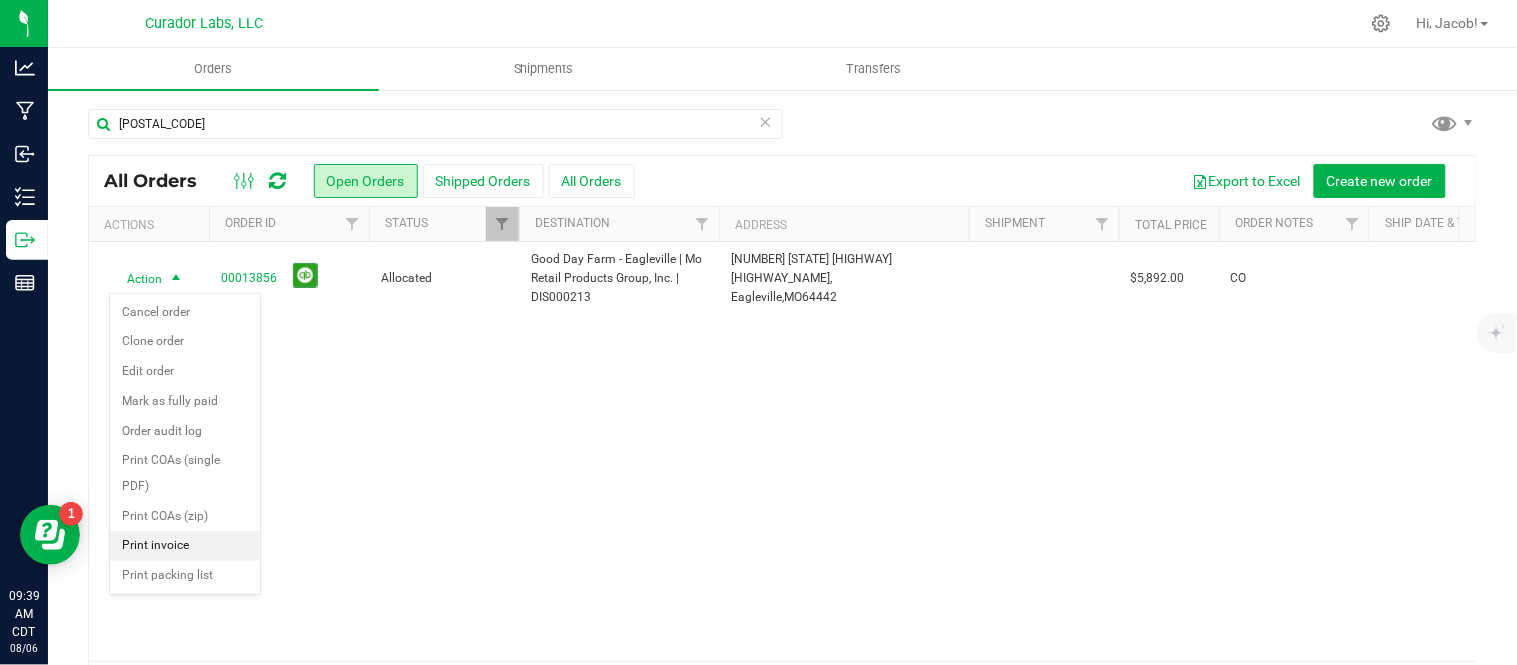 click on "Print invoice" at bounding box center [185, 546] 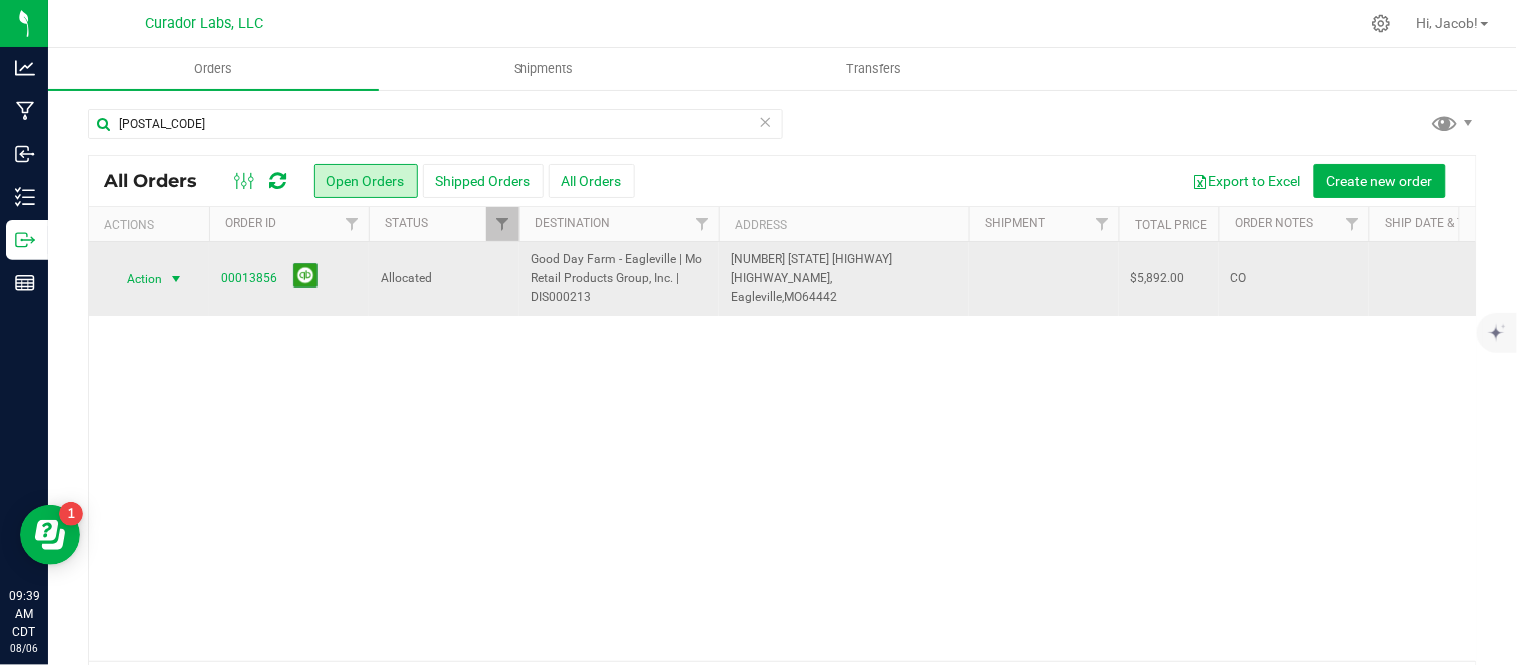 click on "Action" at bounding box center [136, 279] 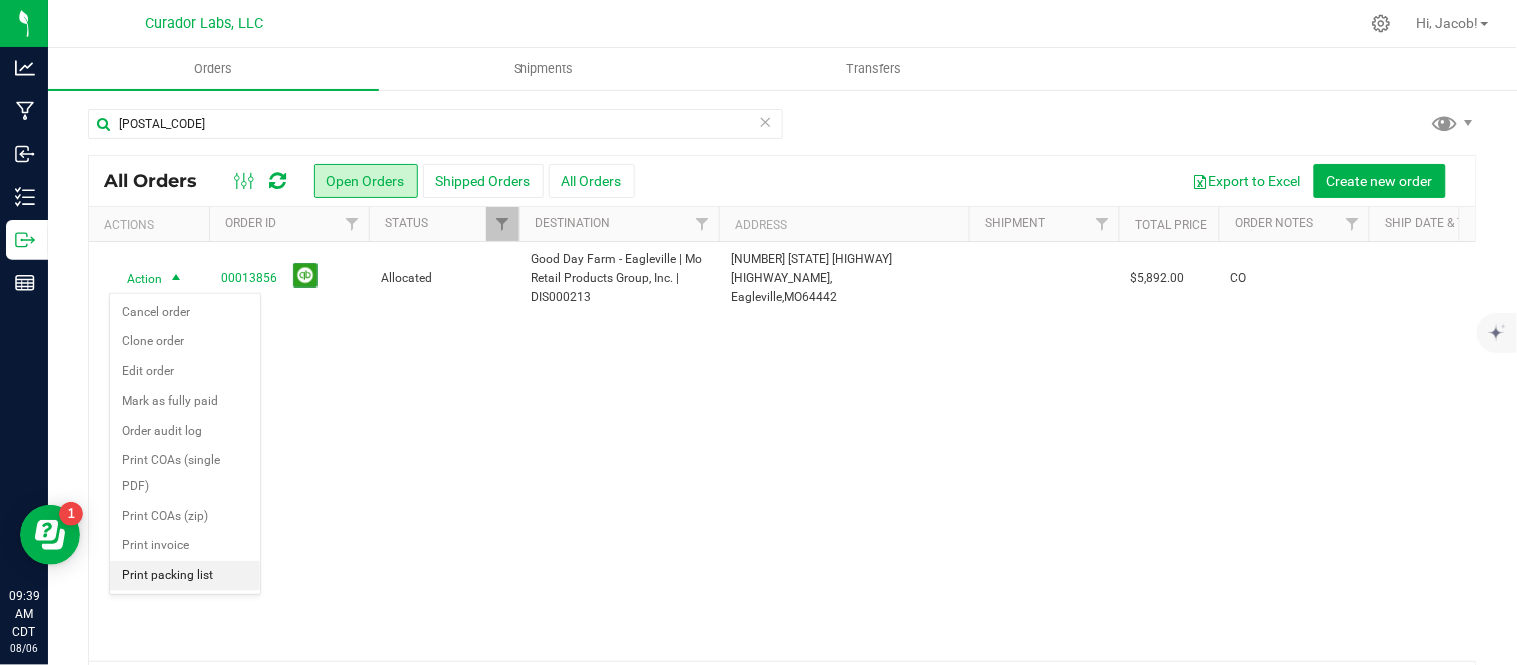 click on "Print packing list" at bounding box center [185, 576] 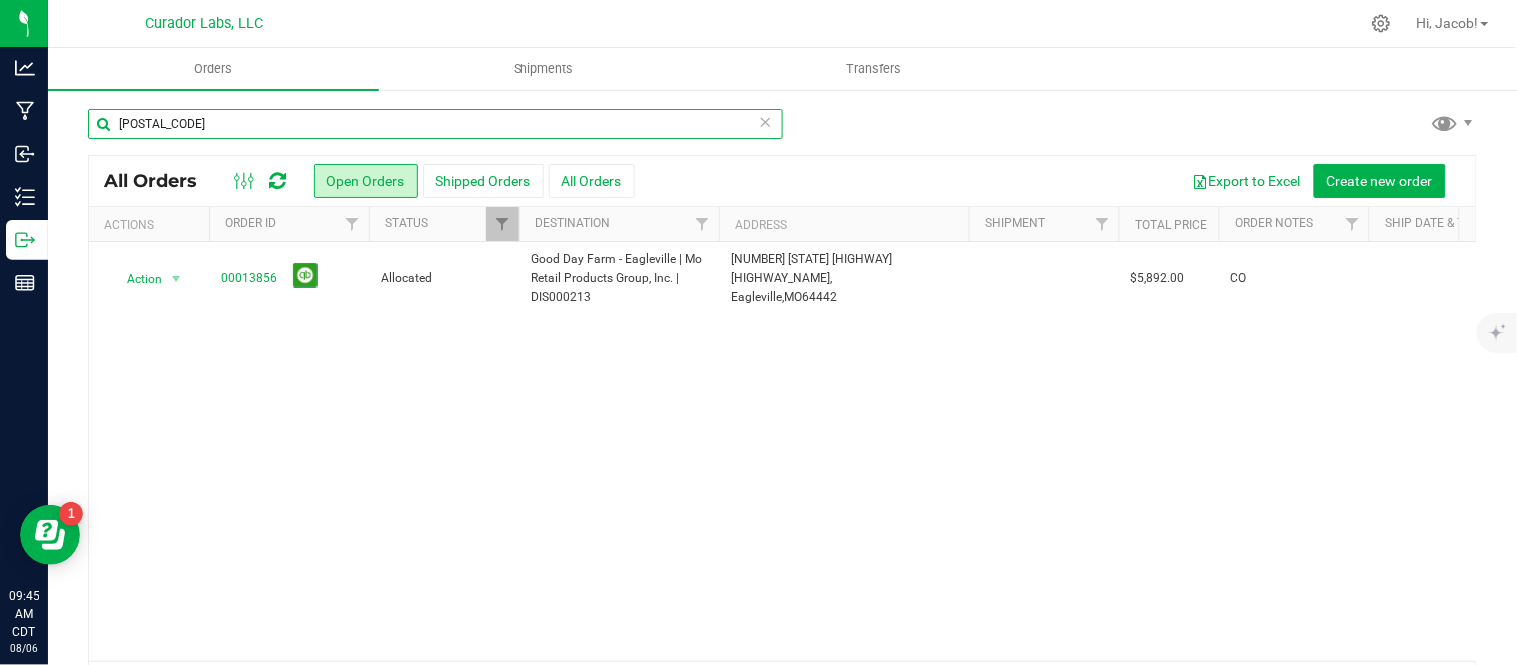 click on "[POSTAL_CODE]" at bounding box center (435, 124) 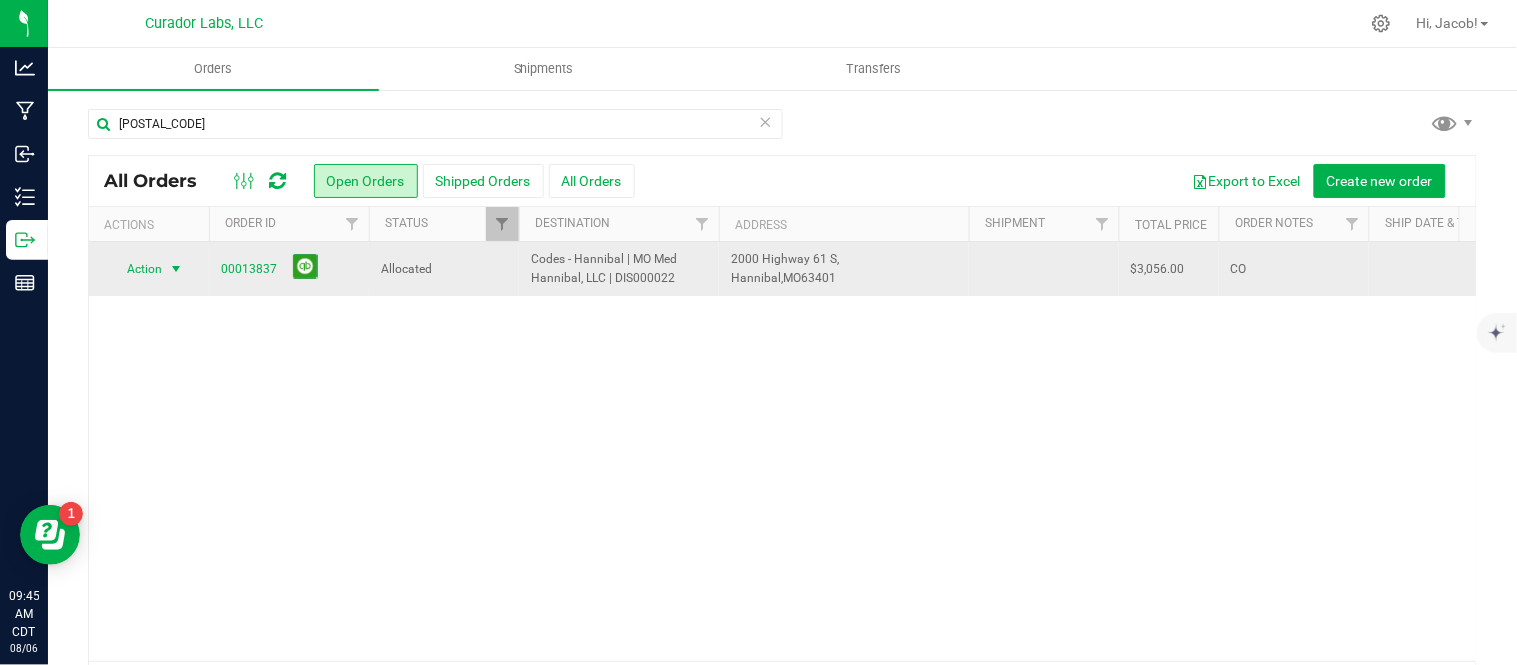 click at bounding box center (176, 269) 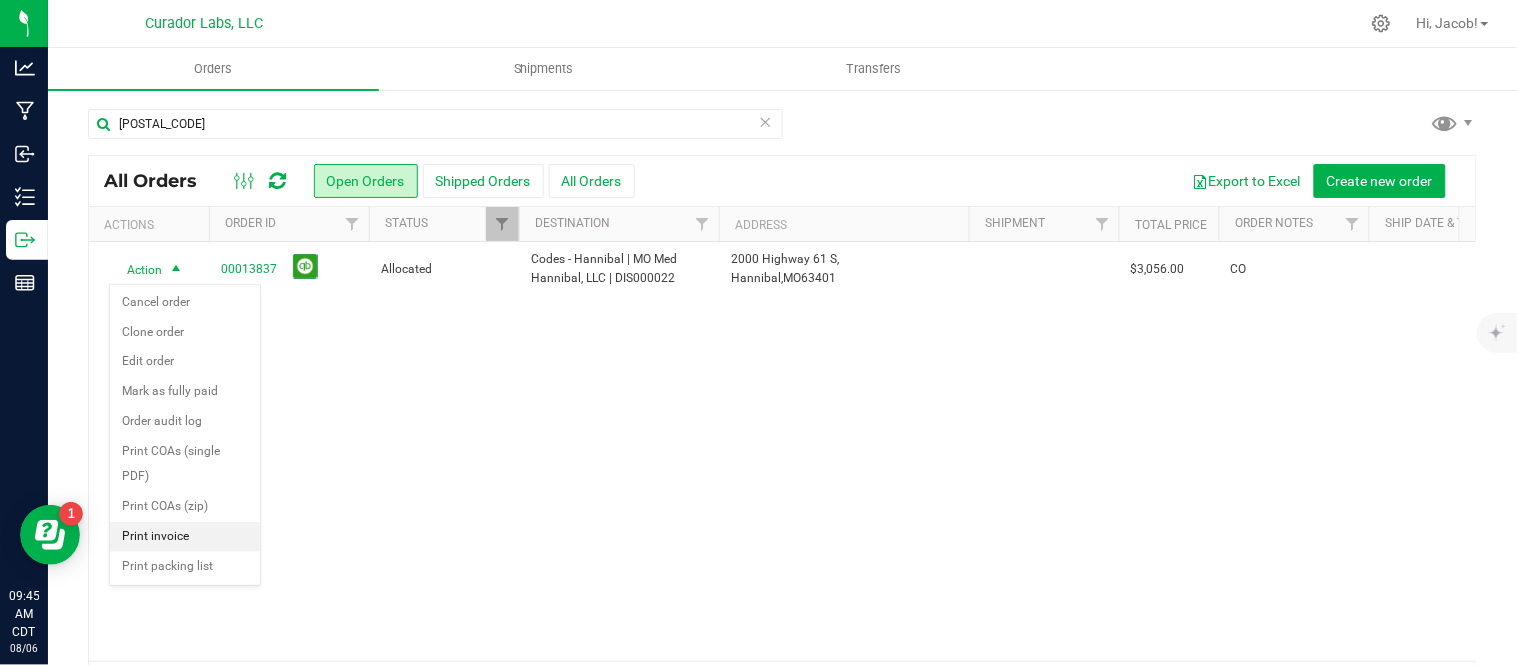 click on "Print invoice" at bounding box center [185, 537] 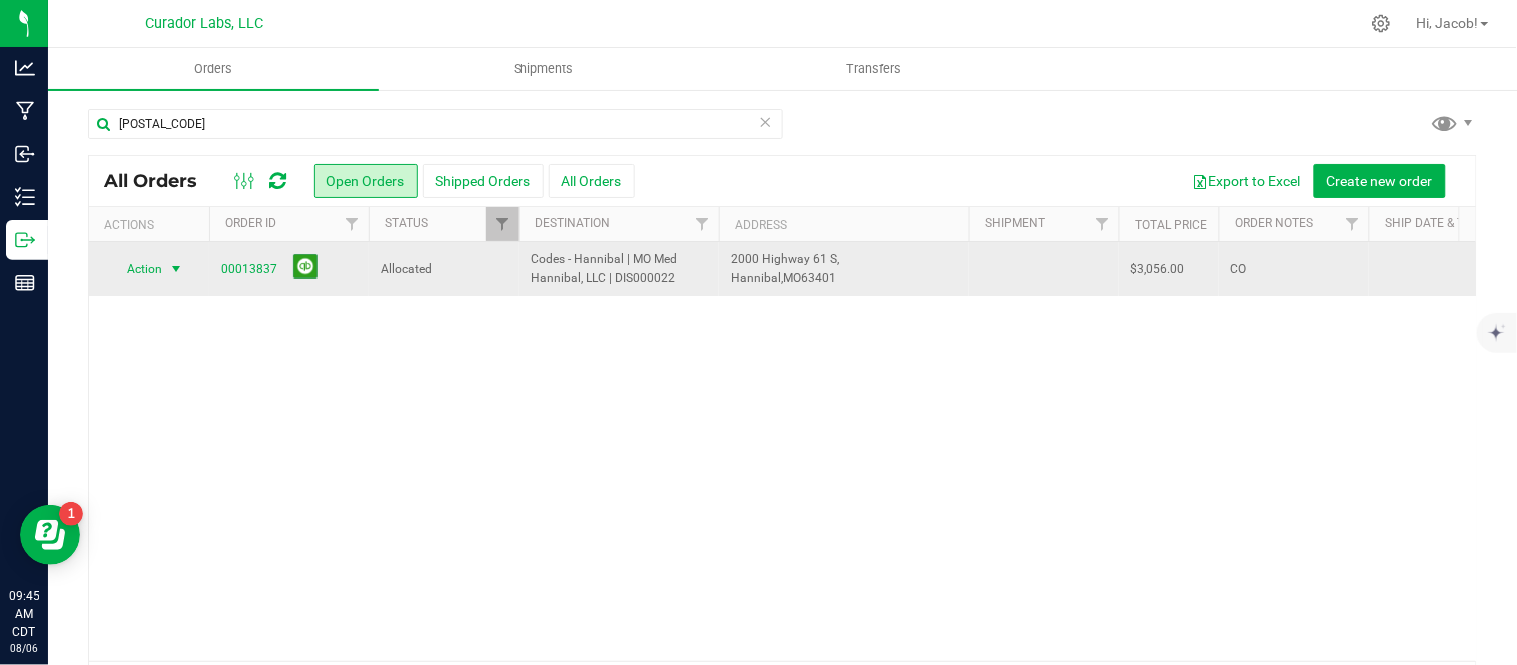 click on "Action" at bounding box center (136, 269) 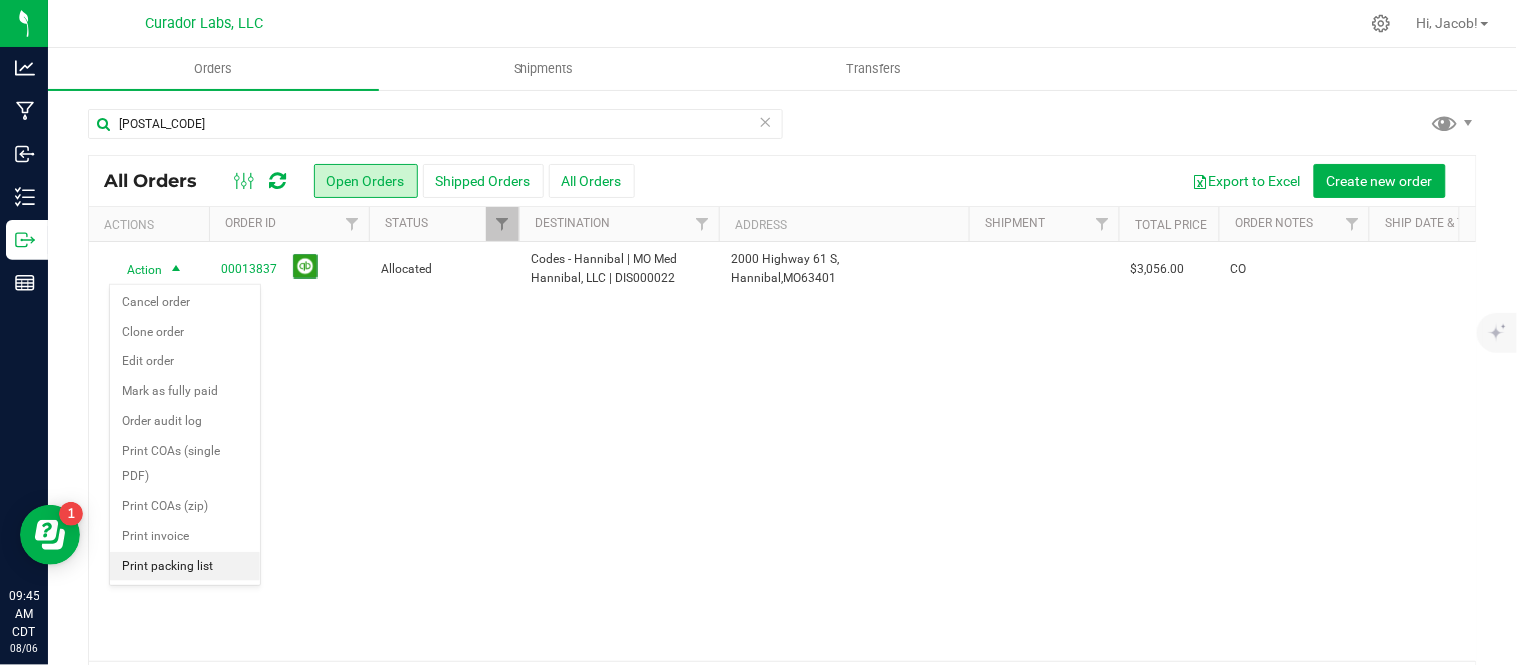click on "Print packing list" at bounding box center (185, 567) 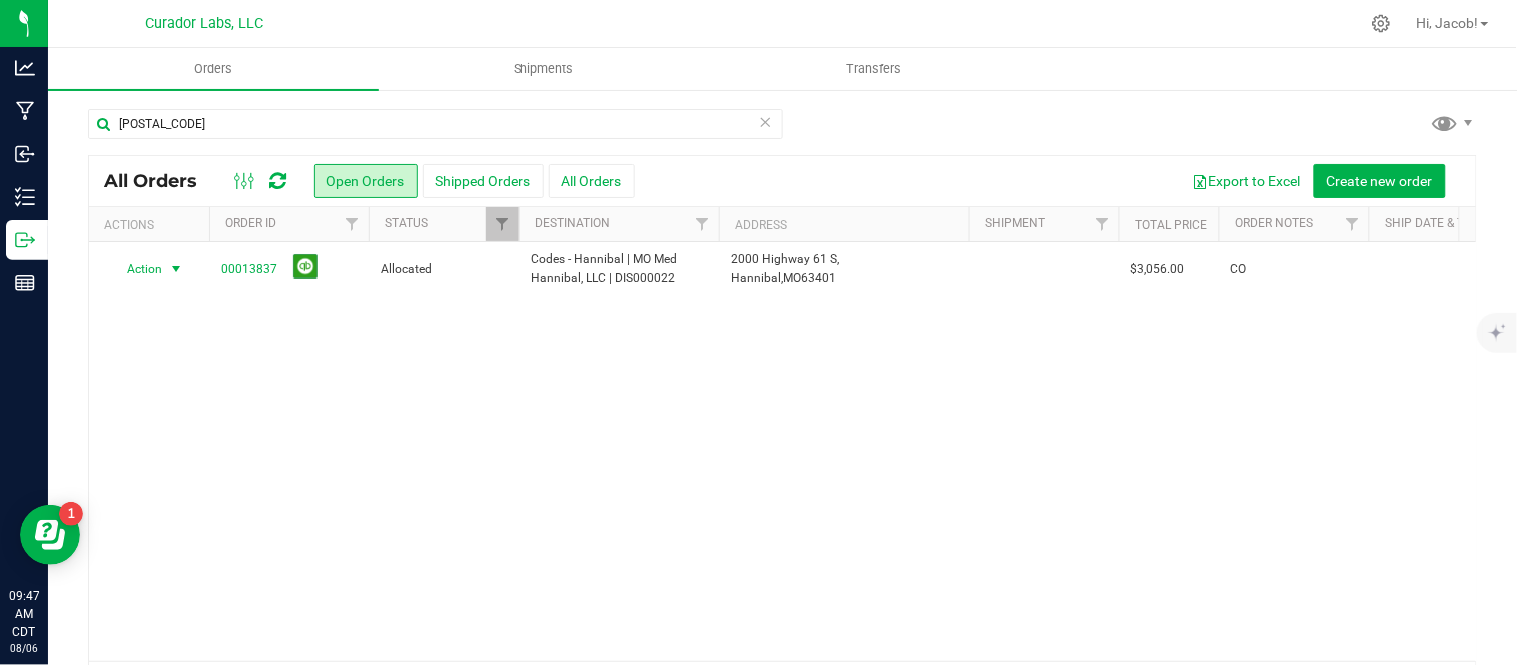 click on "[POSTAL_CODE]
All Orders
Open Orders
Shipped Orders
All Orders
Export to Excel
Create new order
Actions Order ID Status Destination Address Shipment Total Price Order Notes Order Date" at bounding box center (782, 409) 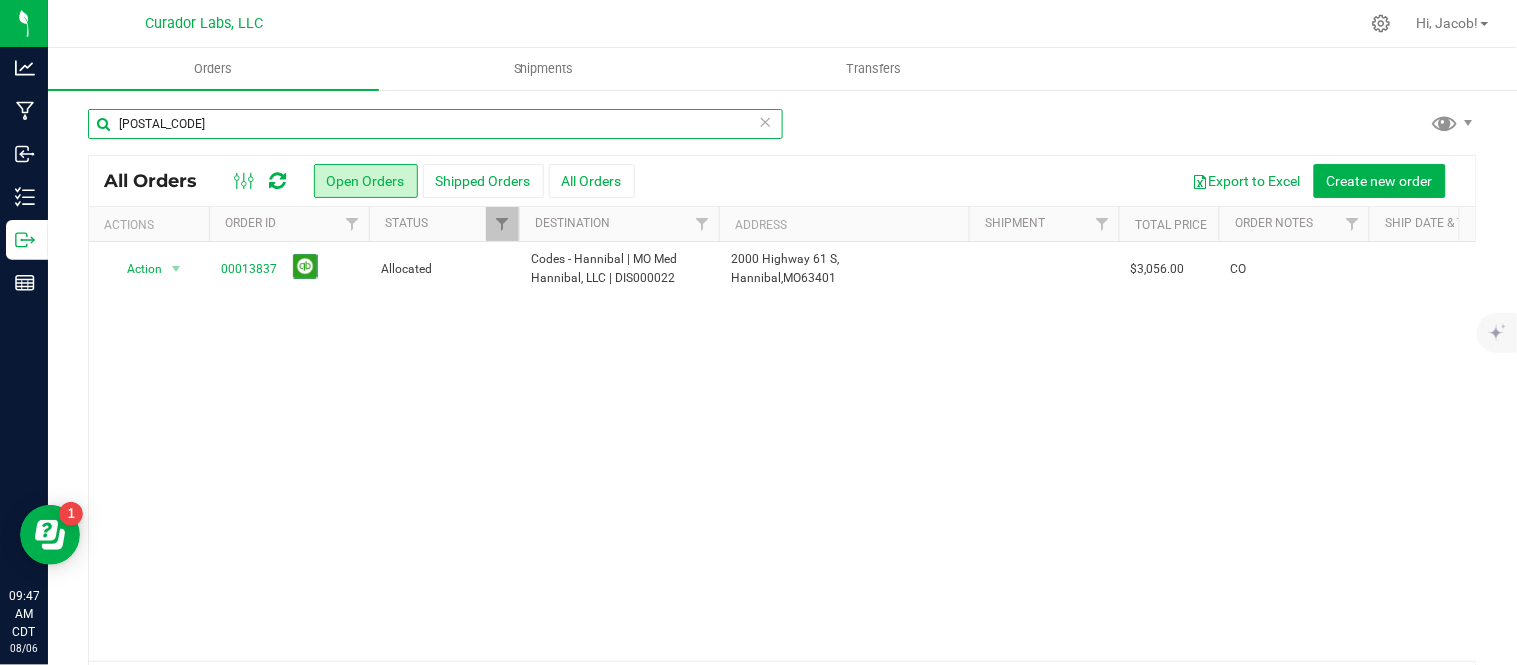 click on "[POSTAL_CODE]" at bounding box center (435, 124) 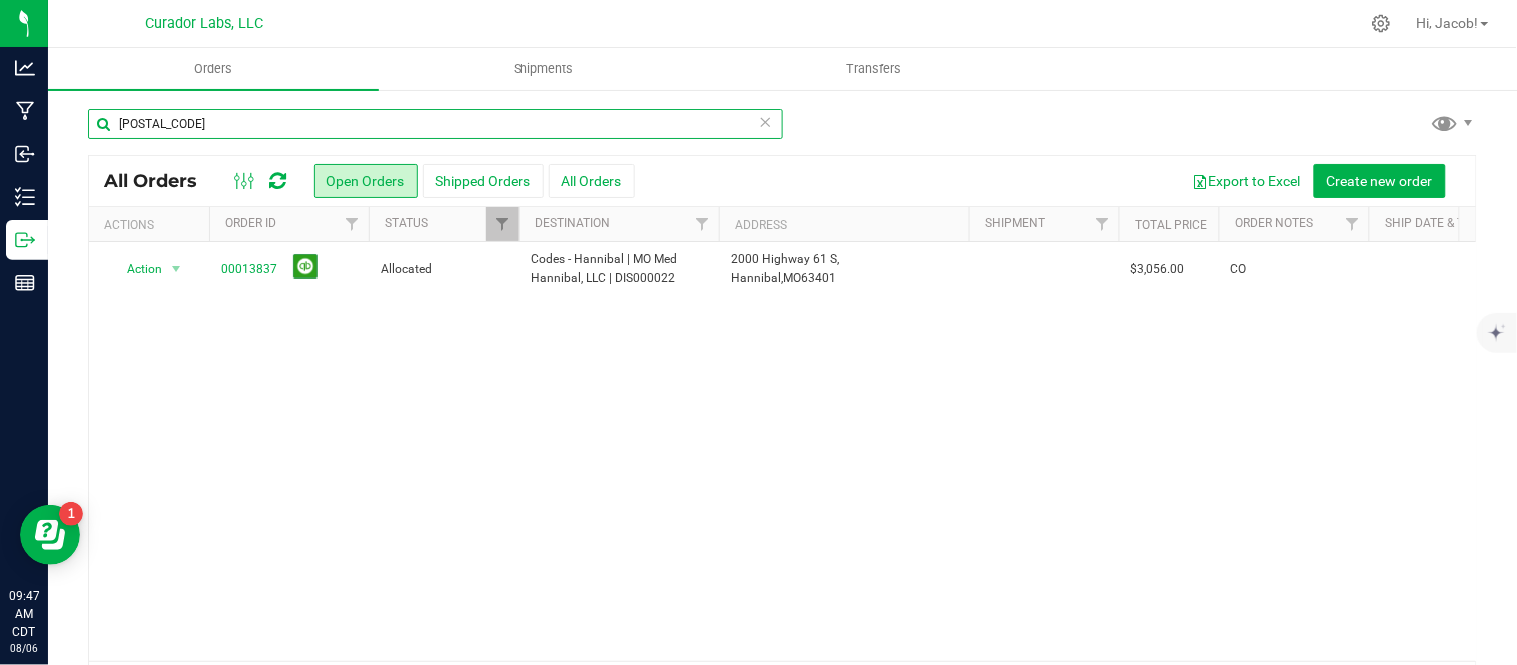 click on "[POSTAL_CODE]" at bounding box center [435, 124] 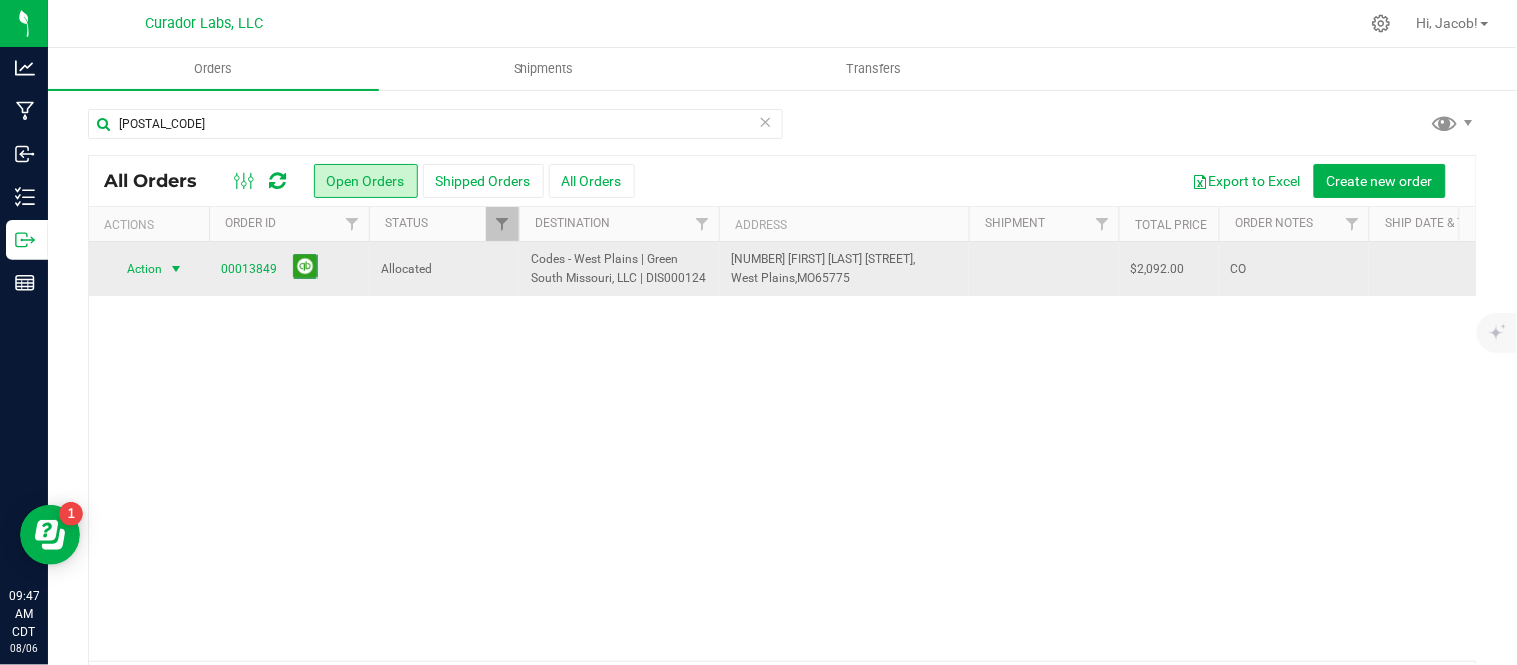 click on "Action" at bounding box center [136, 269] 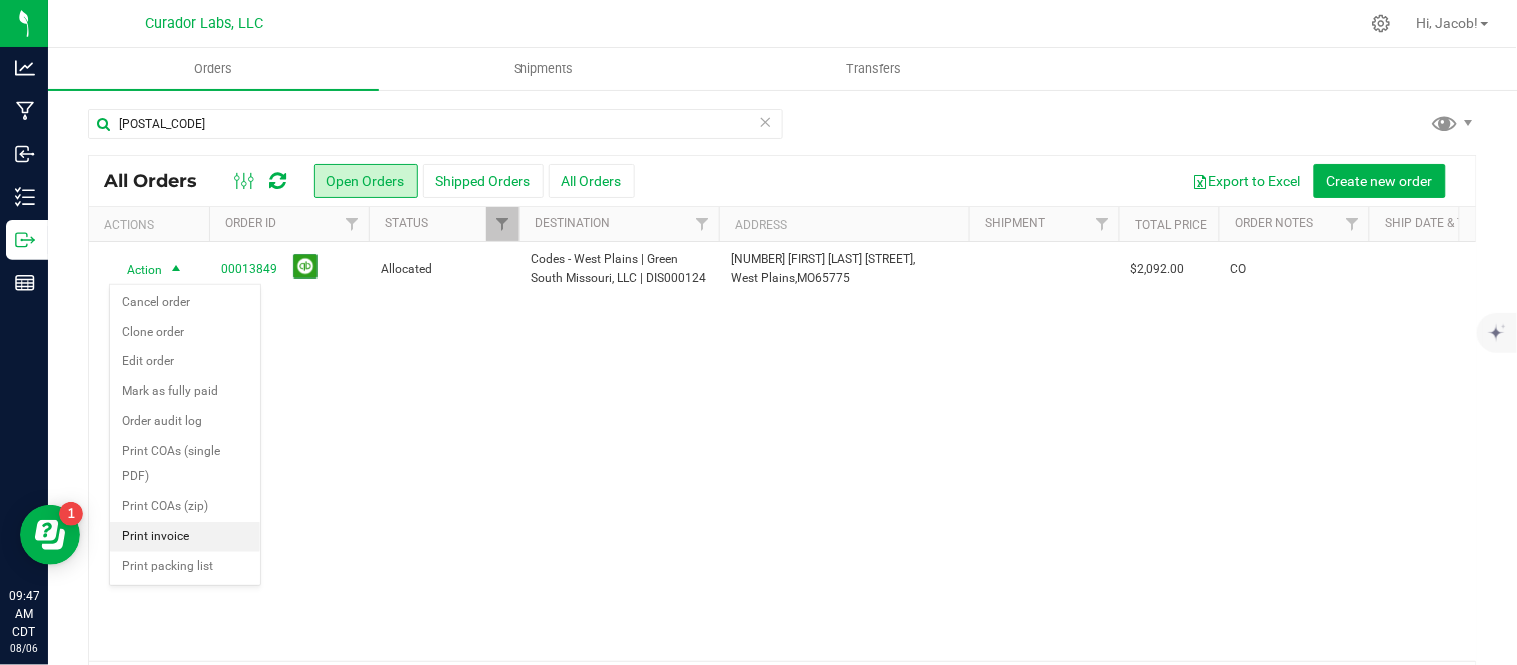 click on "Print invoice" at bounding box center (185, 537) 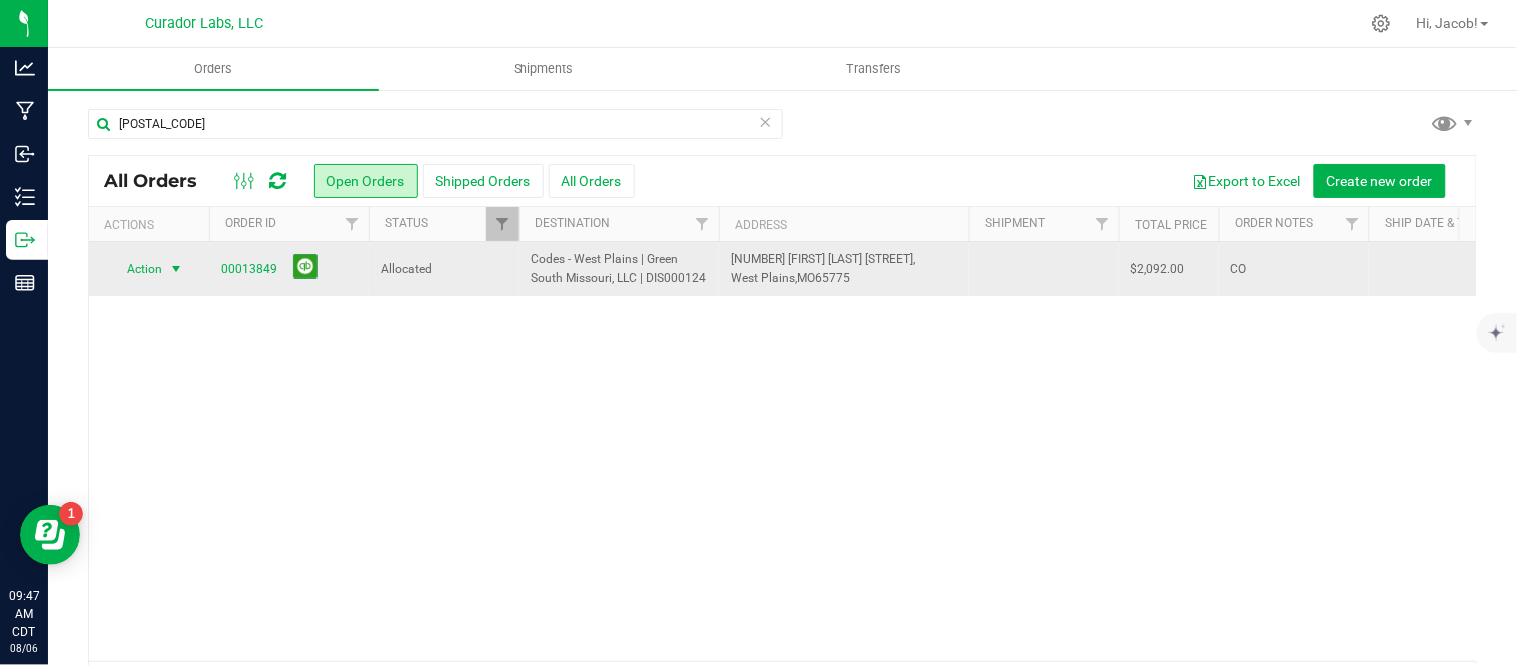 click on "Action Action Cancel order Clone order Edit order Mark as fully paid Order audit log Print COAs (single PDF) Print COAs (zip) Print invoice Print packing list" at bounding box center [149, 269] 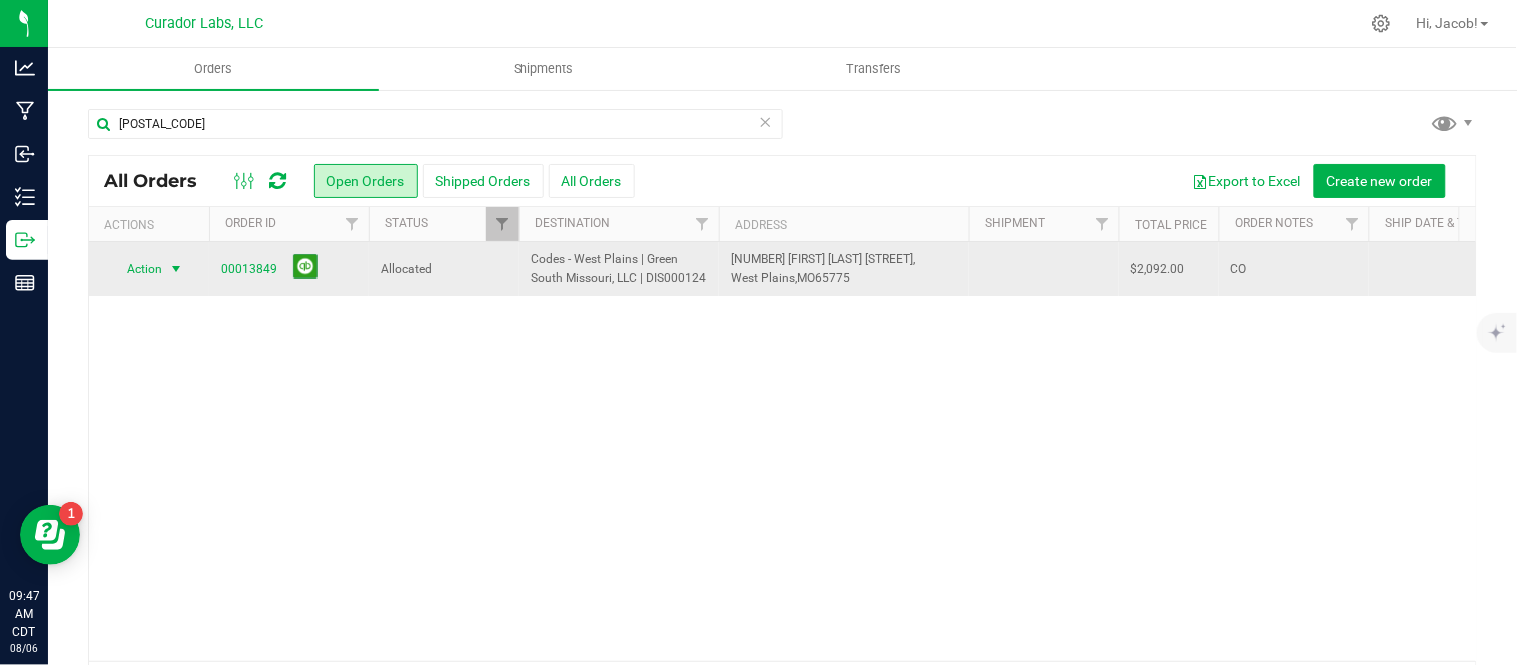 click on "Action" at bounding box center [136, 269] 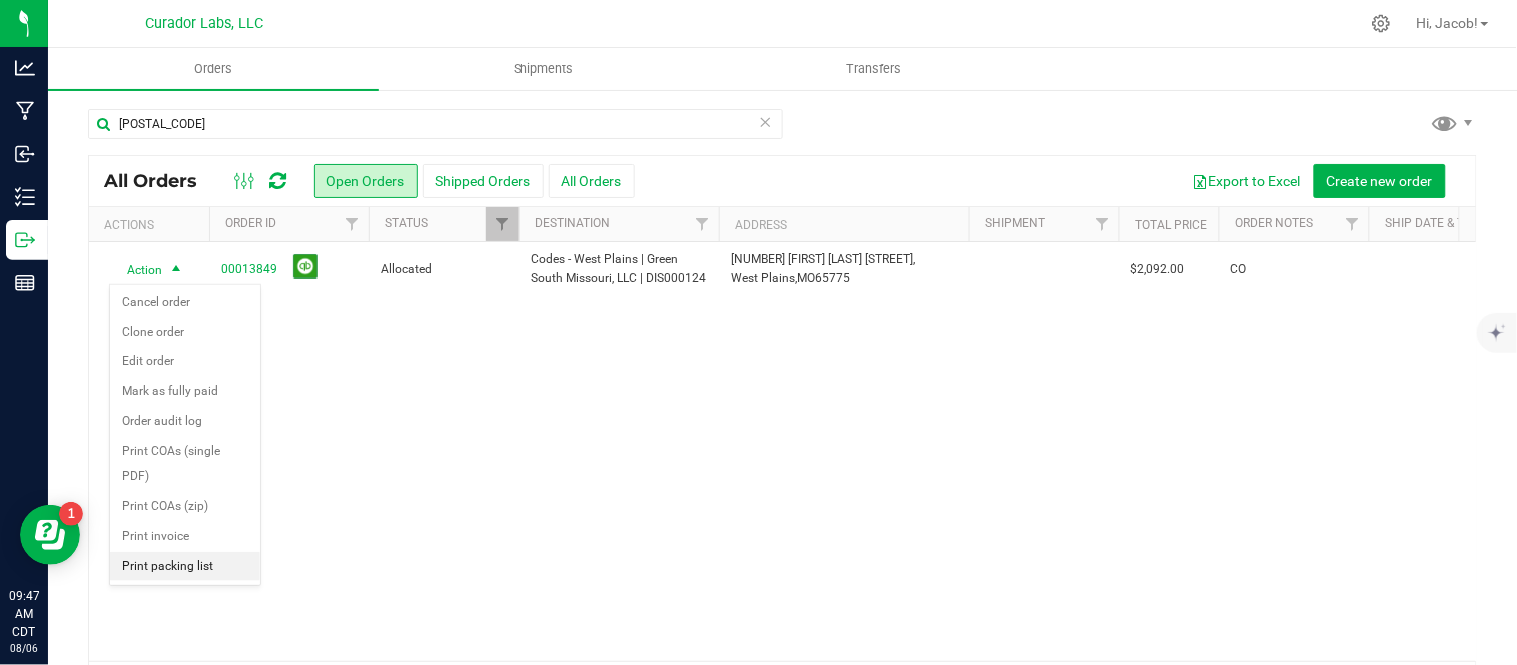 click on "Print packing list" at bounding box center (185, 567) 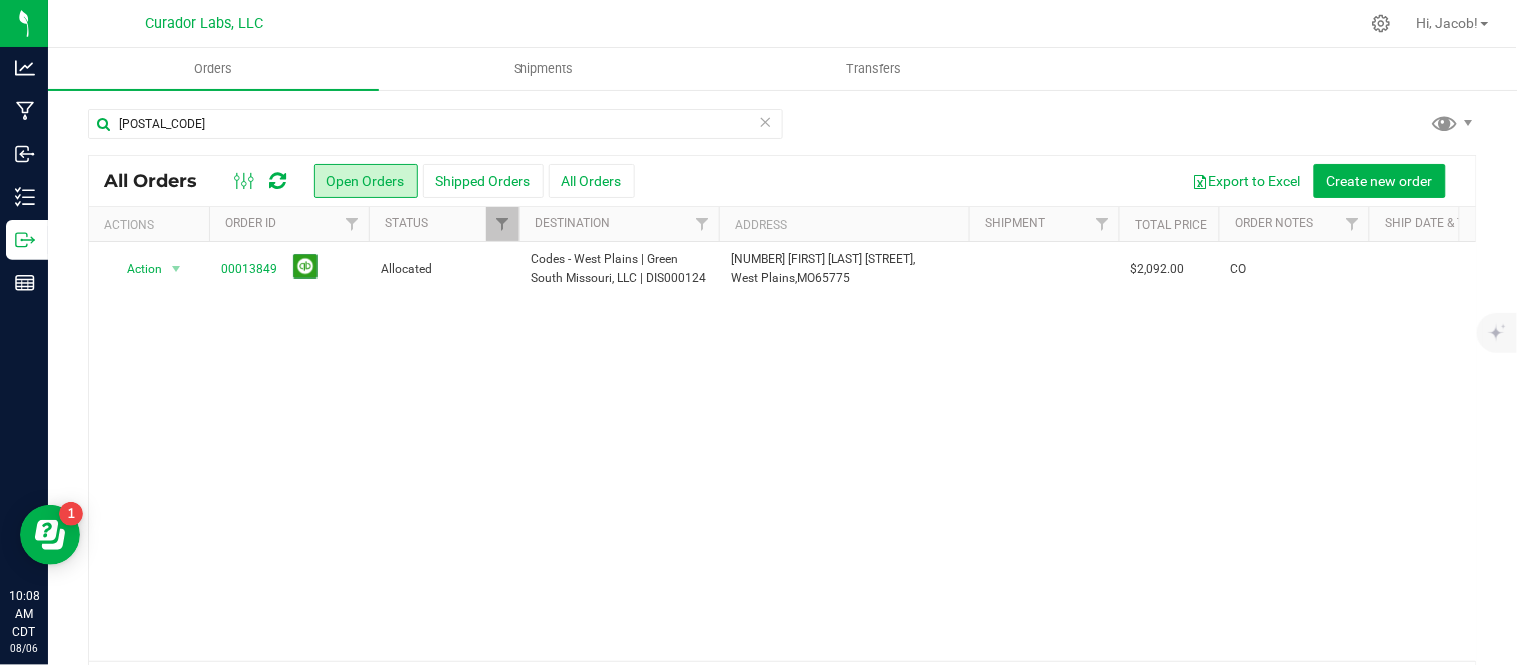click on "[POSTAL_CODE]" at bounding box center (435, 132) 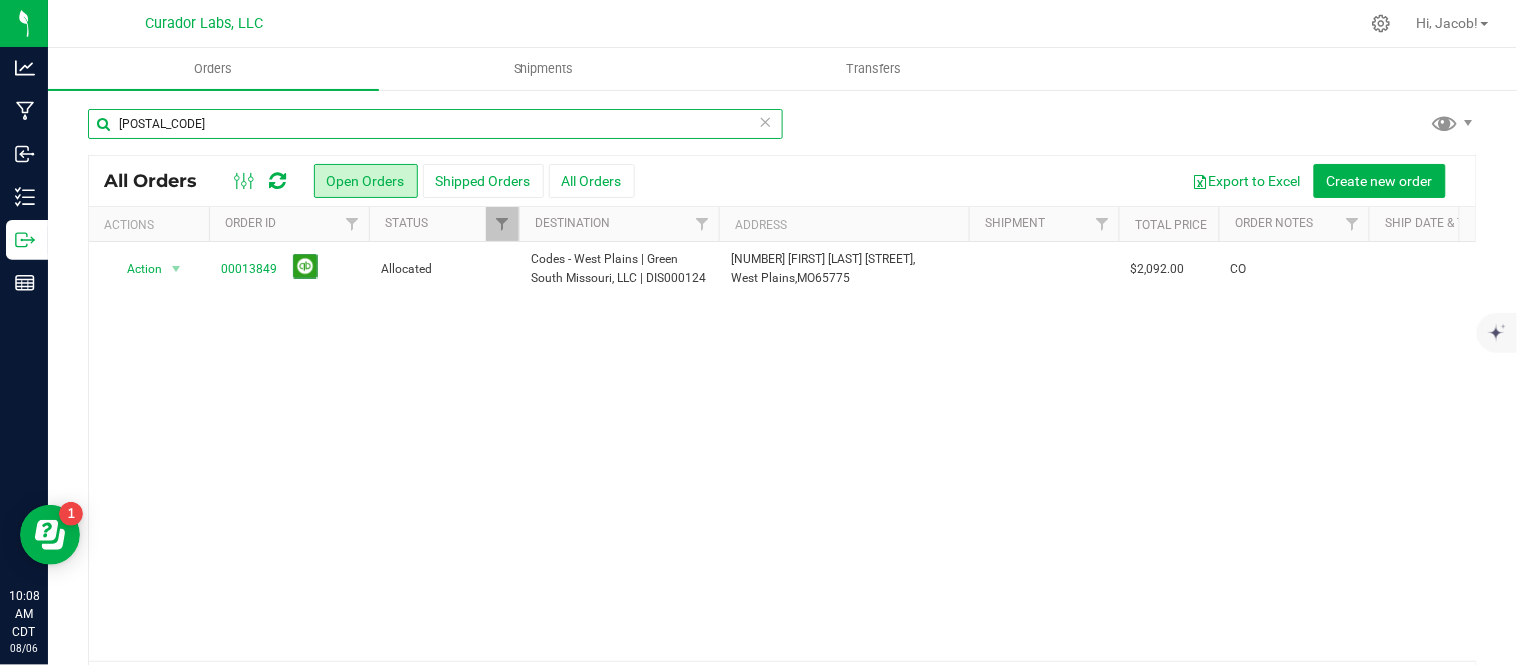 click on "[POSTAL_CODE]" at bounding box center (435, 124) 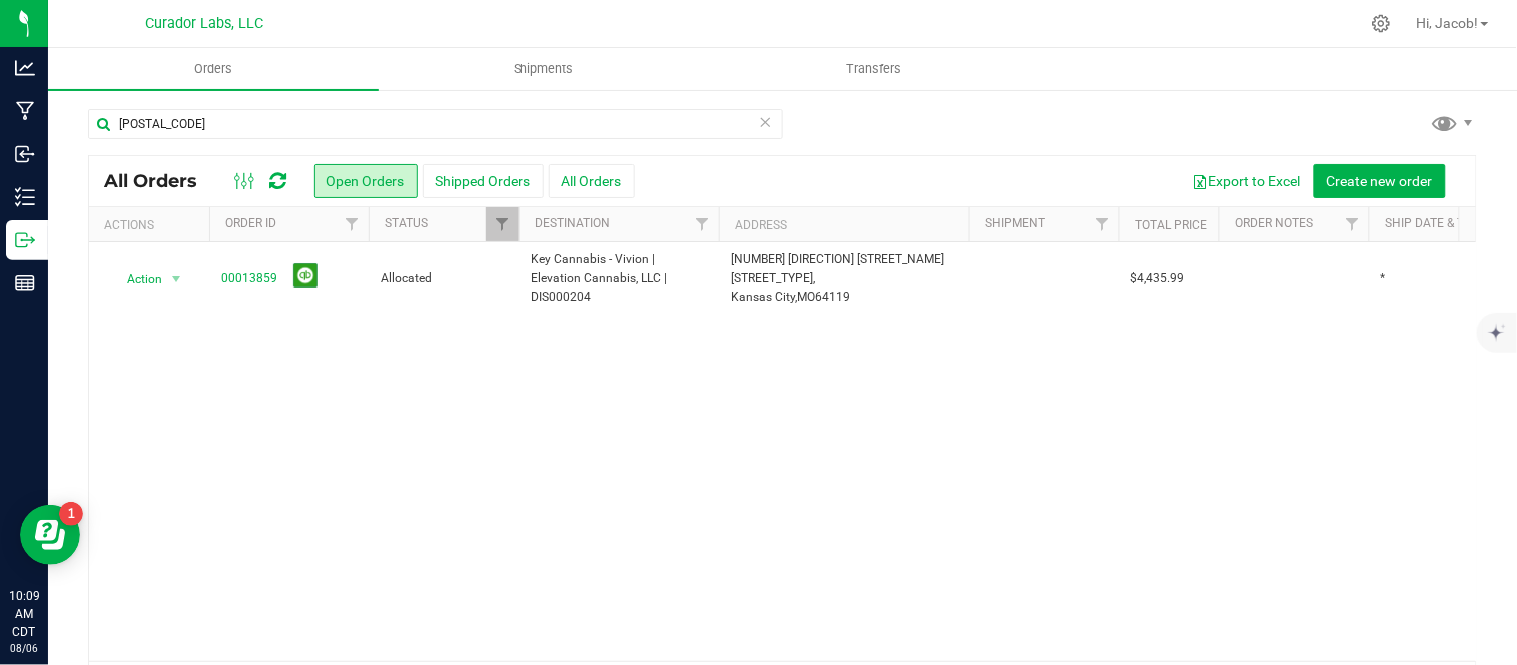 click on "All Orders" at bounding box center [160, 181] 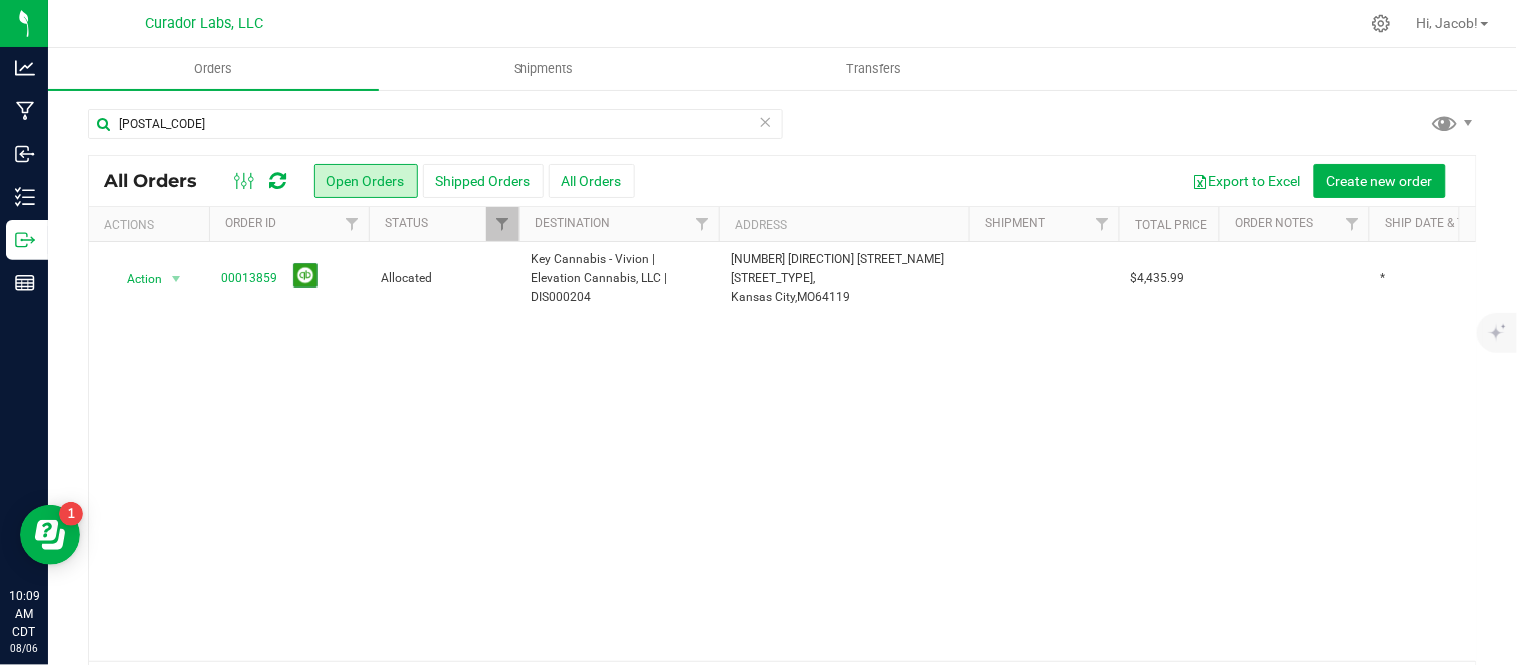 click on "All Orders" at bounding box center [160, 181] 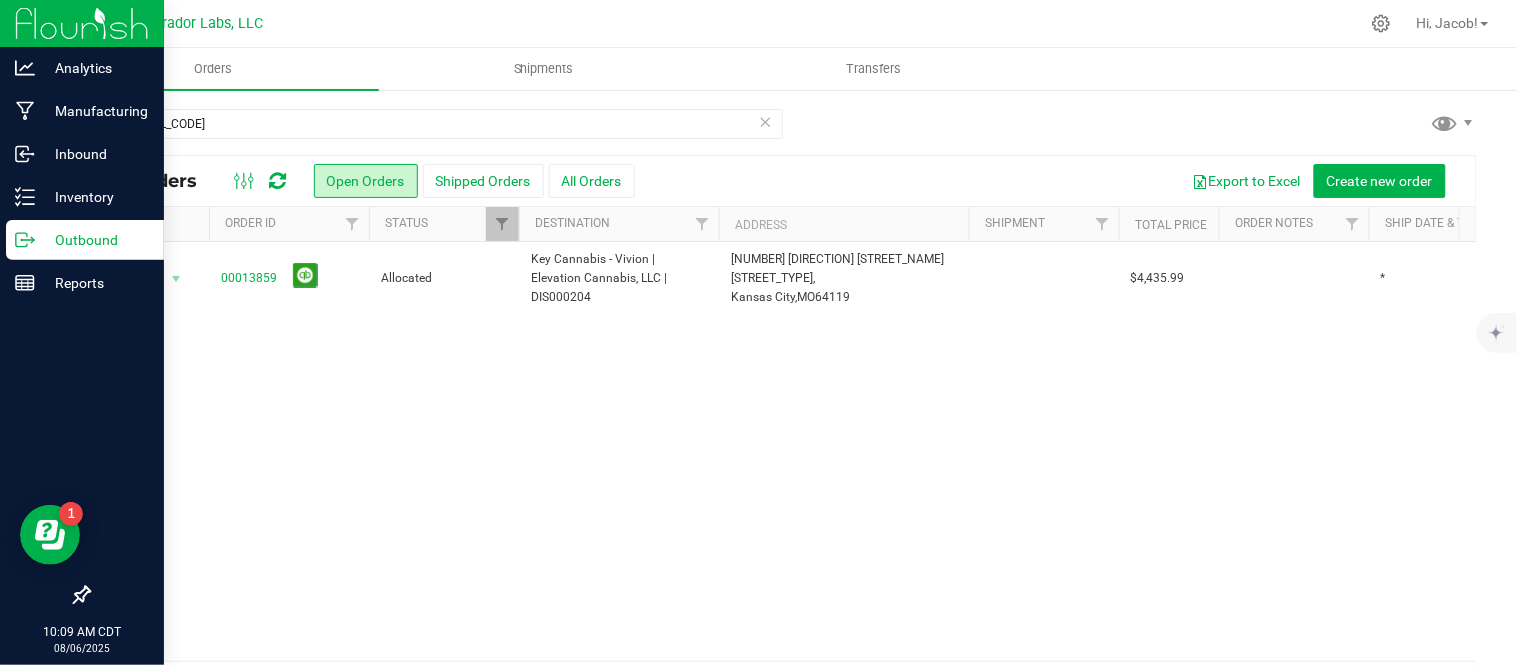 click on "Outbound" at bounding box center (85, 240) 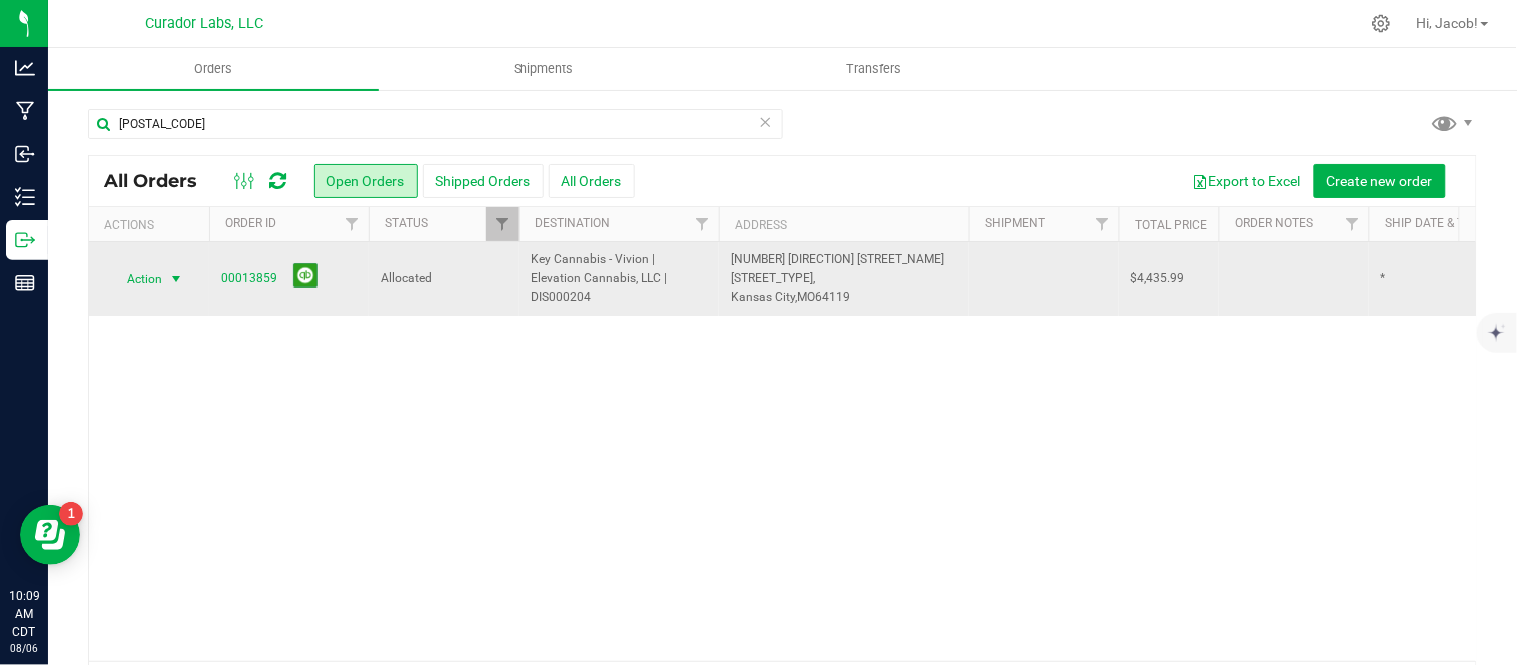 click at bounding box center (176, 279) 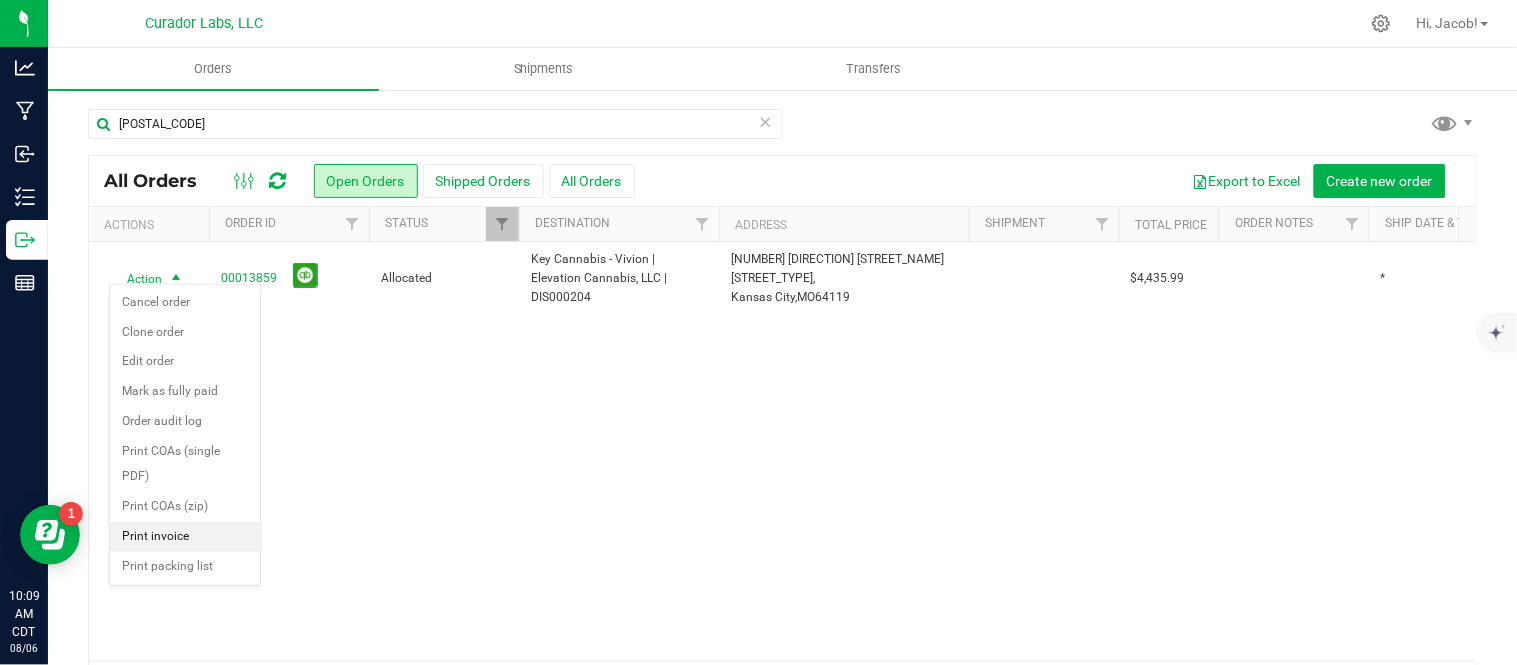 click on "Print invoice" at bounding box center (185, 537) 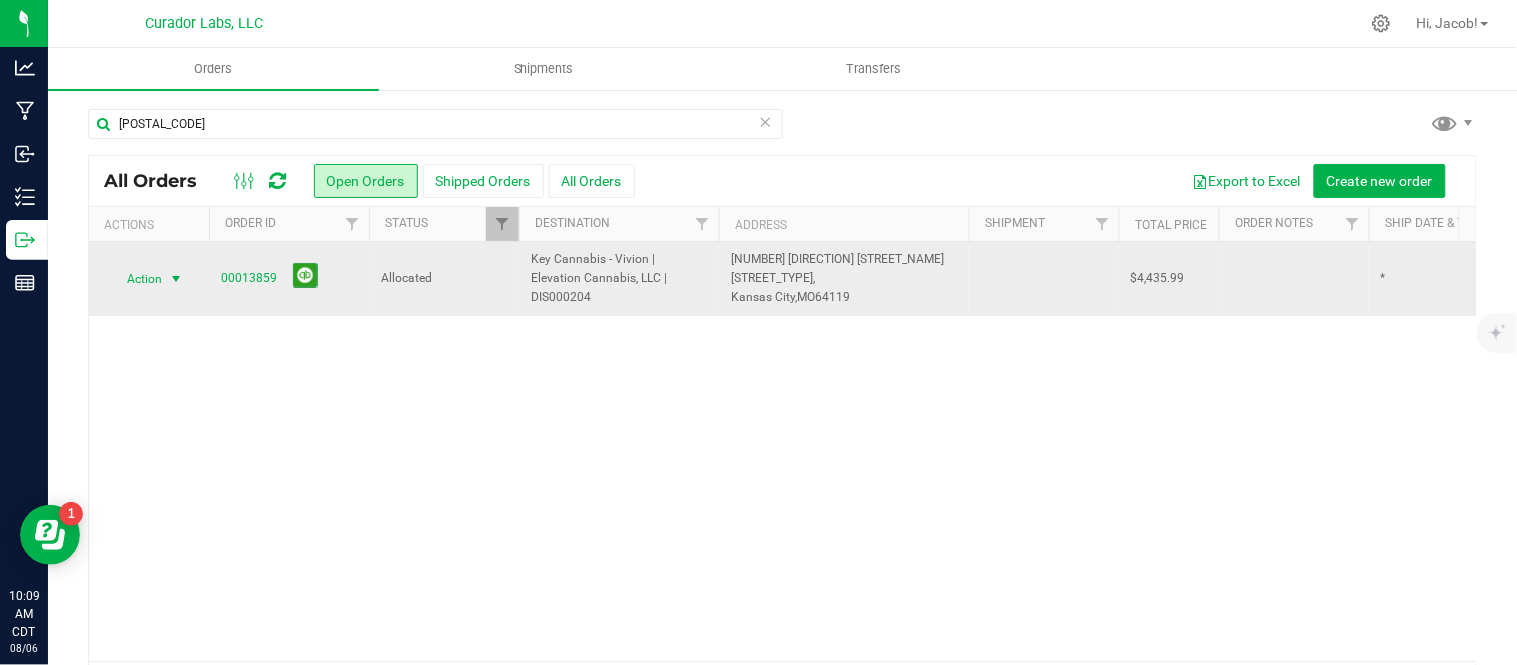 click on "Action" at bounding box center (136, 279) 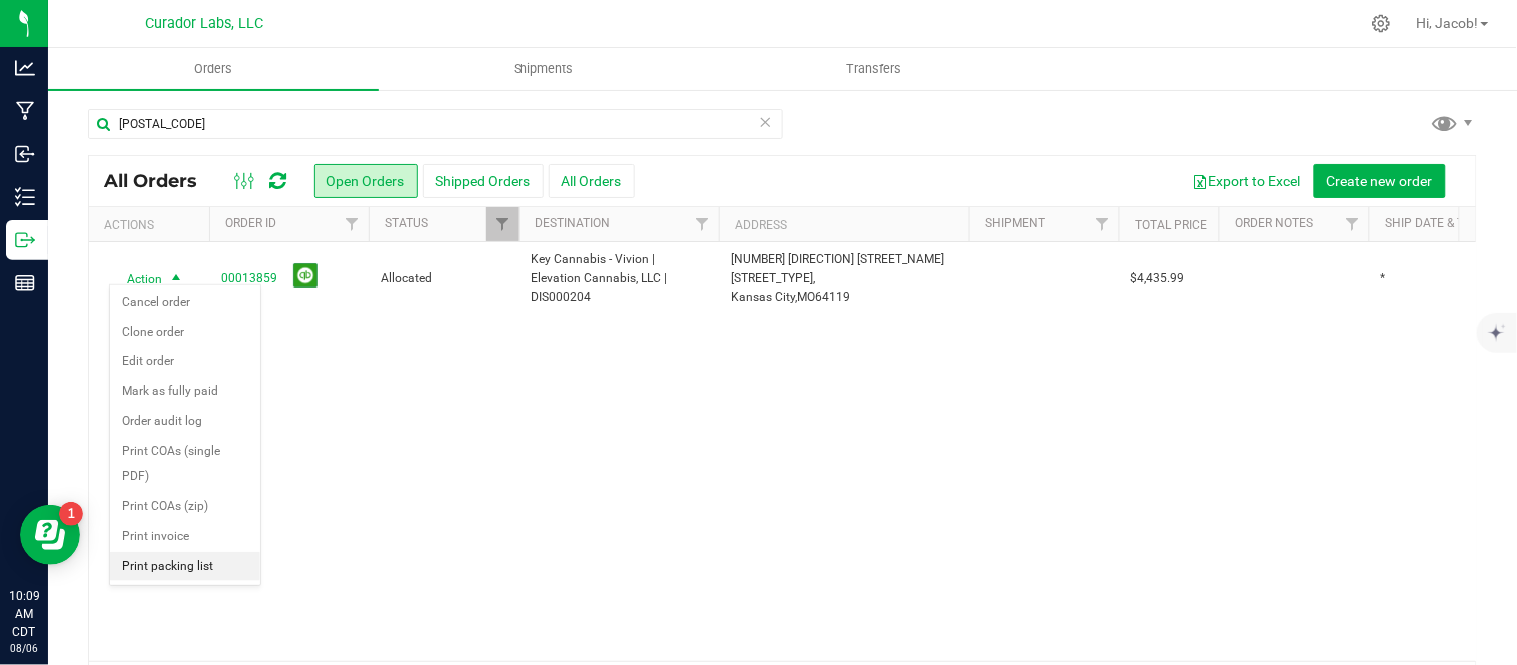 click on "Print packing list" at bounding box center (185, 567) 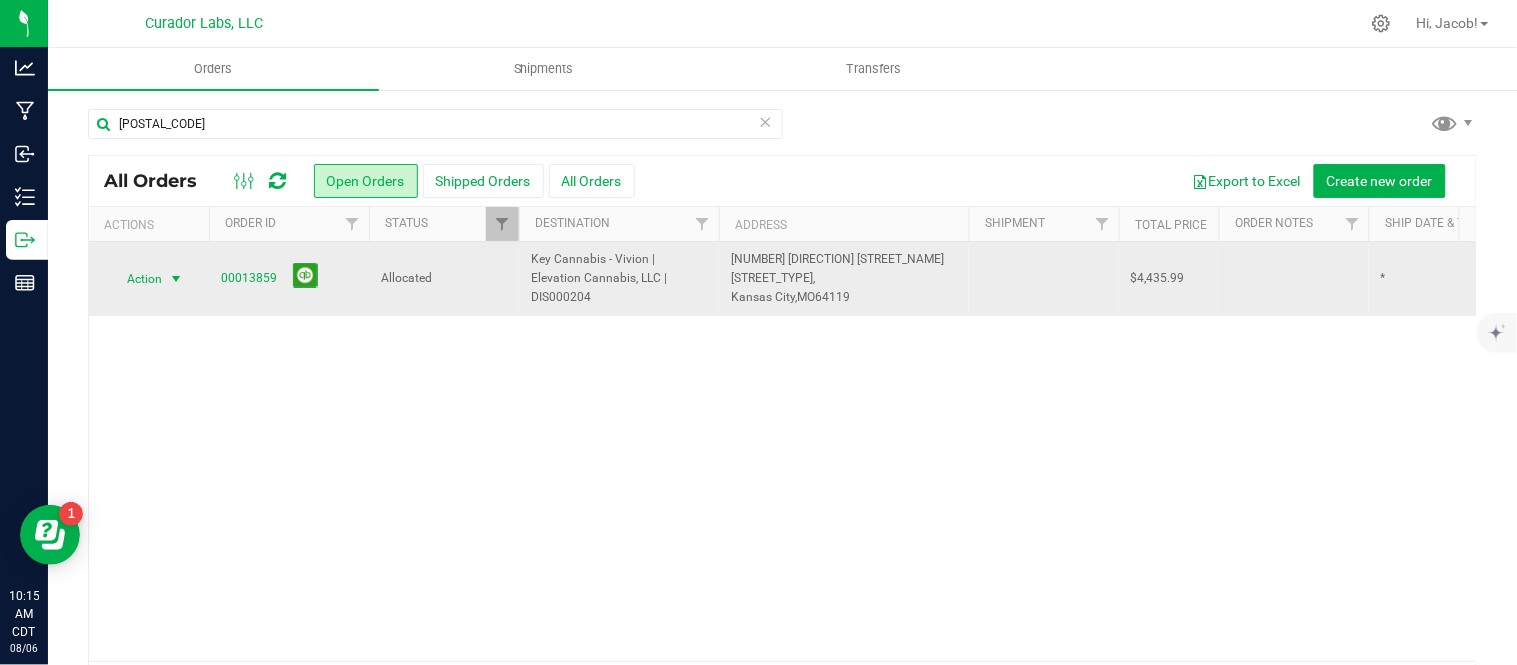 click on "Action" at bounding box center [136, 279] 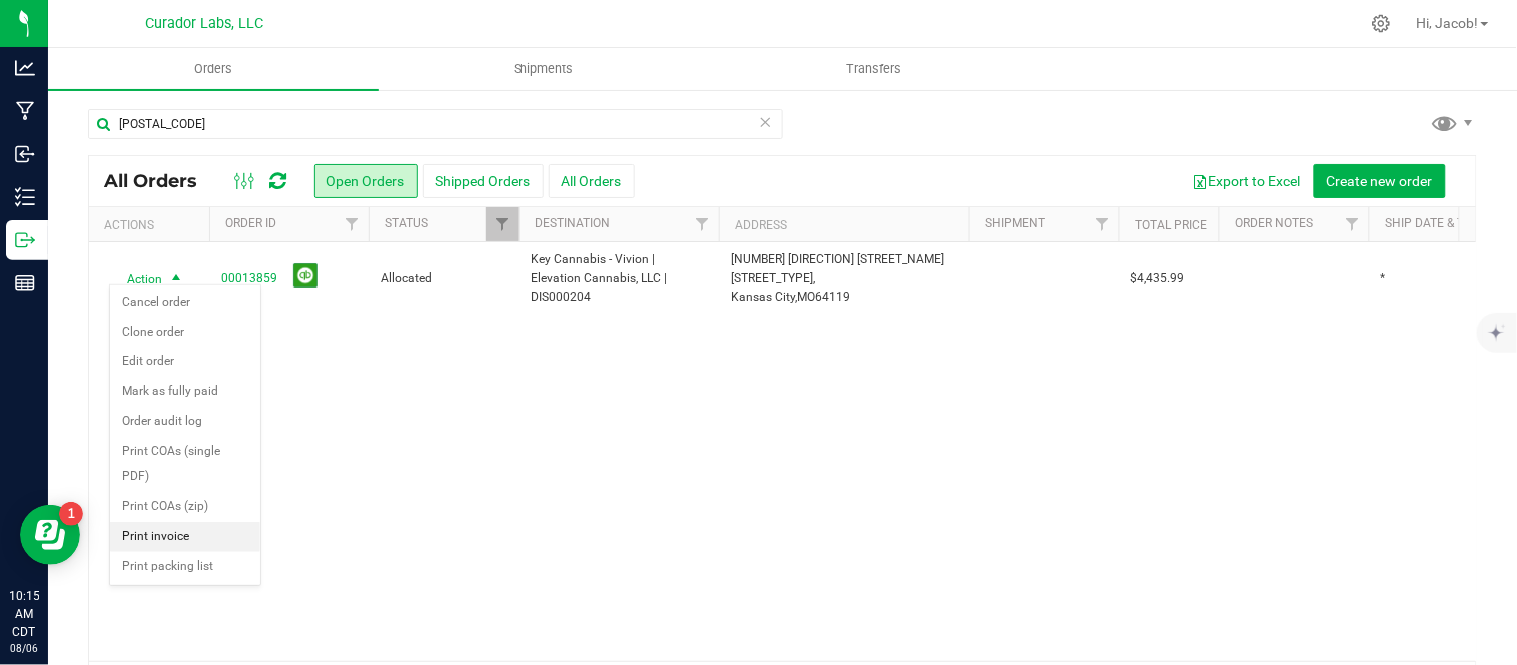 click on "Print invoice" at bounding box center (185, 537) 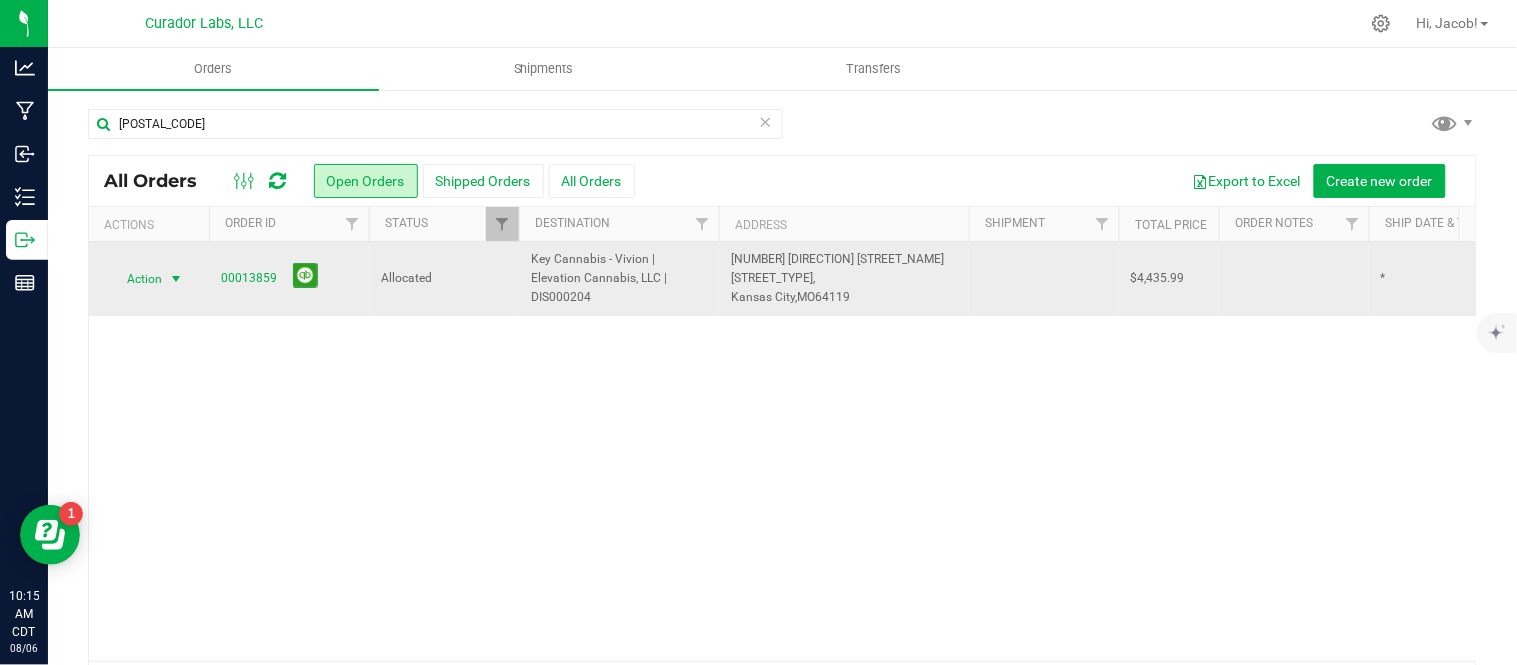 click on "Action" at bounding box center [136, 279] 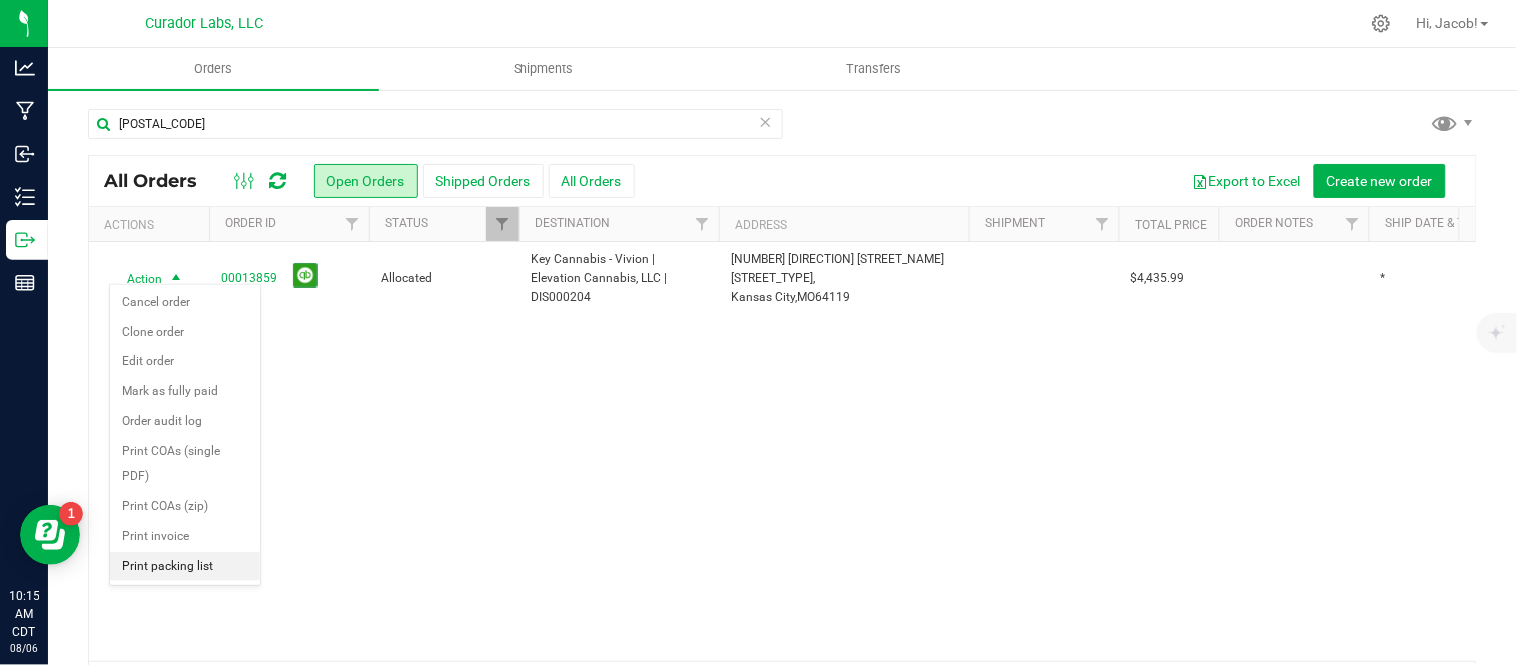 click on "Print packing list" at bounding box center (185, 567) 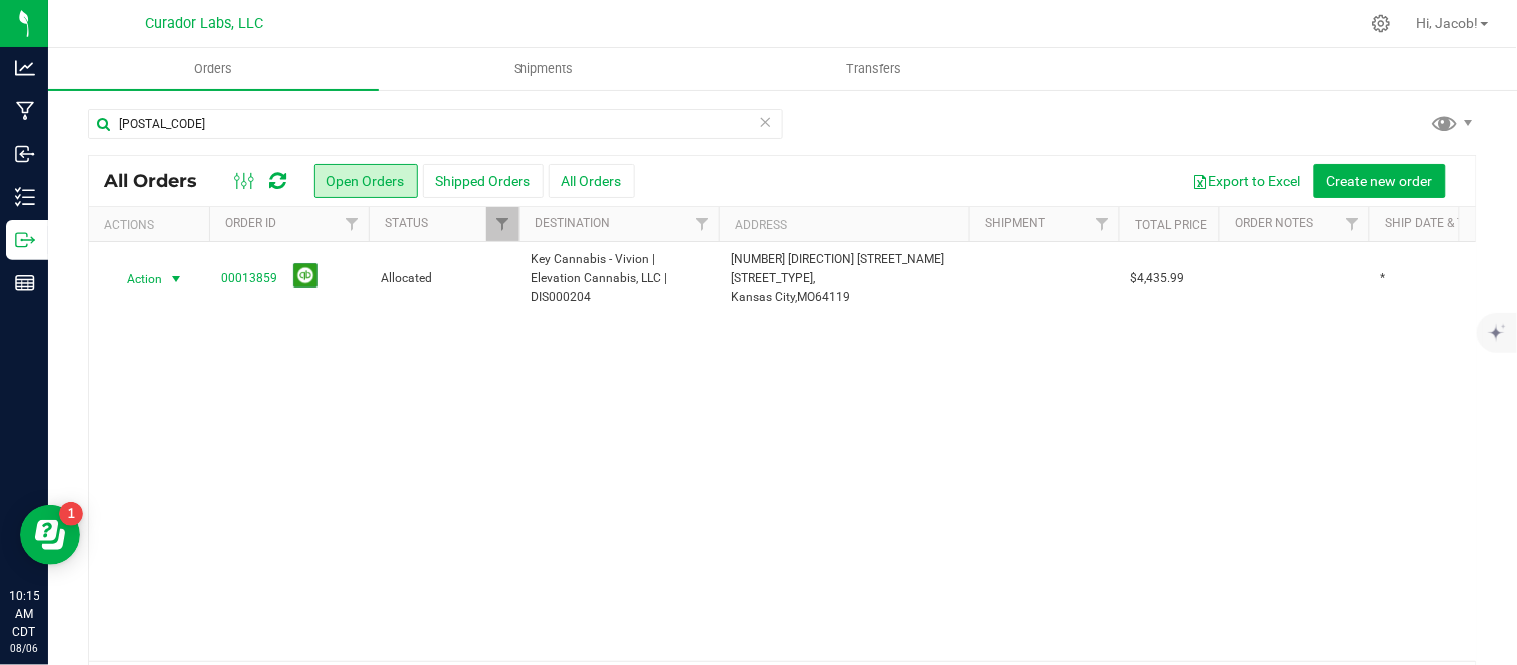 click on "[POSTAL_CODE]" at bounding box center (435, 132) 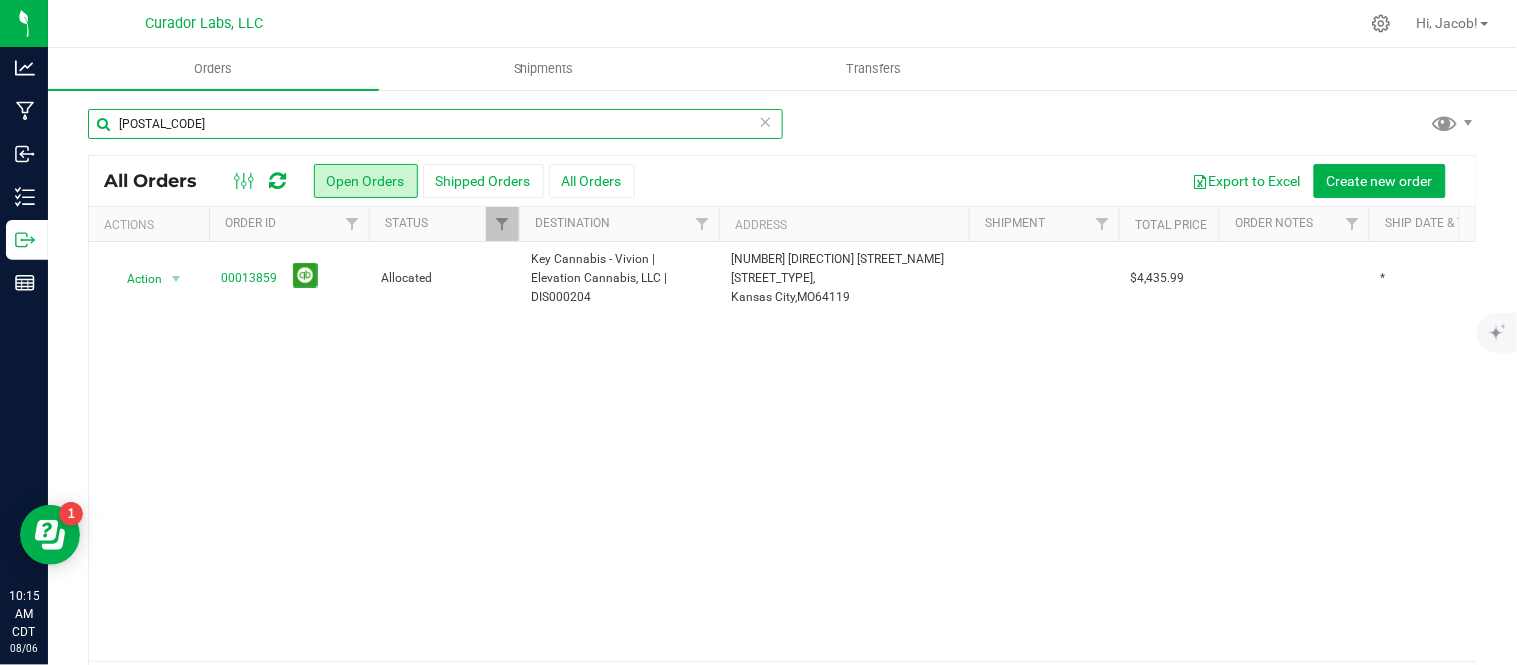 click on "[POSTAL_CODE]" at bounding box center [435, 124] 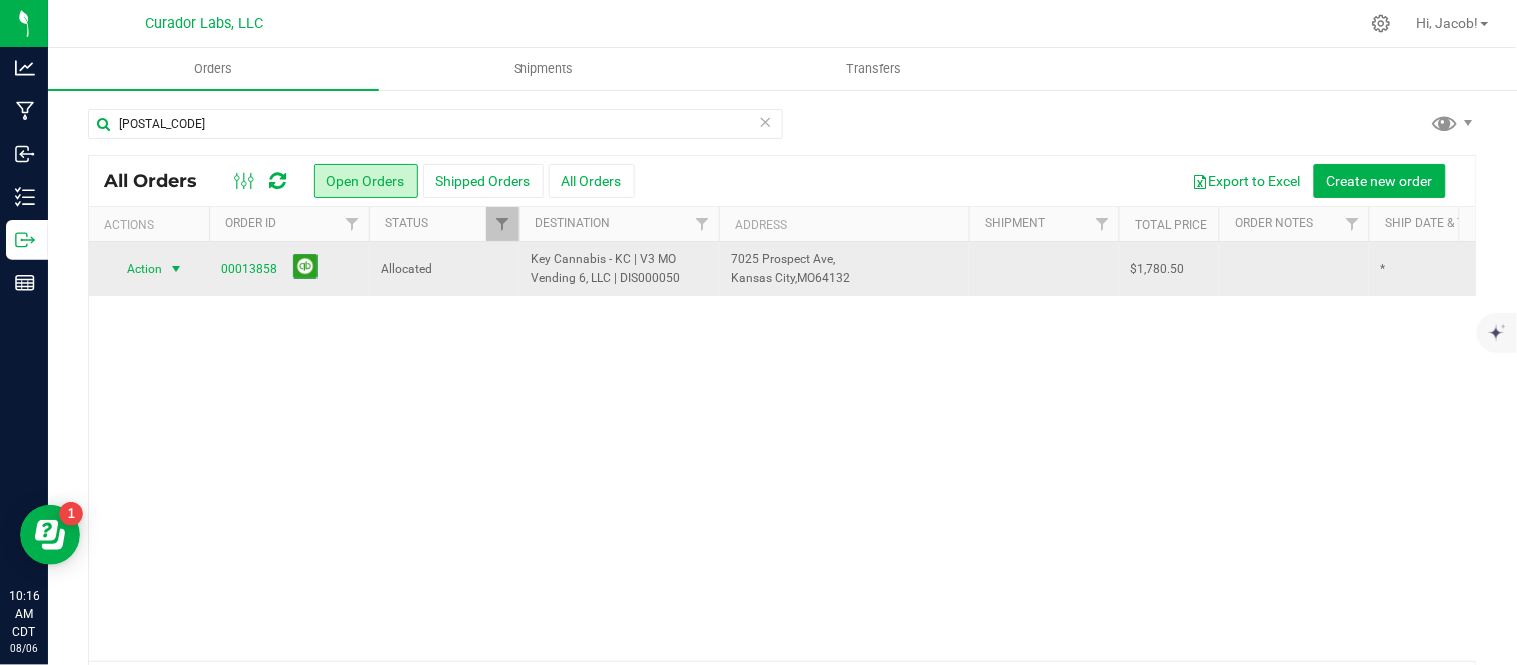 click at bounding box center [176, 269] 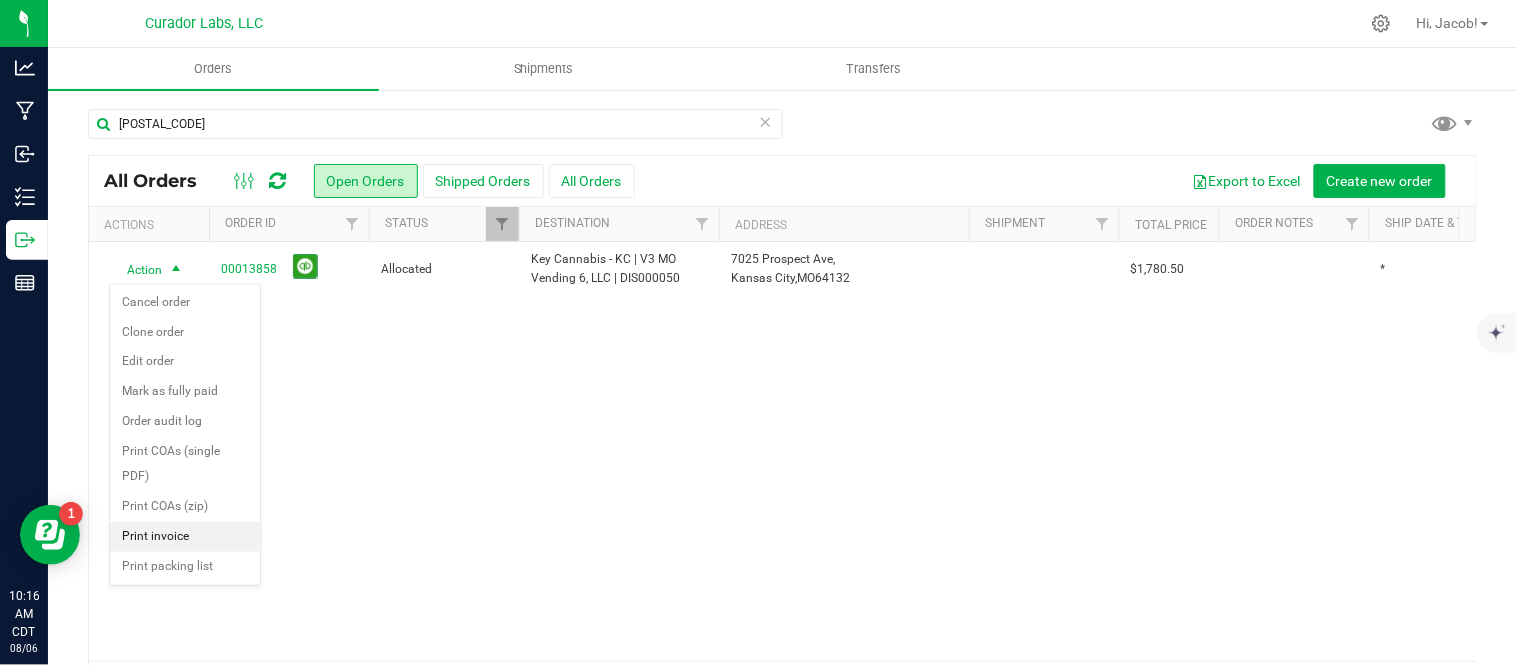 click on "Print invoice" at bounding box center [185, 537] 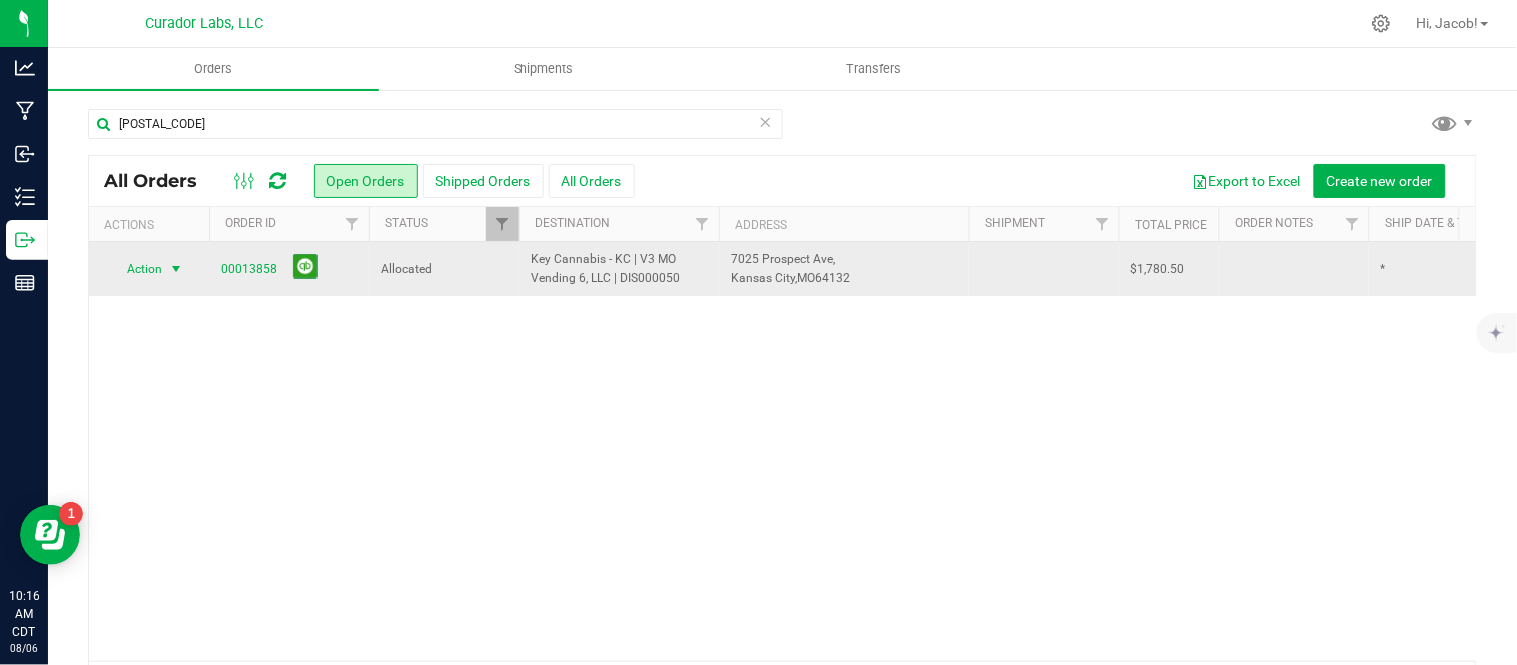 click on "Action" at bounding box center [136, 269] 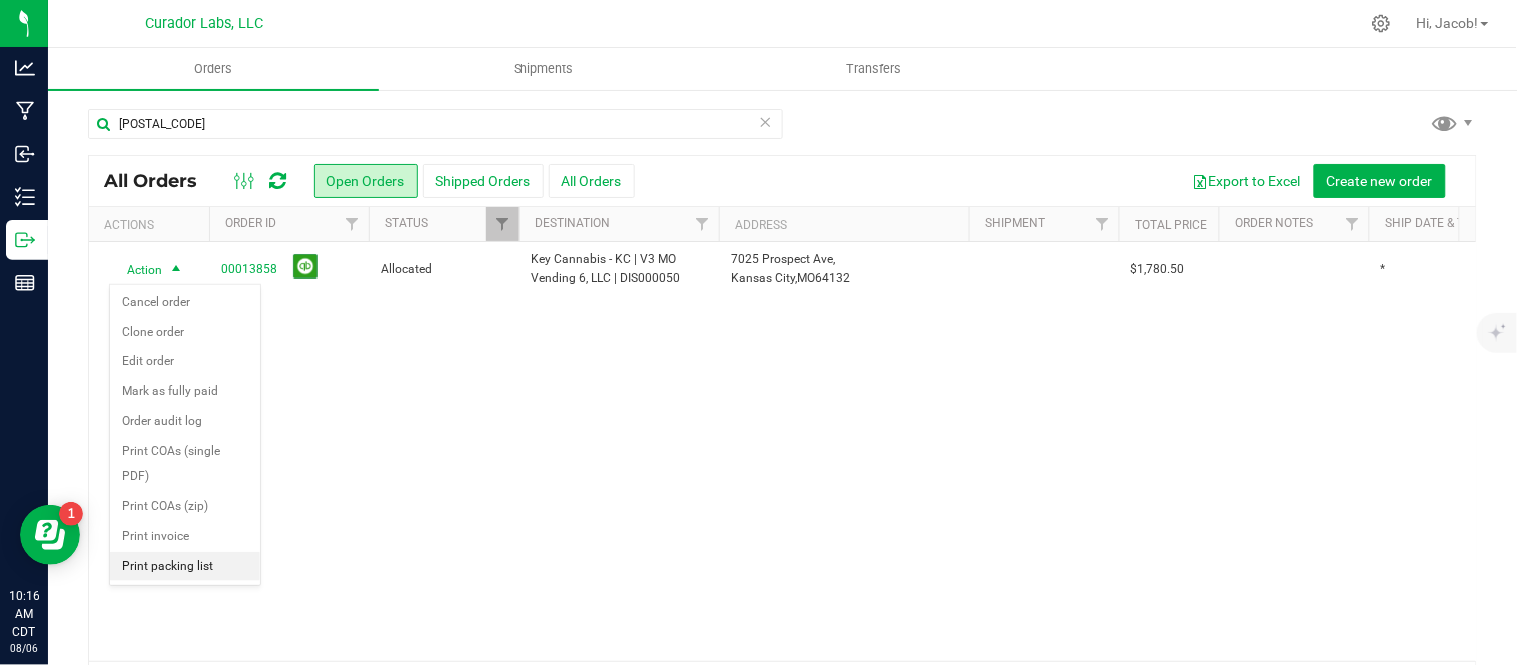 click on "Print packing list" at bounding box center [185, 567] 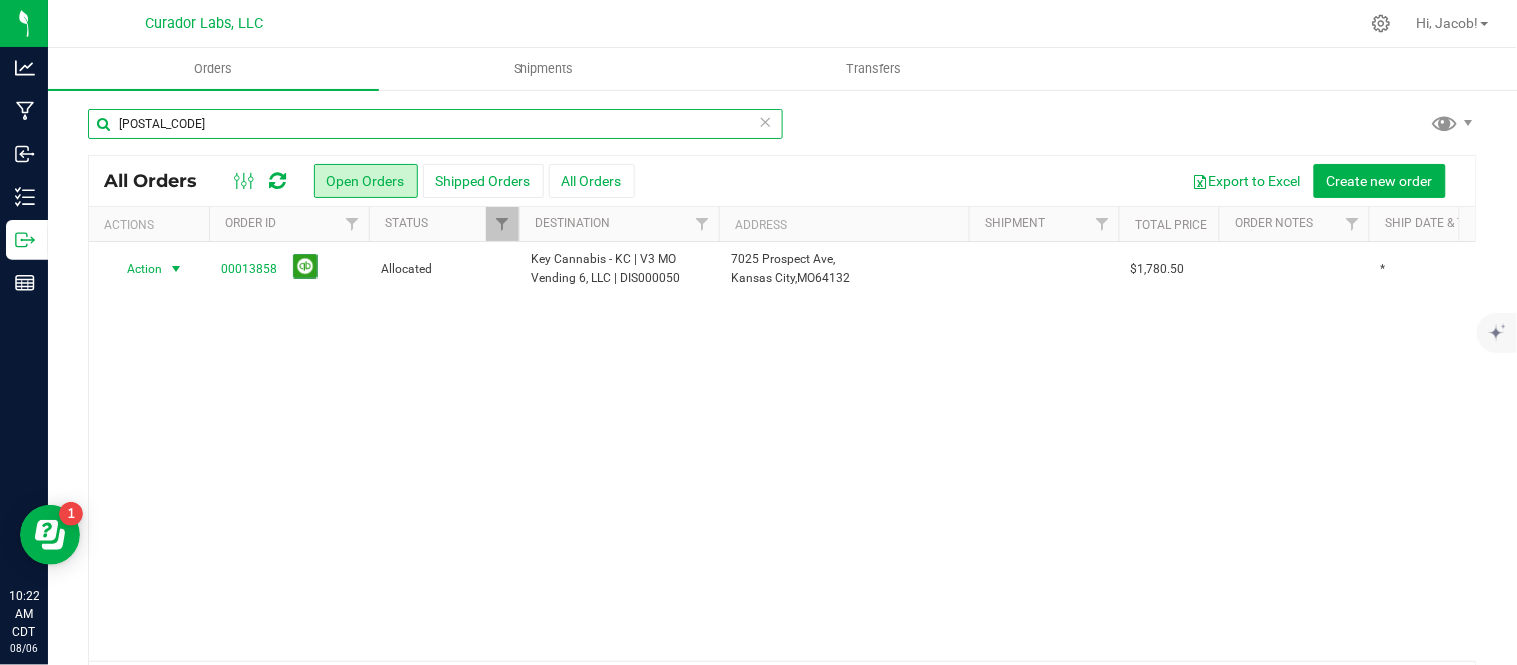 click on "[POSTAL_CODE]" at bounding box center [435, 124] 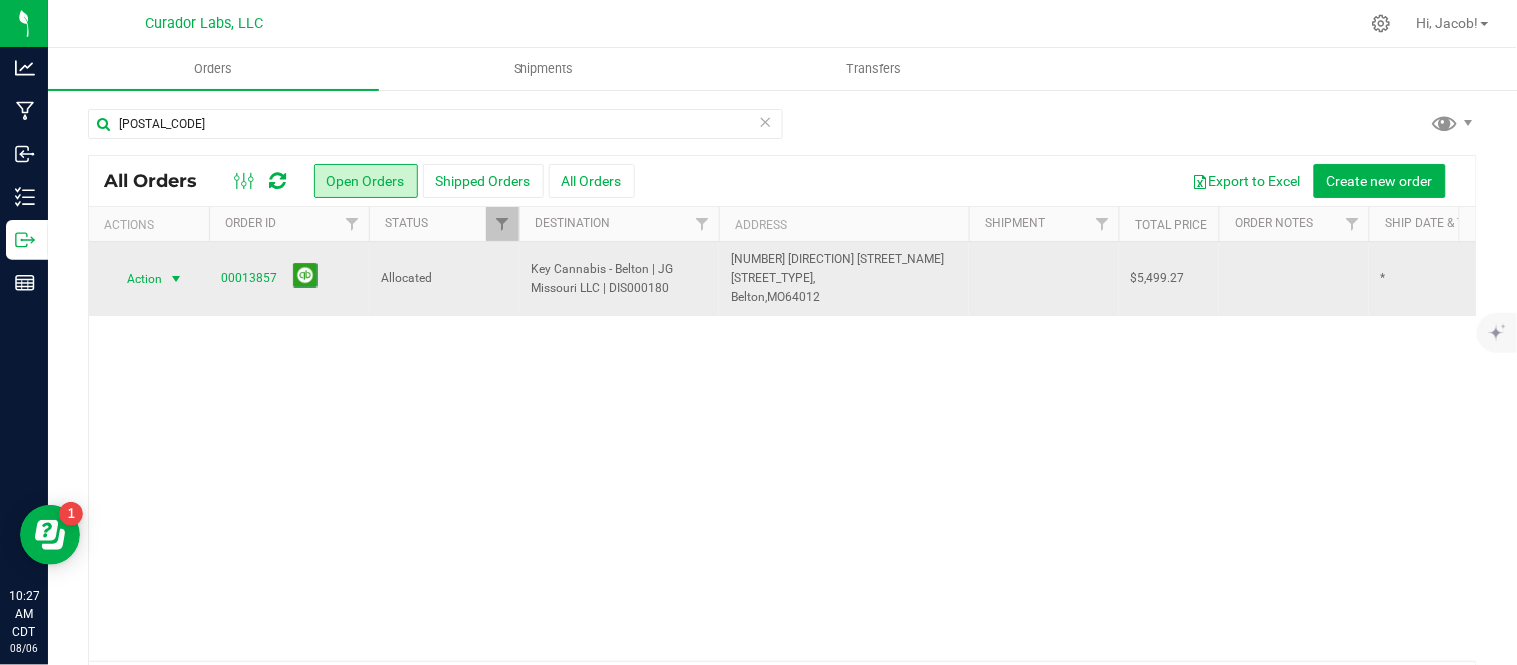 click at bounding box center [176, 279] 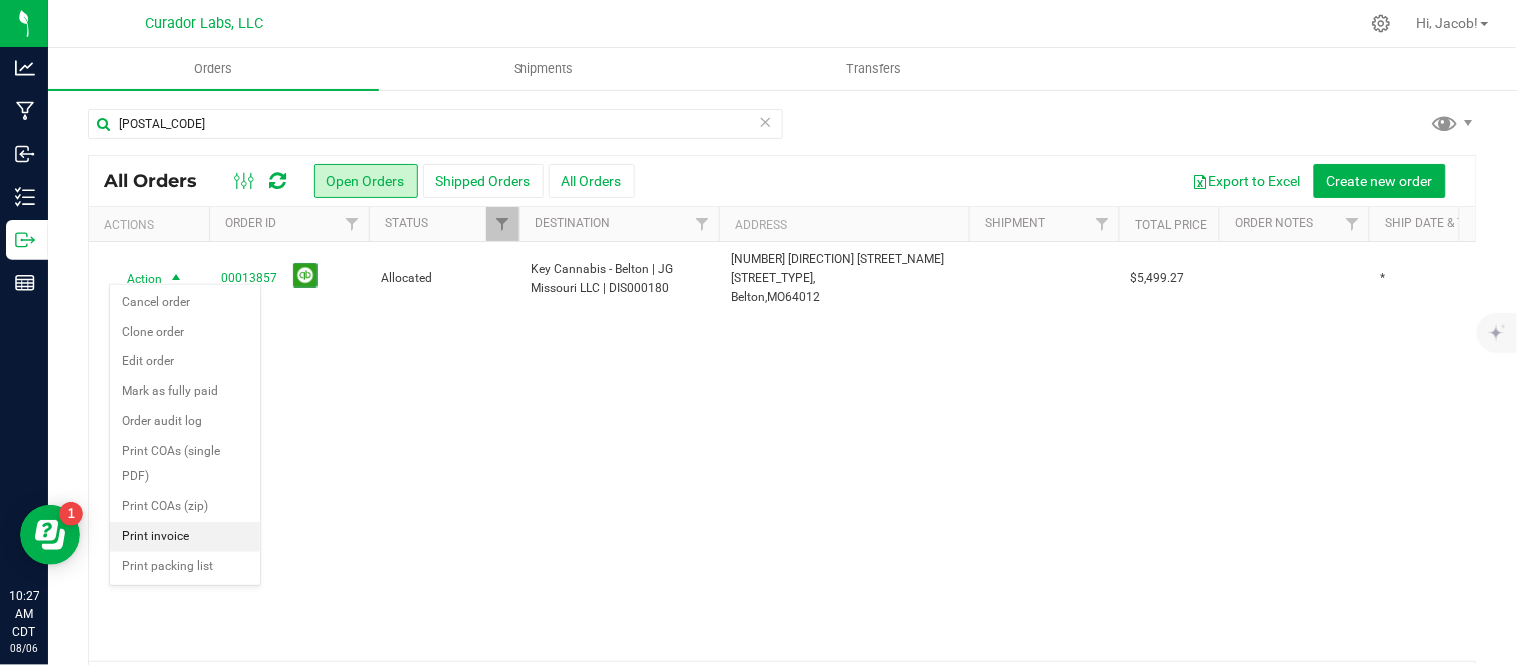 click on "Print invoice" at bounding box center (185, 537) 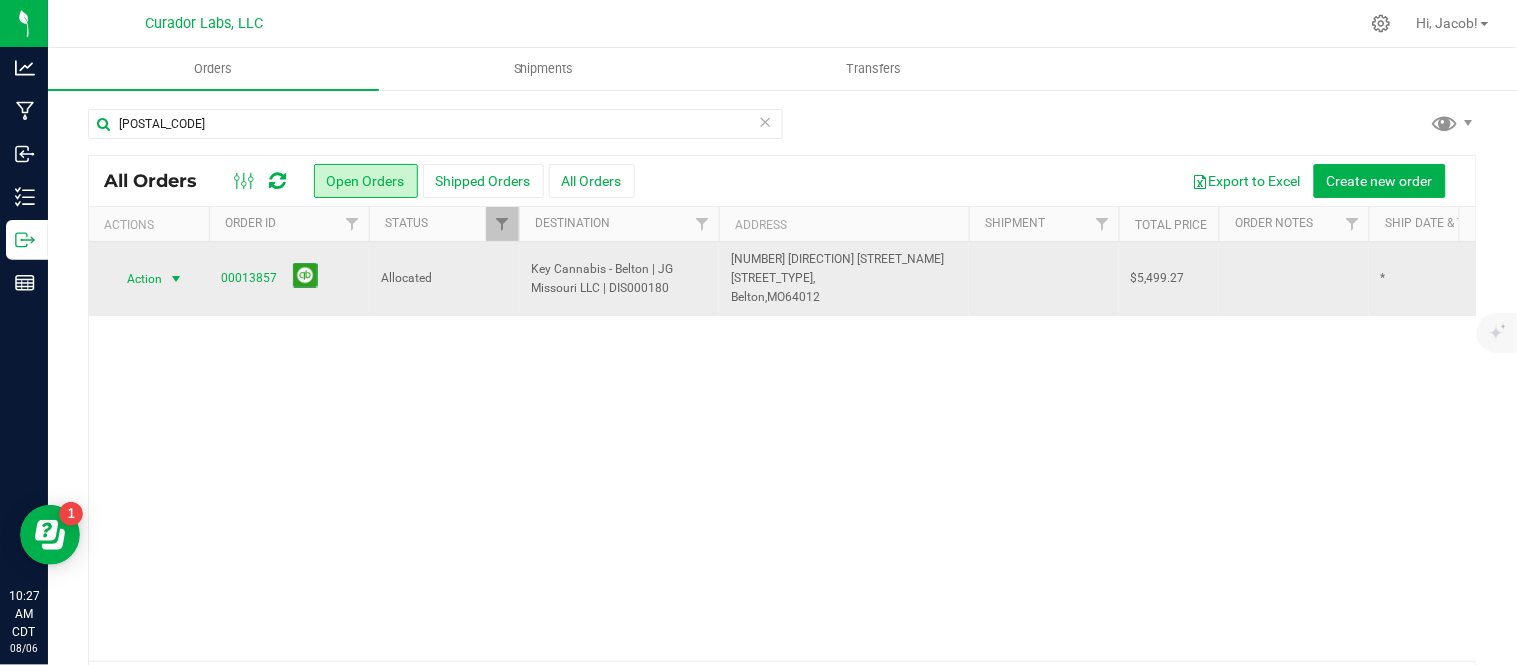 click on "Action" at bounding box center [136, 279] 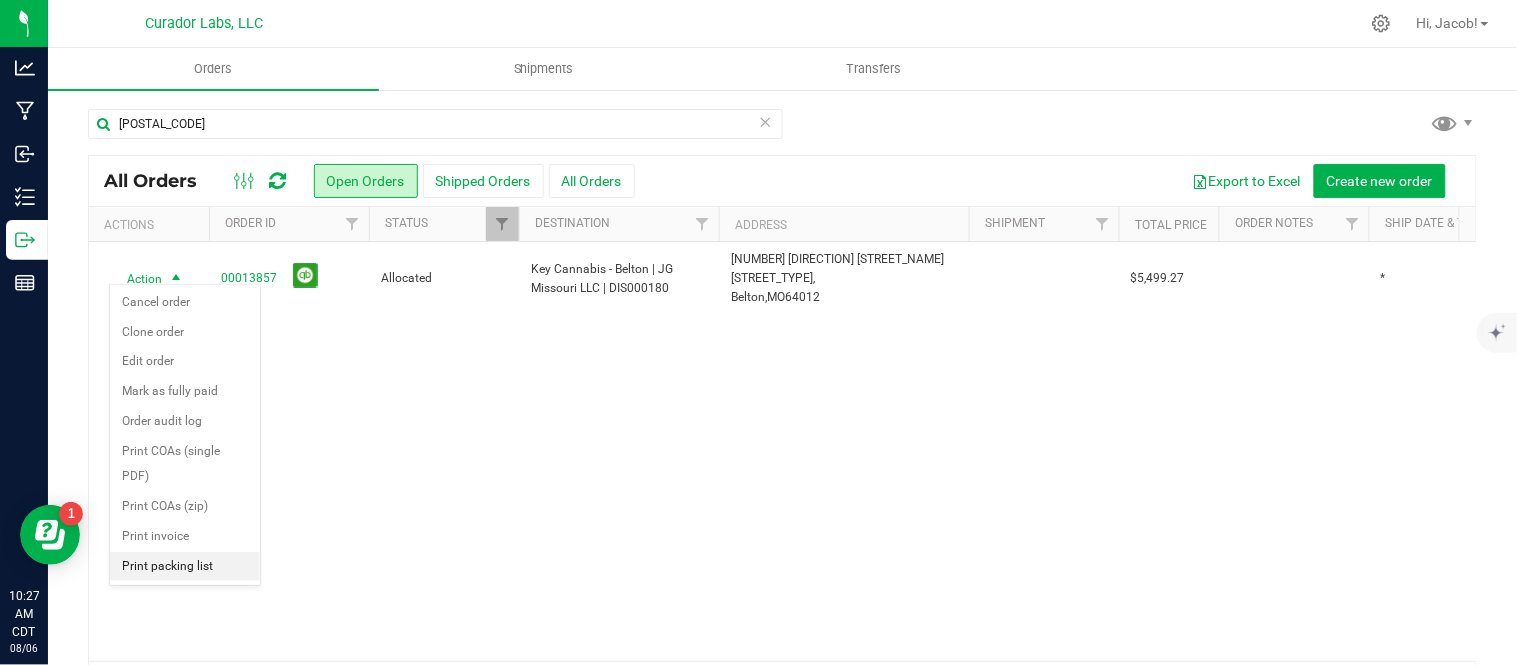 click on "Print packing list" at bounding box center (185, 567) 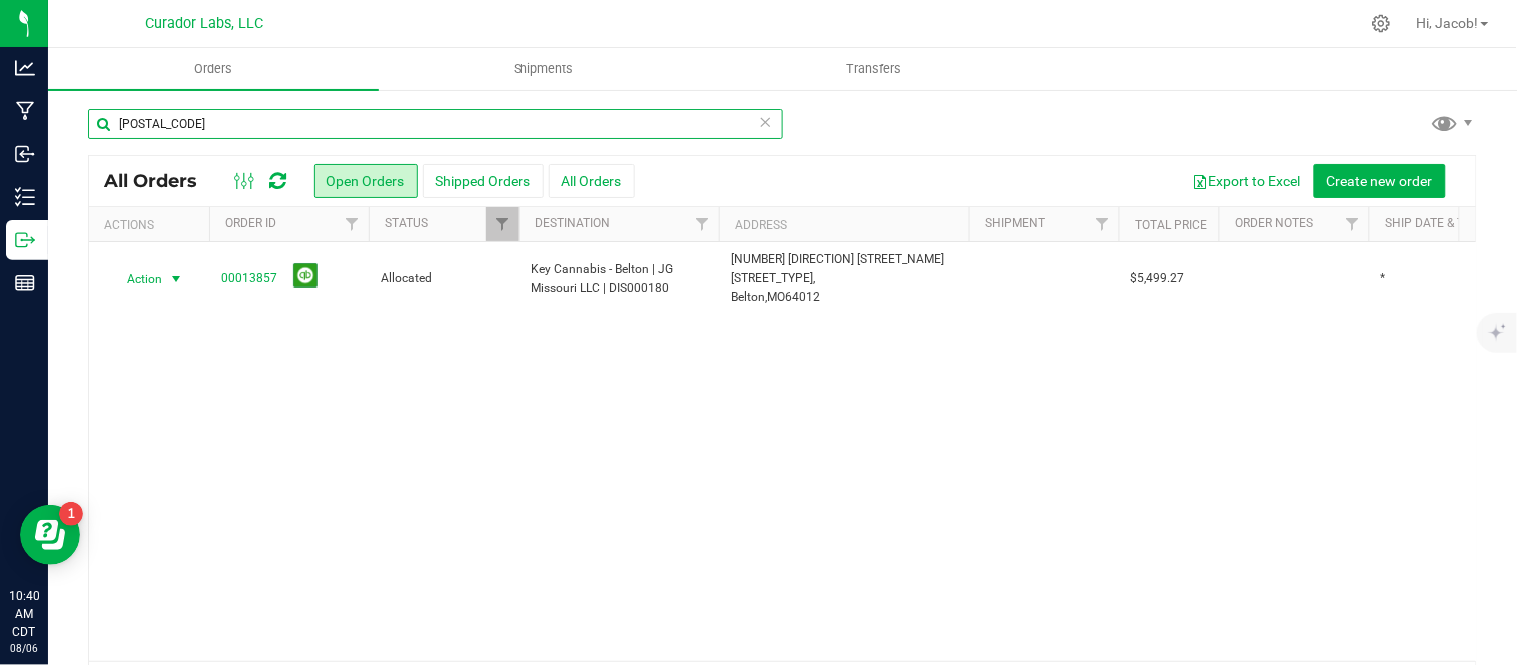 click on "[POSTAL_CODE]" at bounding box center (435, 124) 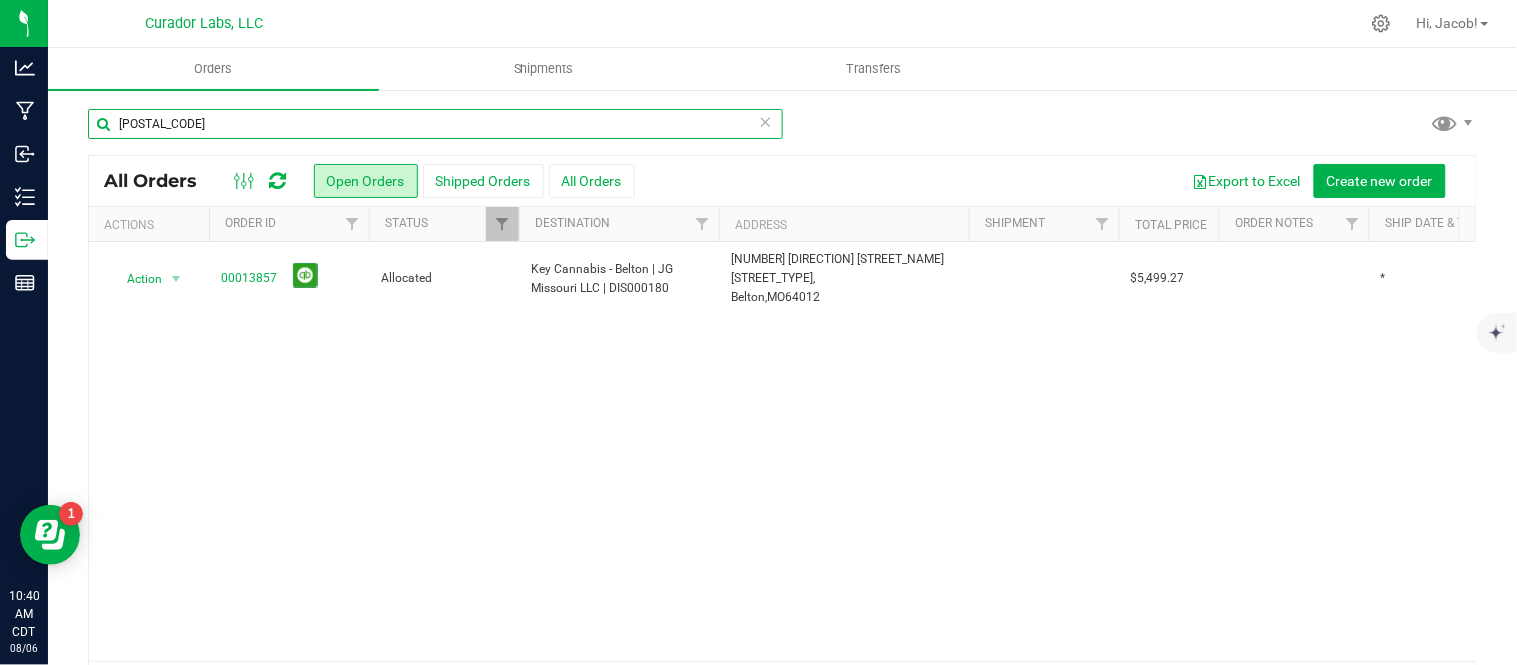 type on "[POSTAL_CODE]" 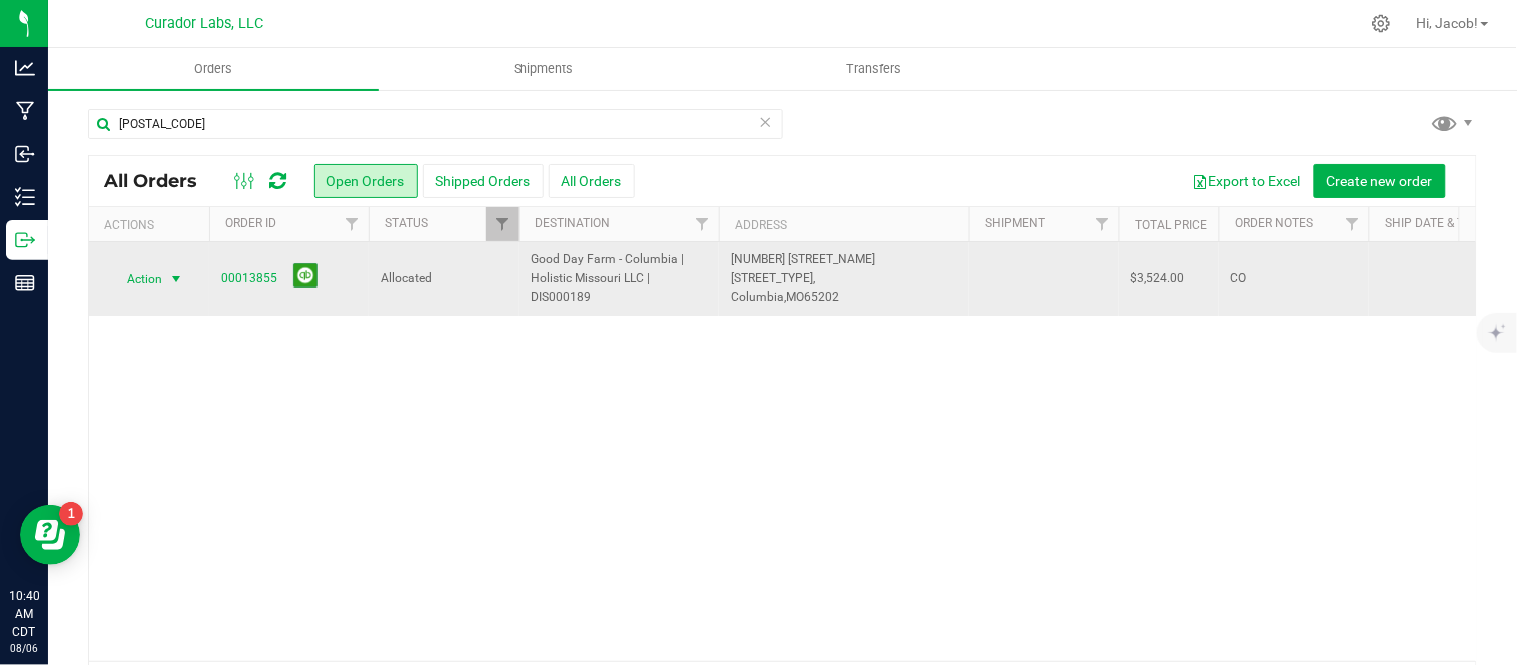 click at bounding box center (176, 279) 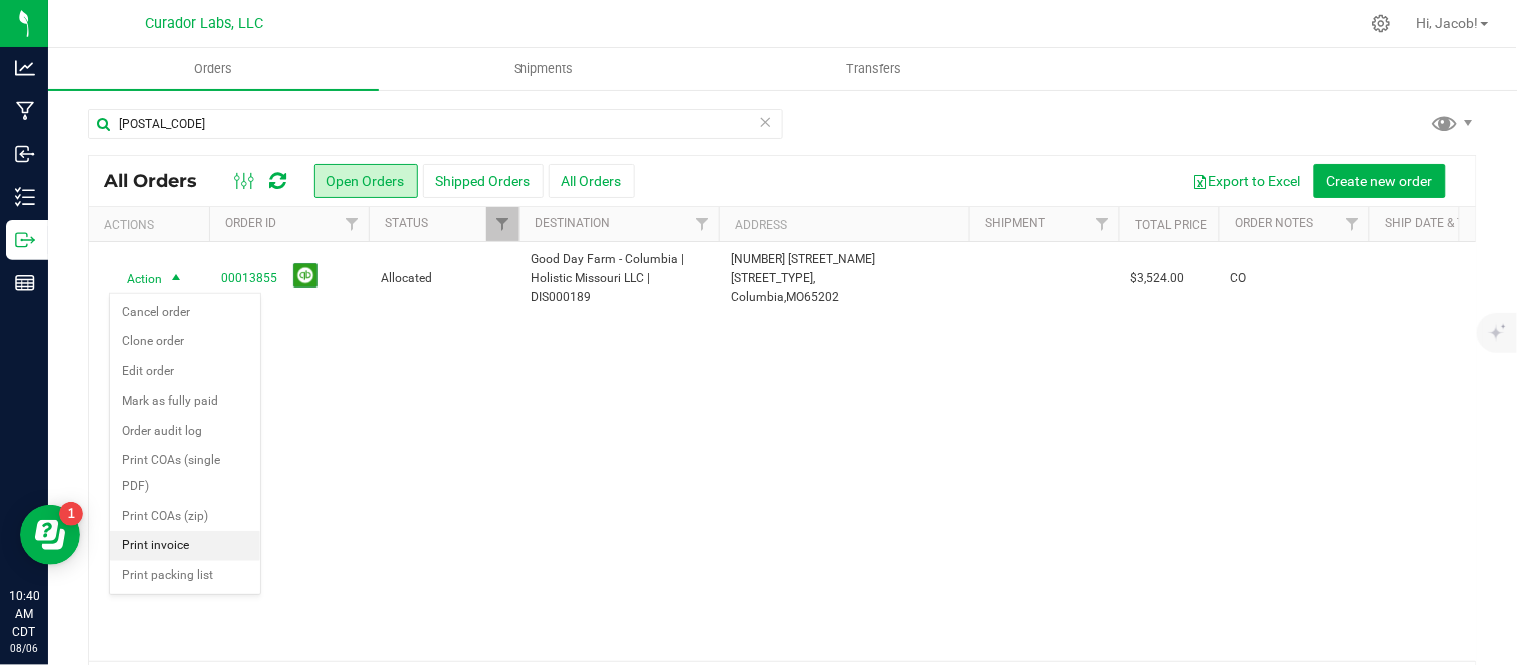 click on "Print invoice" at bounding box center (185, 546) 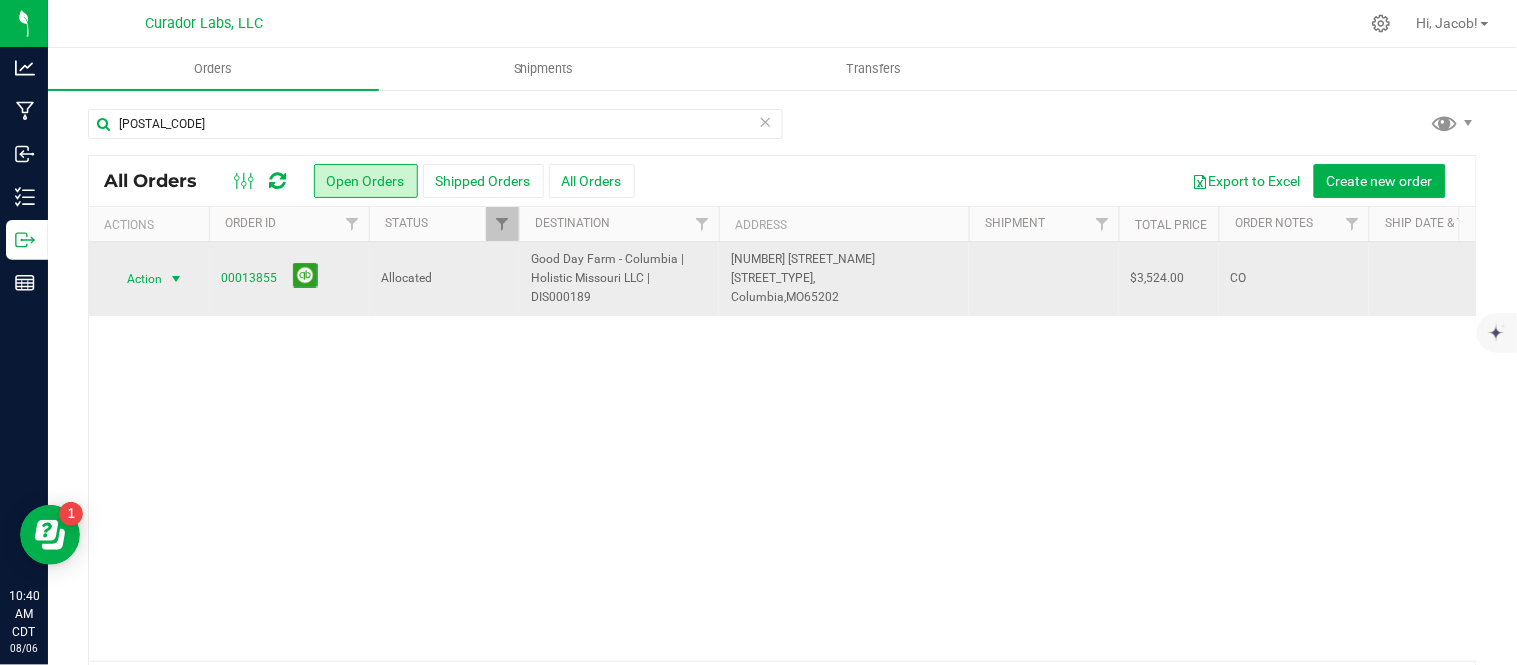 click at bounding box center (176, 279) 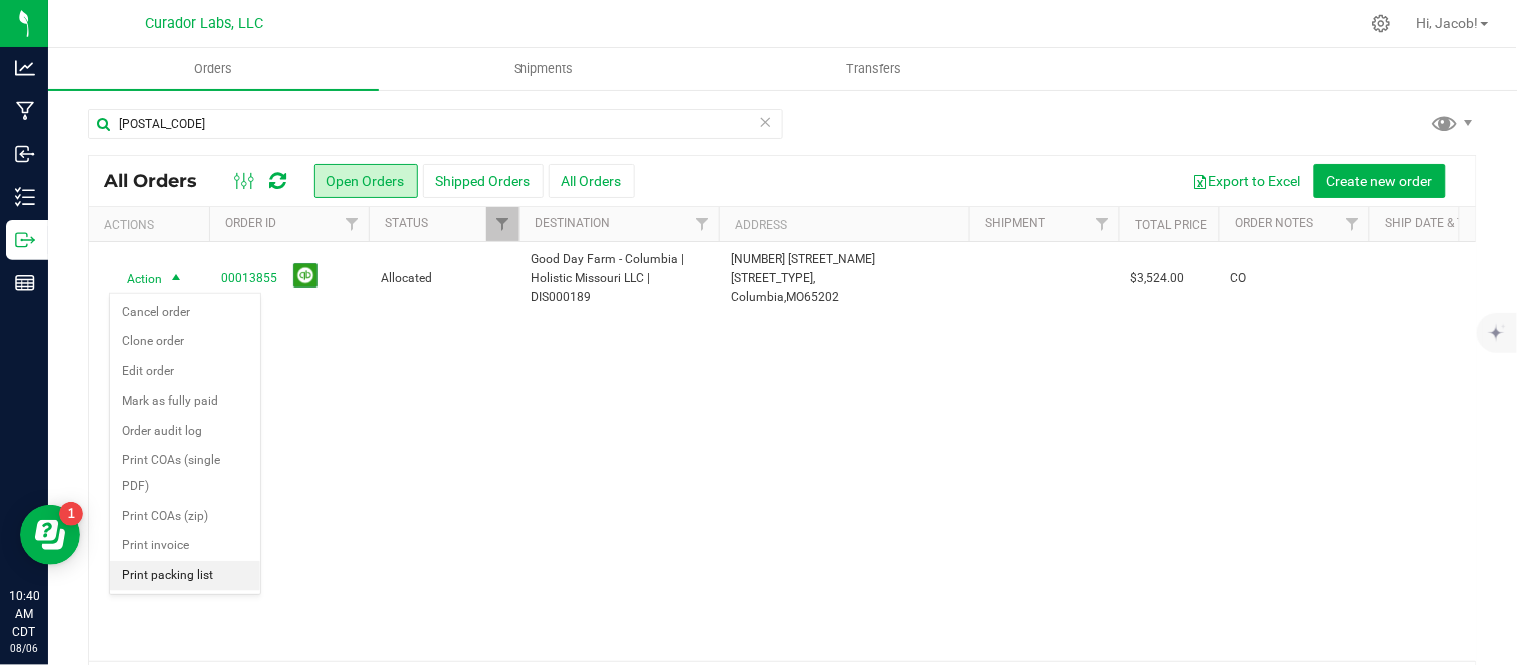 click on "Print packing list" at bounding box center [185, 576] 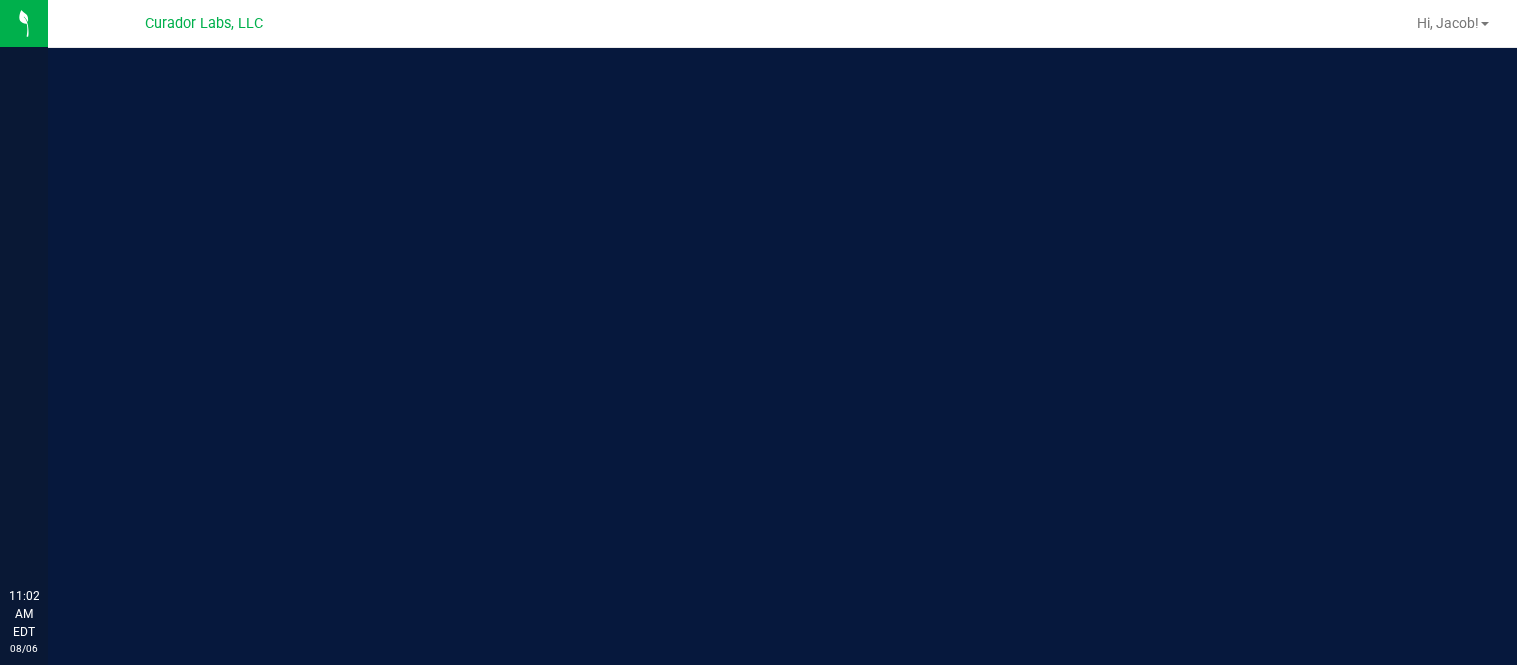 scroll, scrollTop: 0, scrollLeft: 0, axis: both 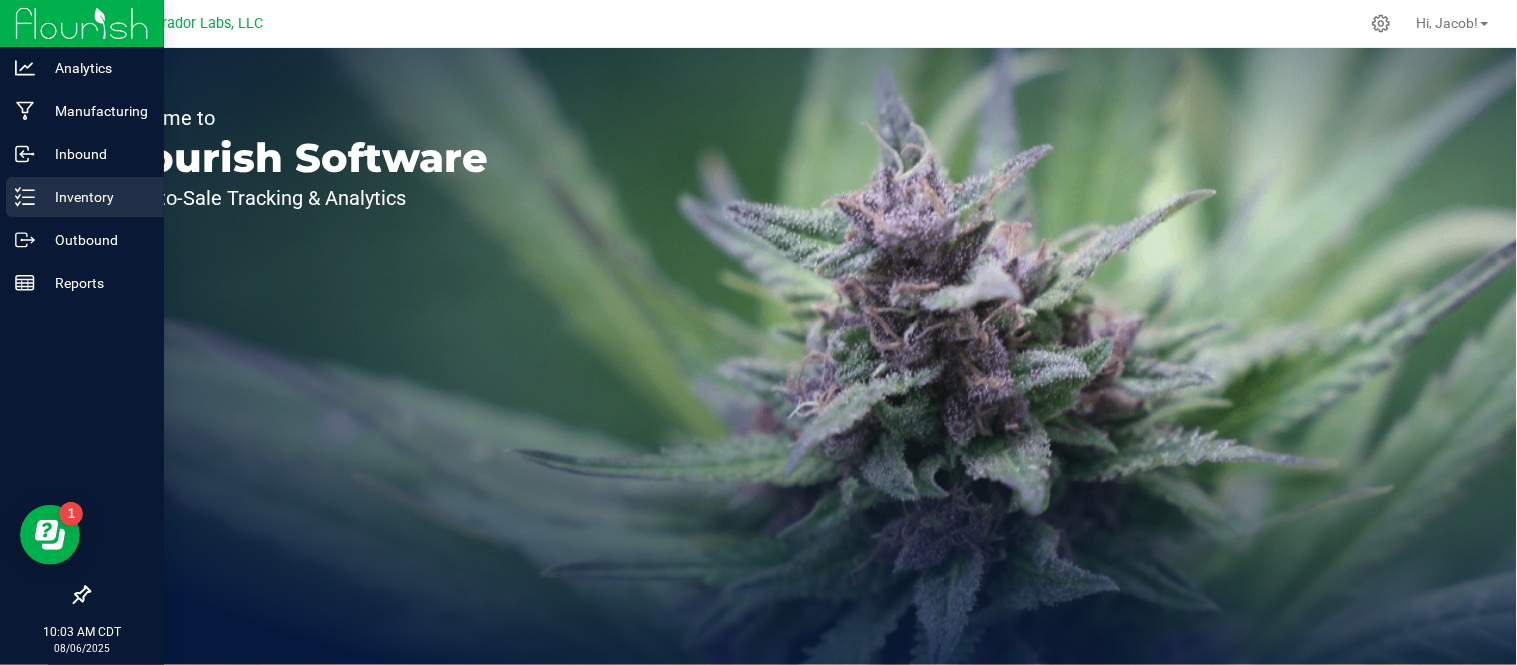 click on "Inventory" at bounding box center (95, 197) 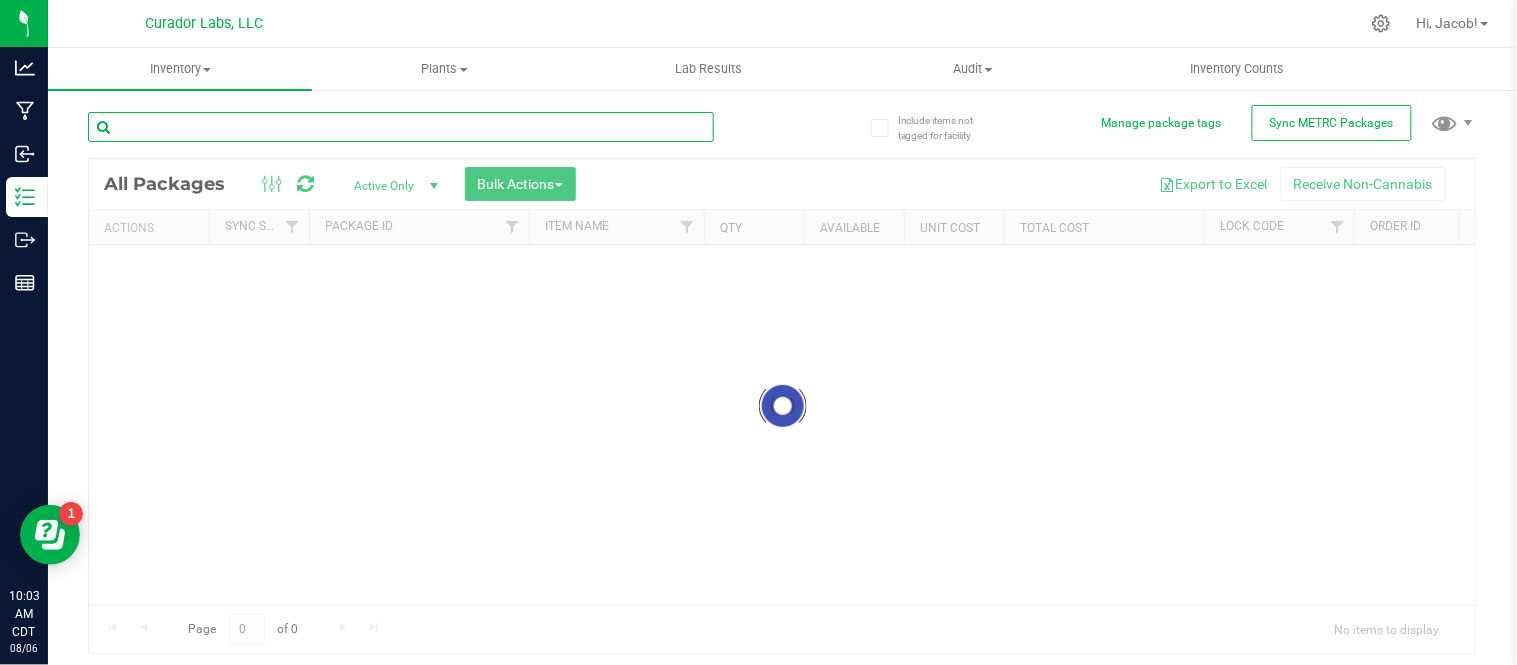 click at bounding box center [401, 127] 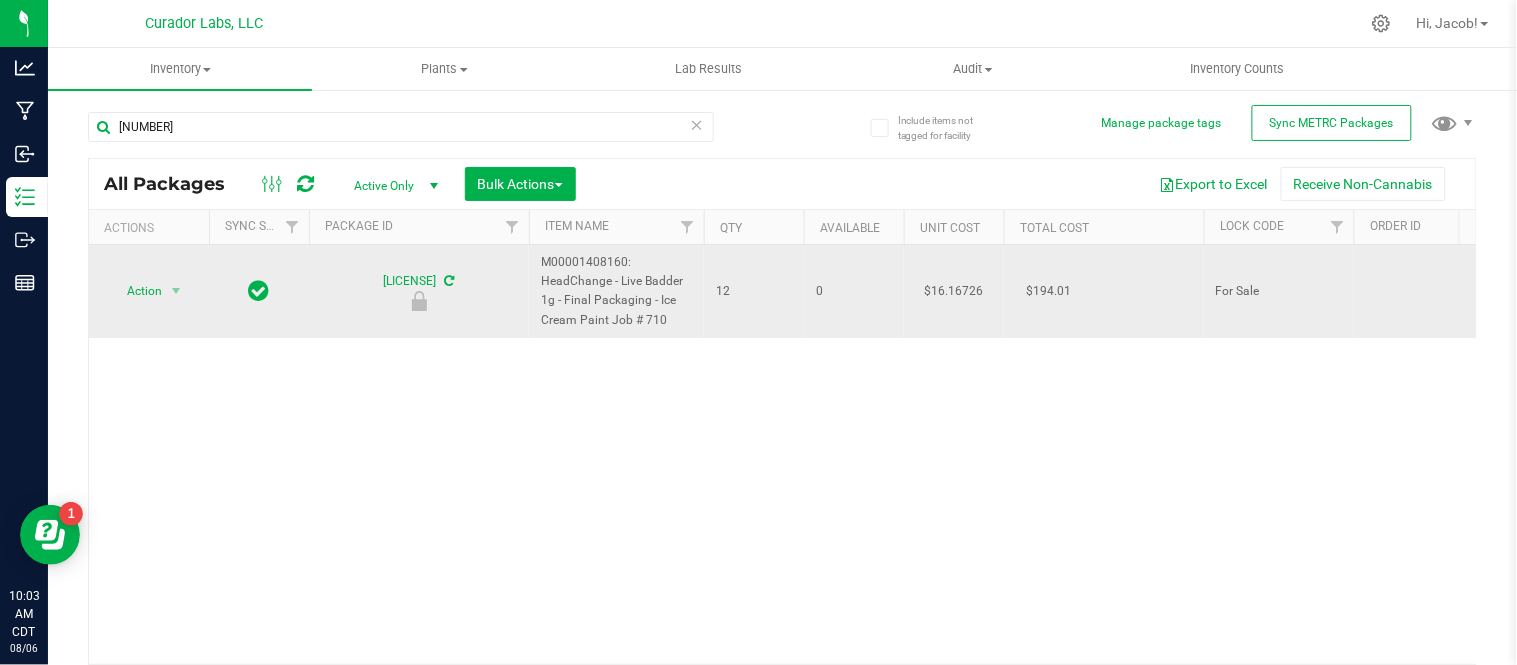 drag, startPoint x: 694, startPoint y: 334, endPoint x: 513, endPoint y: 287, distance: 187.00267 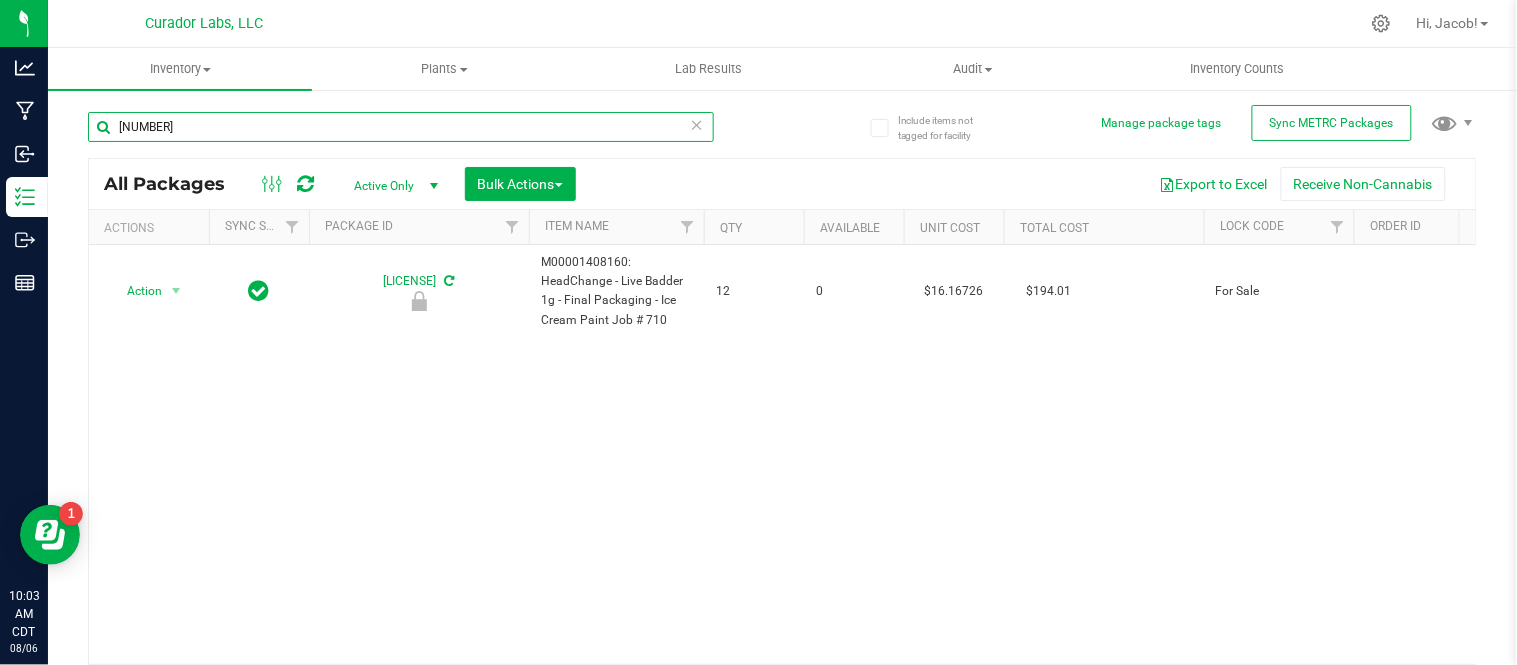 click on "154351" at bounding box center (401, 127) 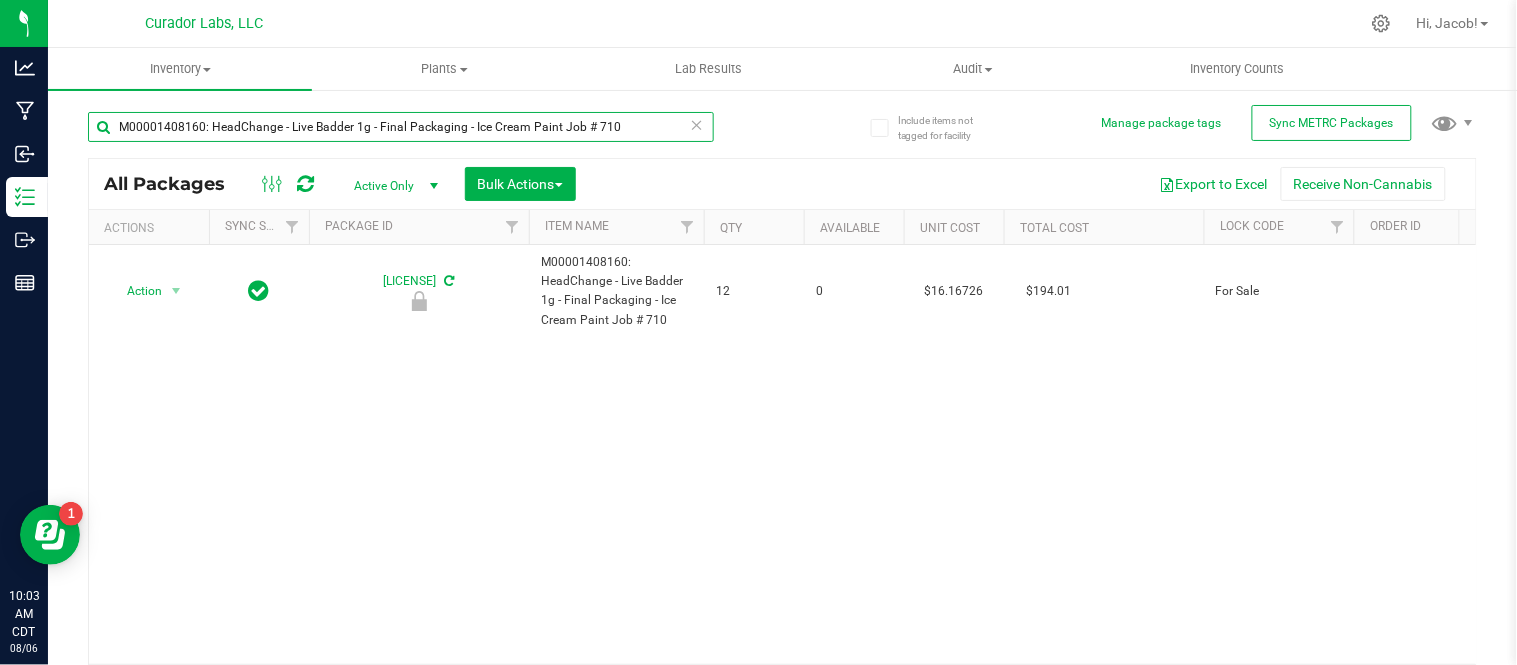 type on "M00001408160: HeadChange - Live Badder 1g - Final Packaging - Ice Cream Paint Job # 710" 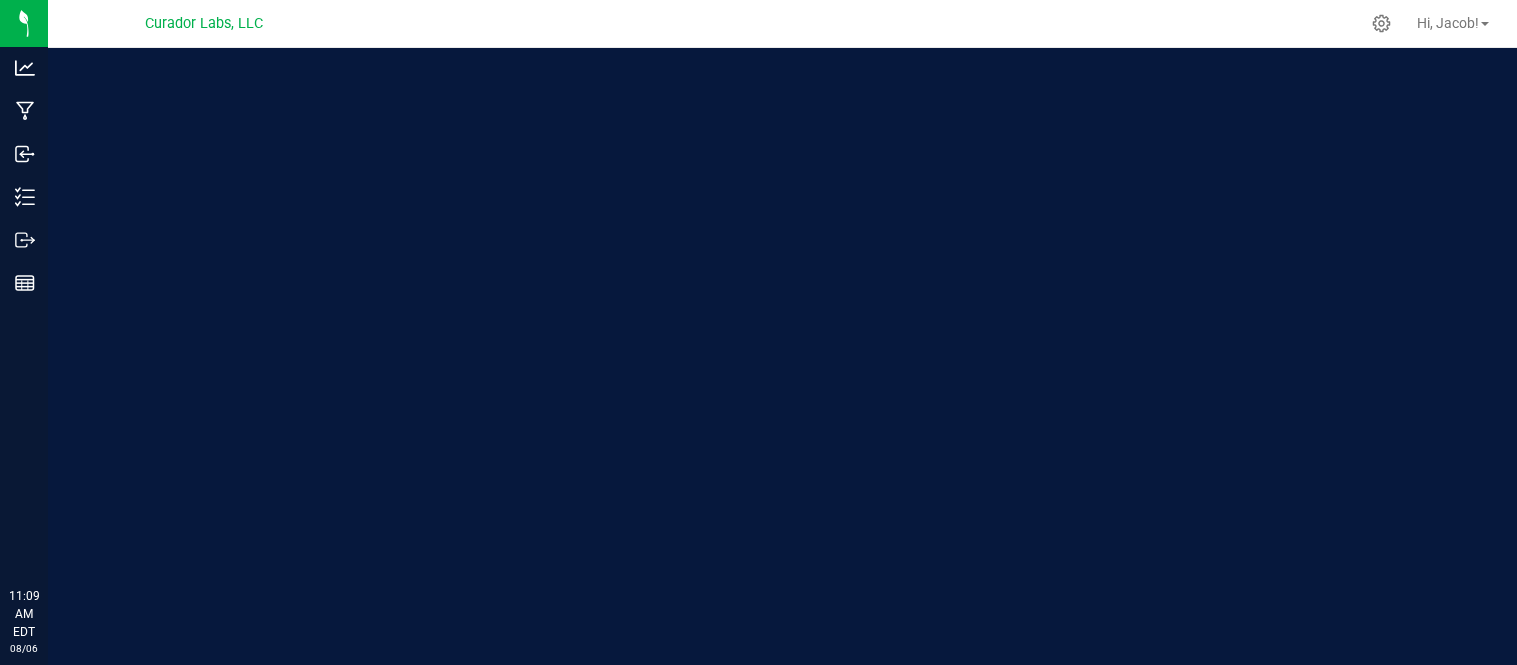 scroll, scrollTop: 0, scrollLeft: 0, axis: both 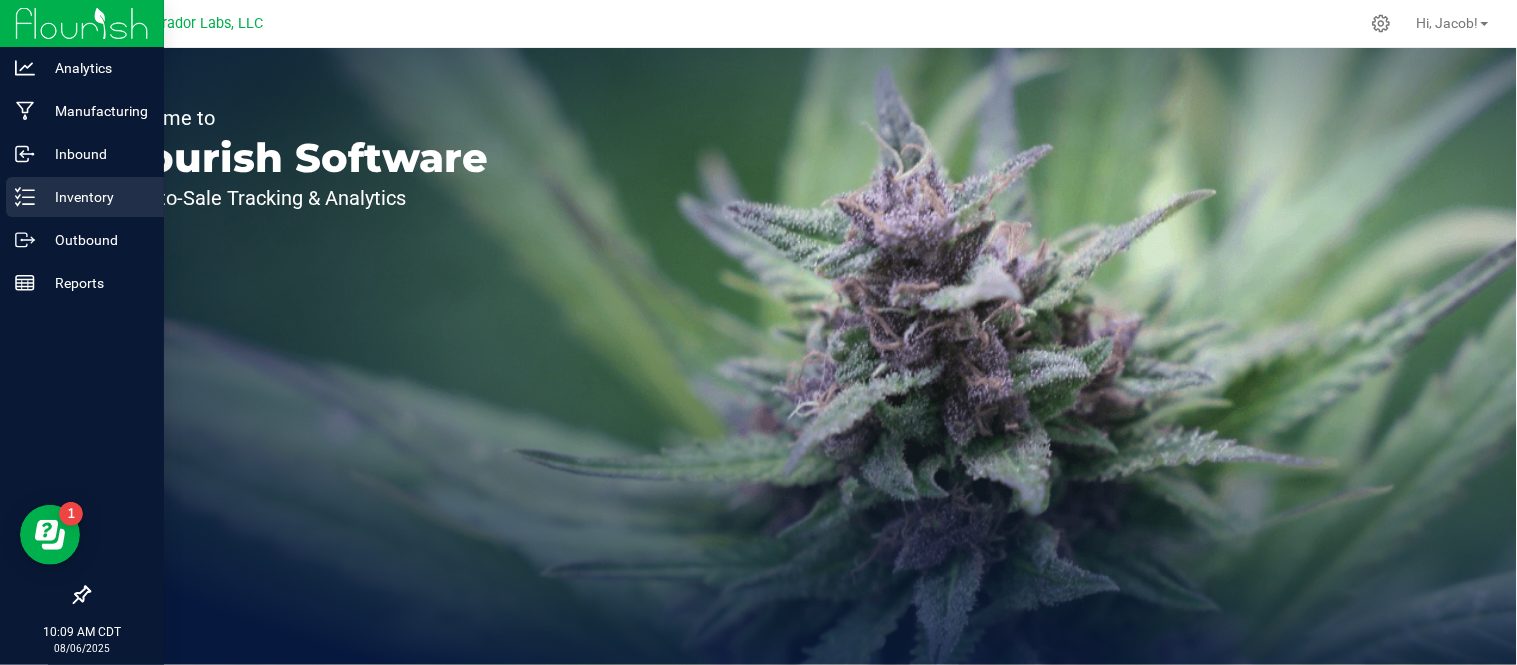 click on "Inventory" at bounding box center (95, 197) 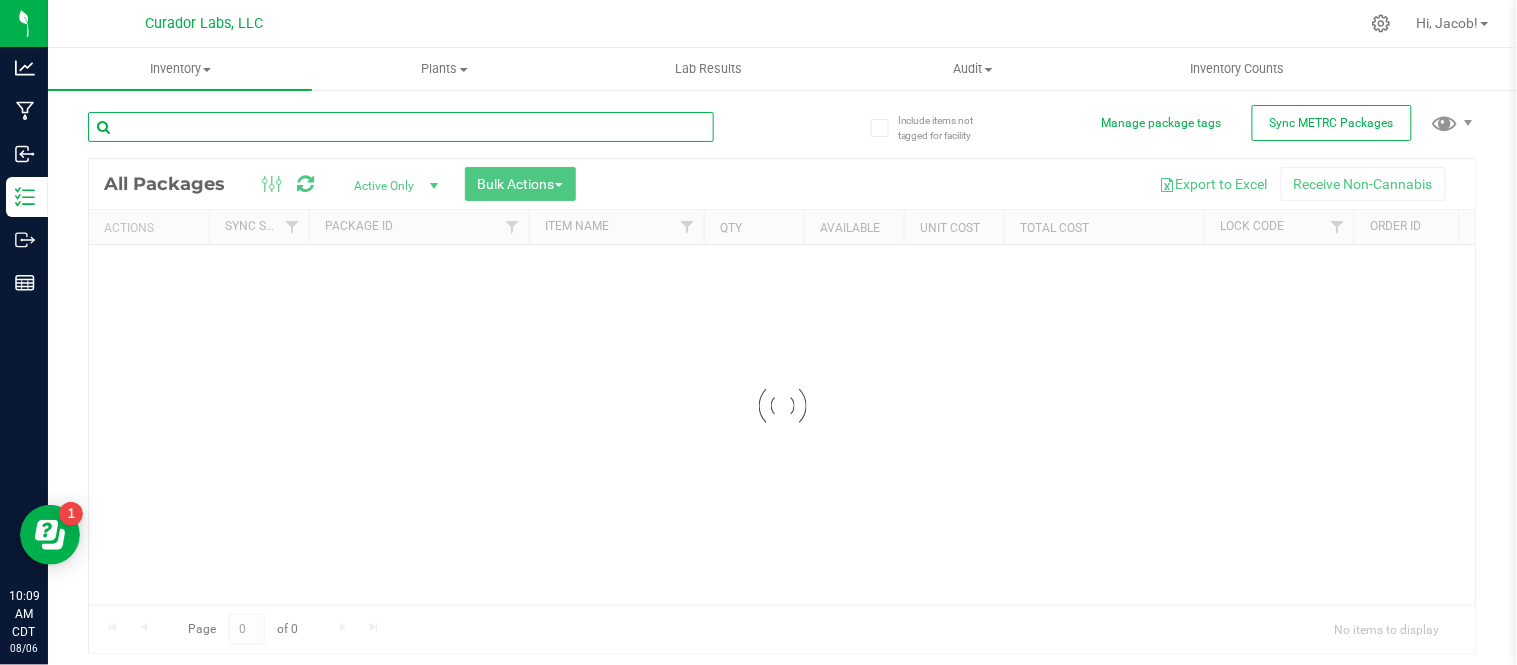 click at bounding box center (401, 127) 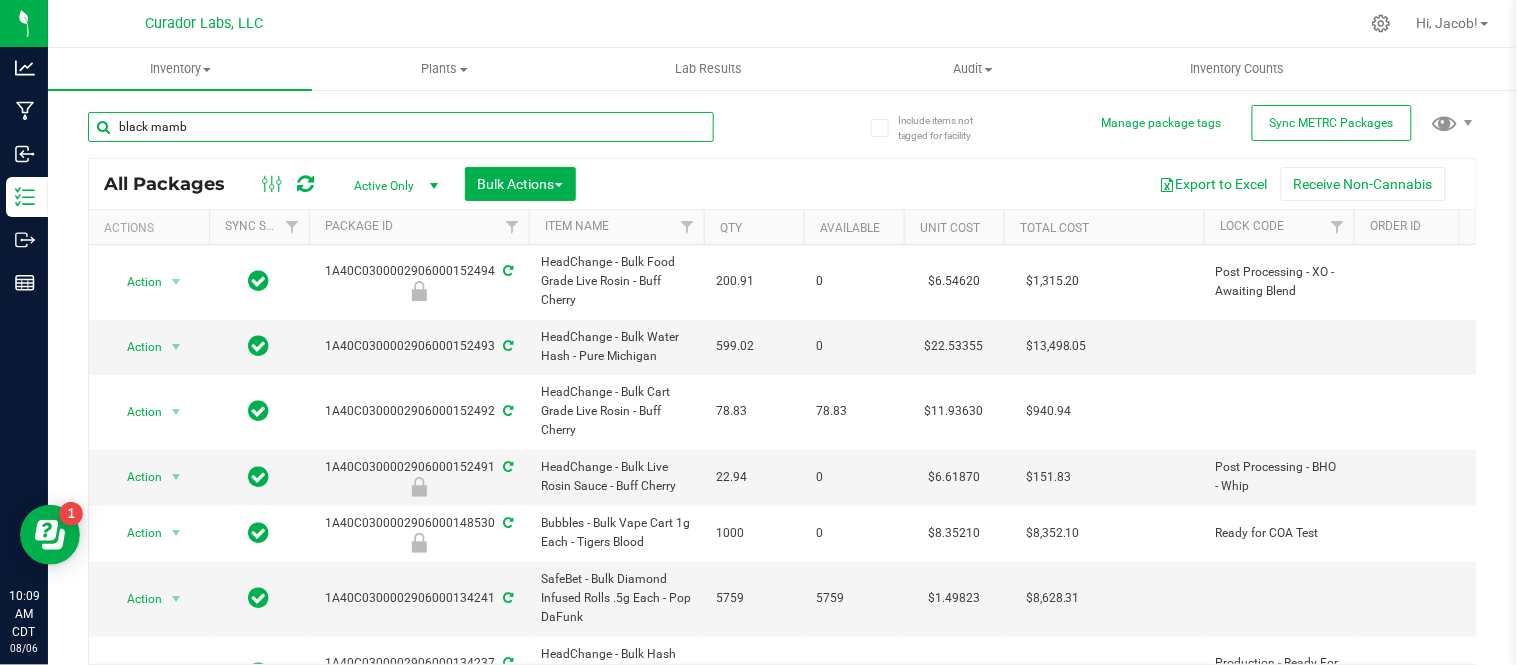type on "black mamba" 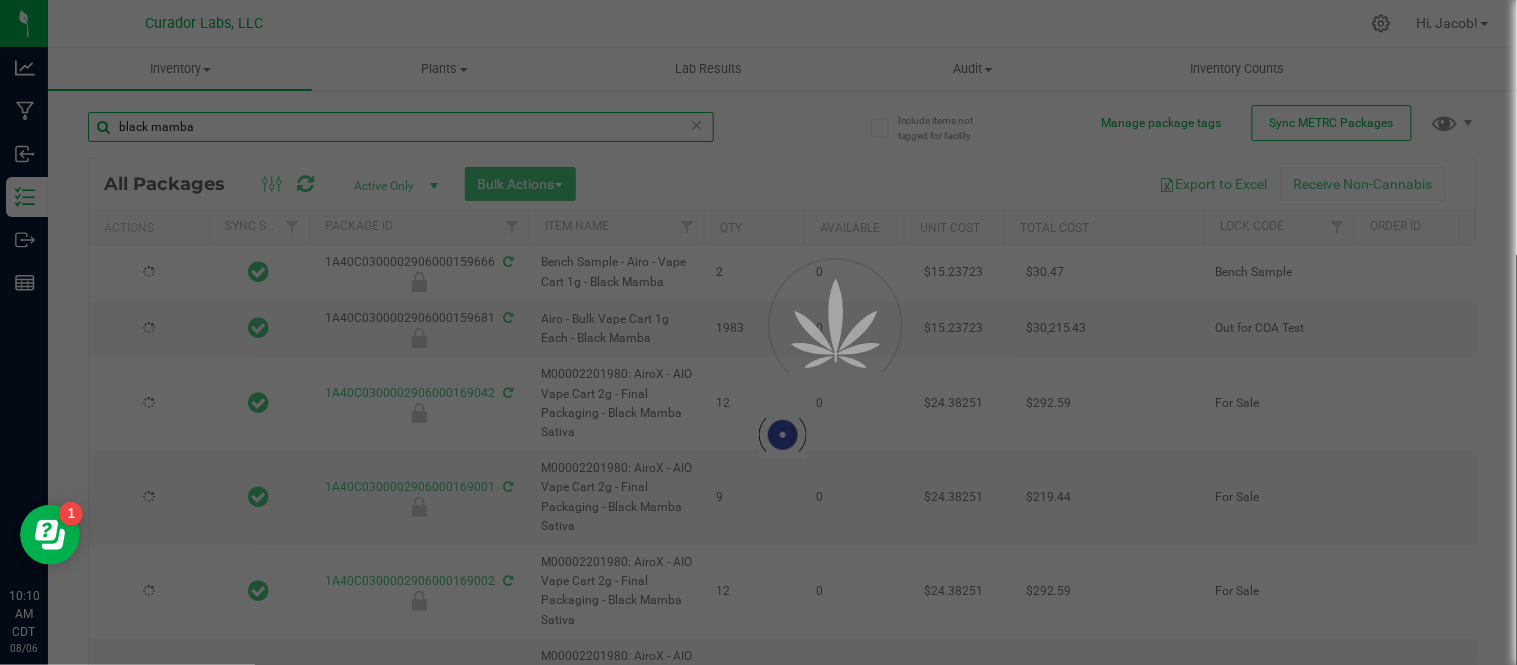 type on "2026-08-04" 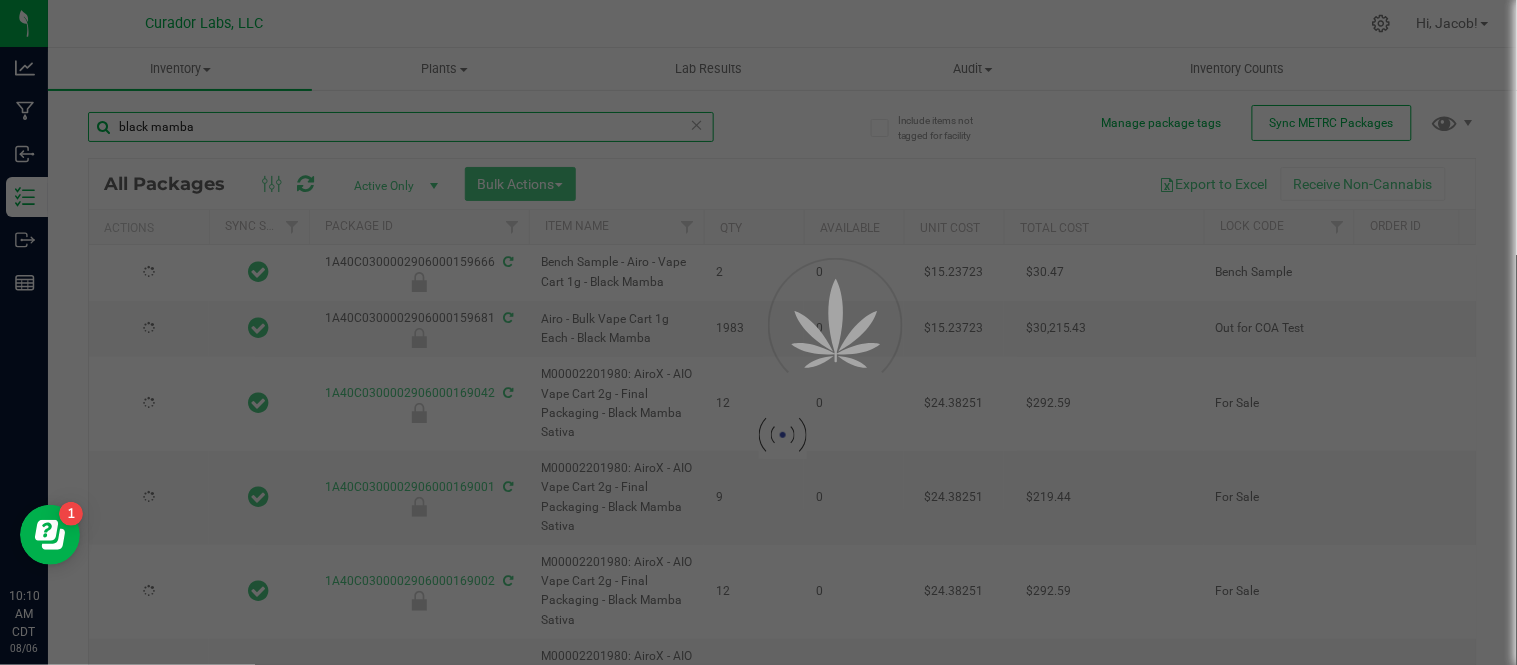 type on "2026-08-01" 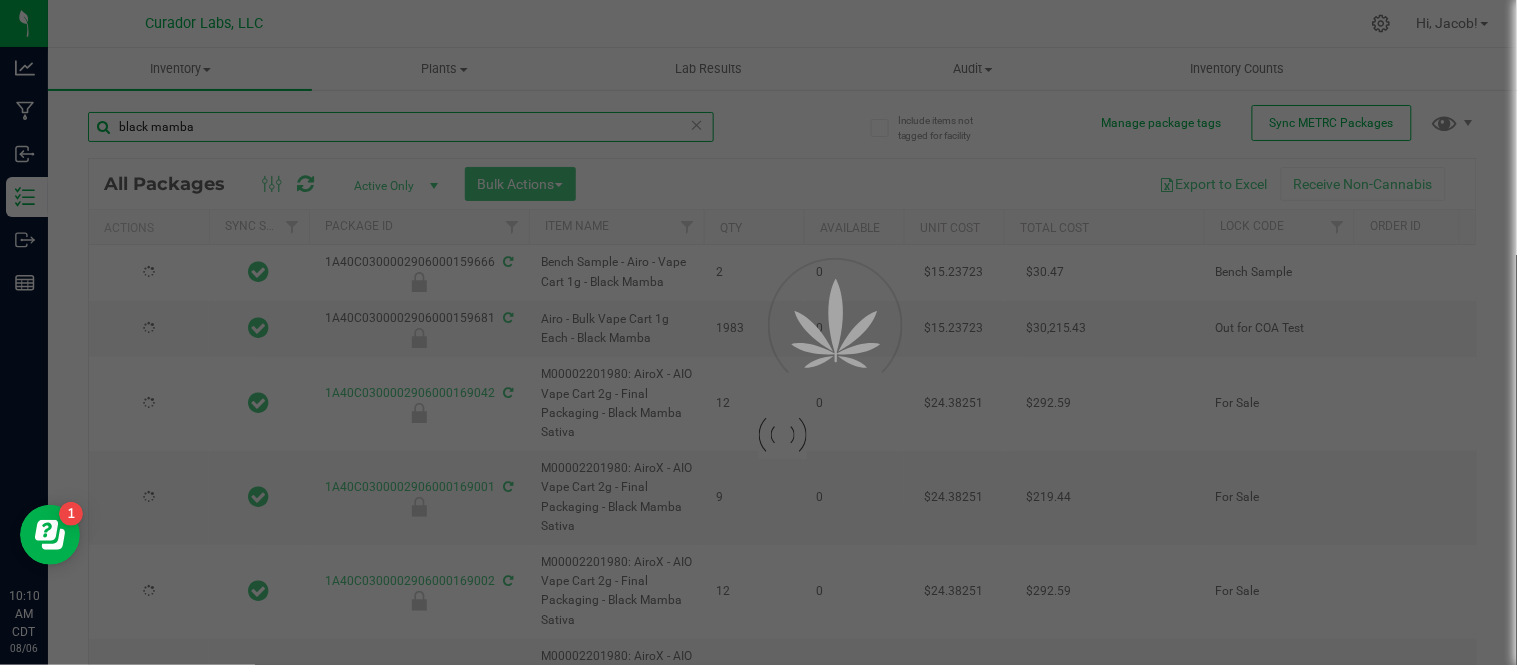 type on "2026-07-22" 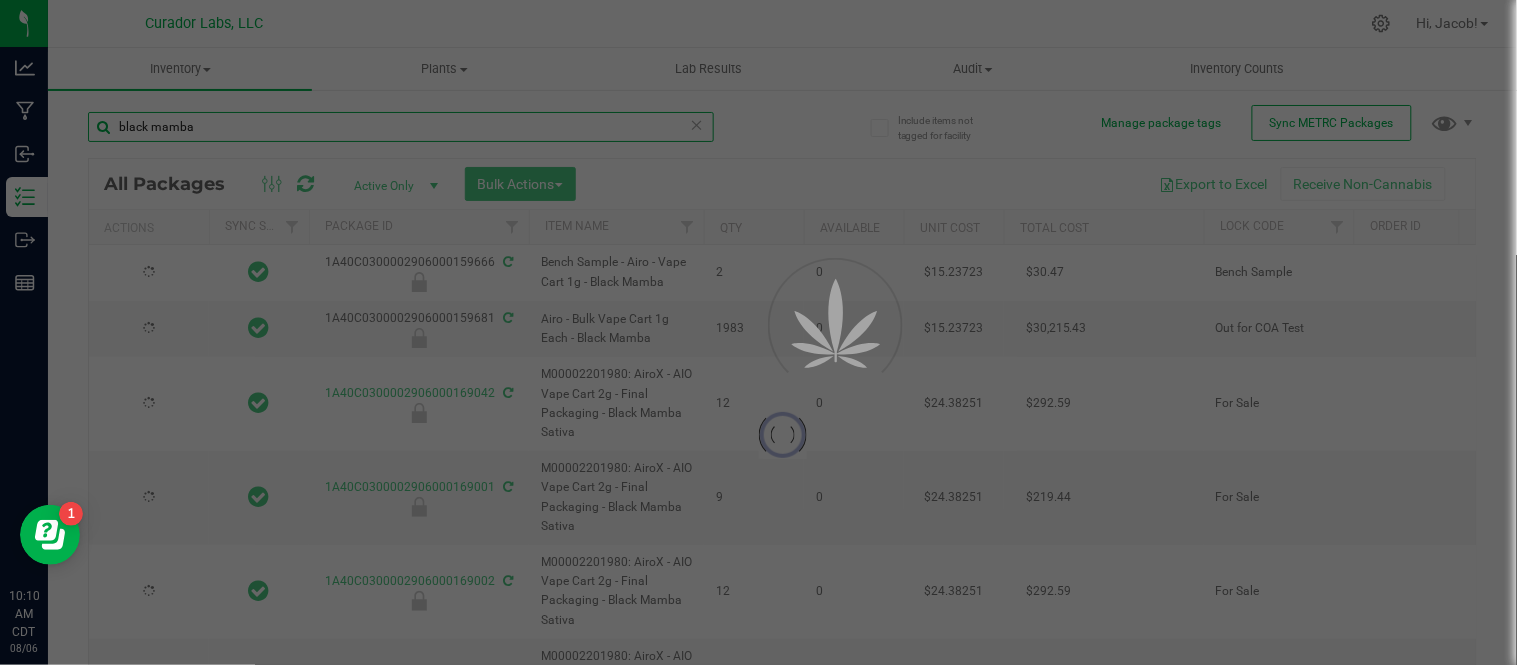type on "2026-07-22" 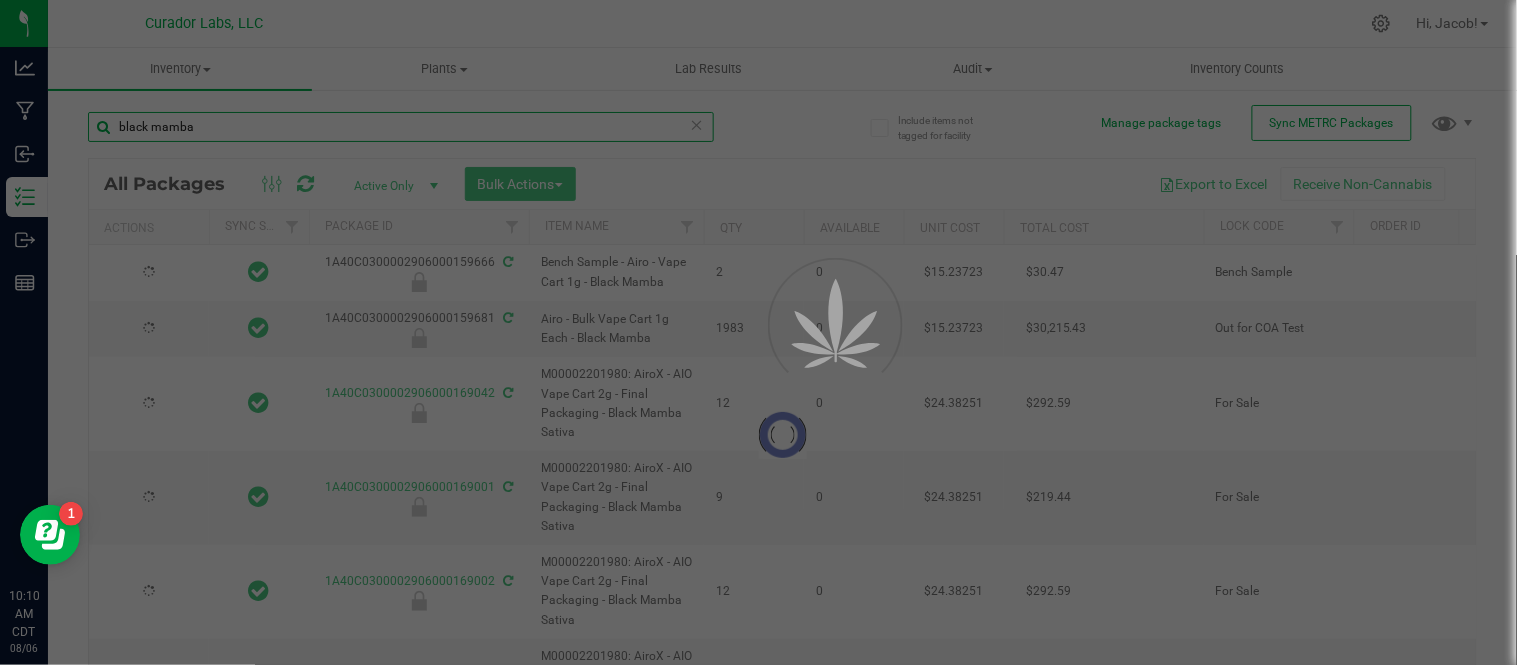 type on "2026-07-22" 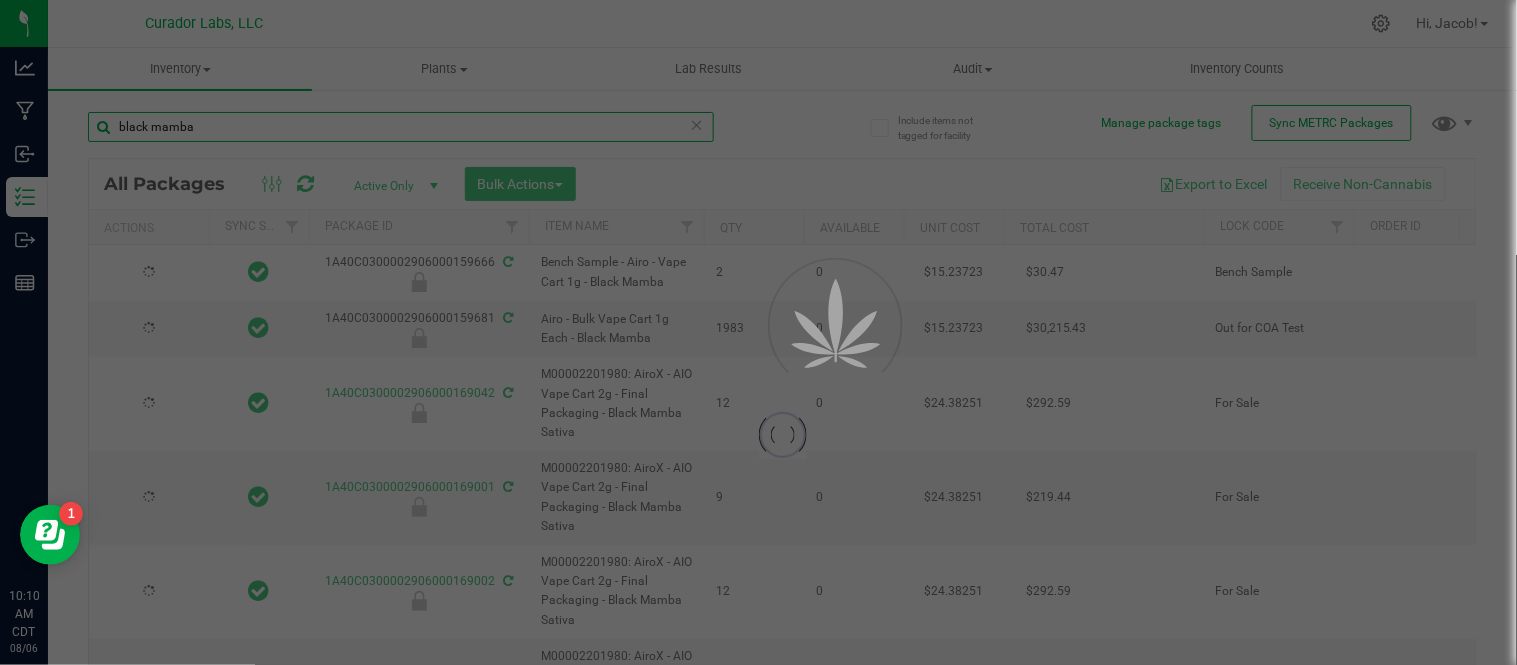 type on "2026-07-22" 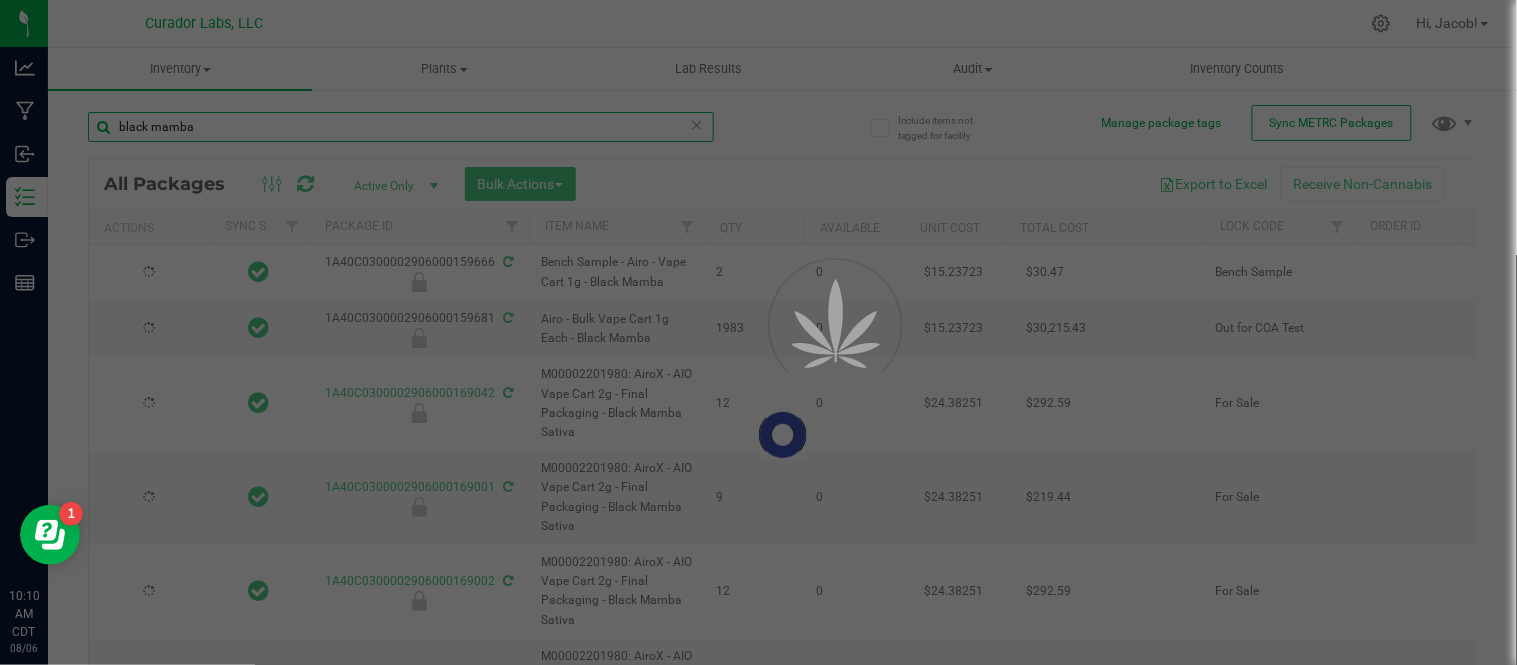 type on "2026-07-22" 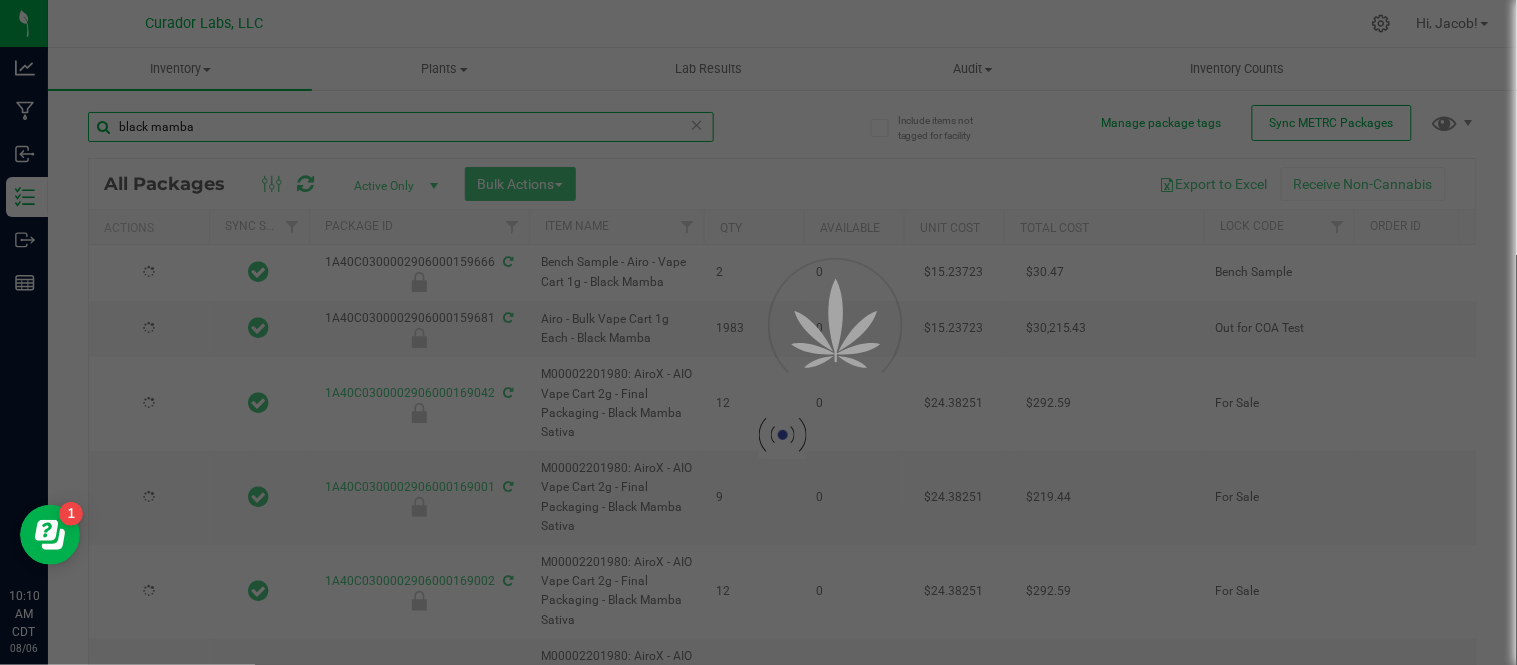 type on "2026-07-22" 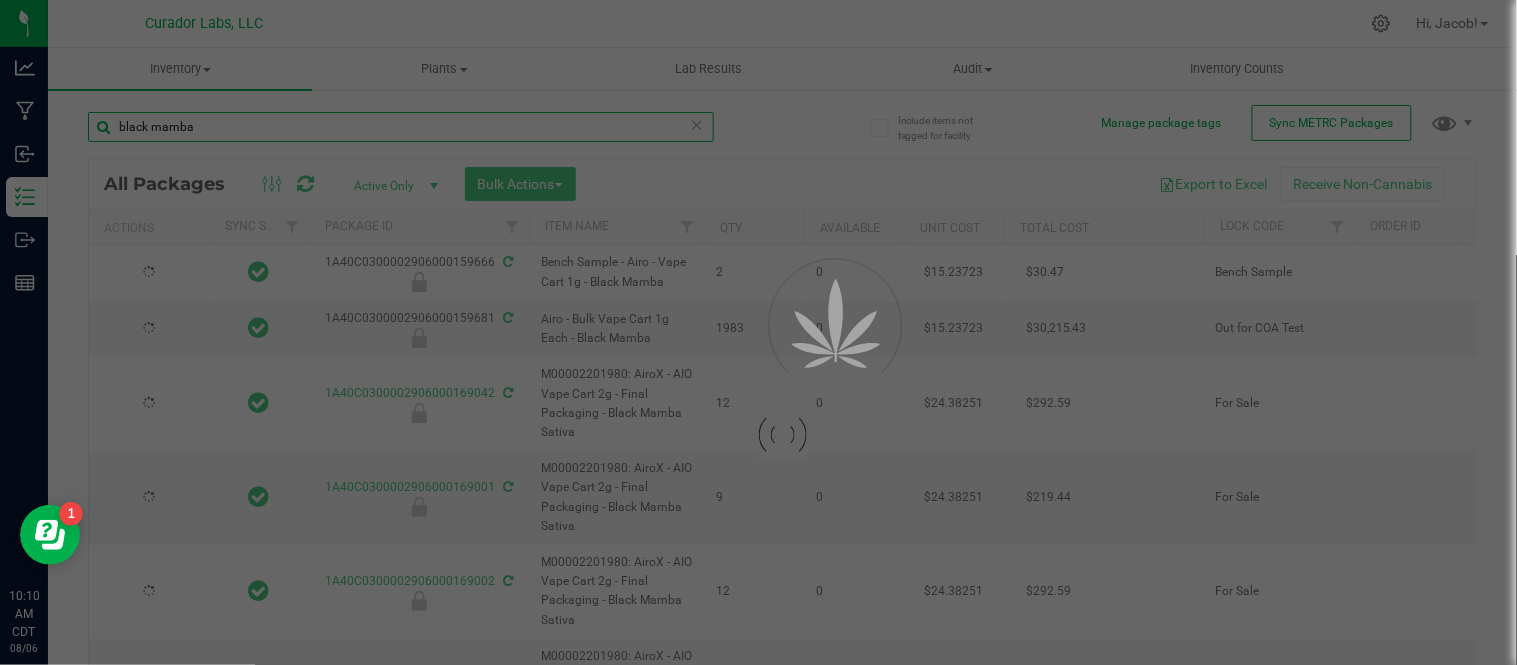 type on "2026-07-22" 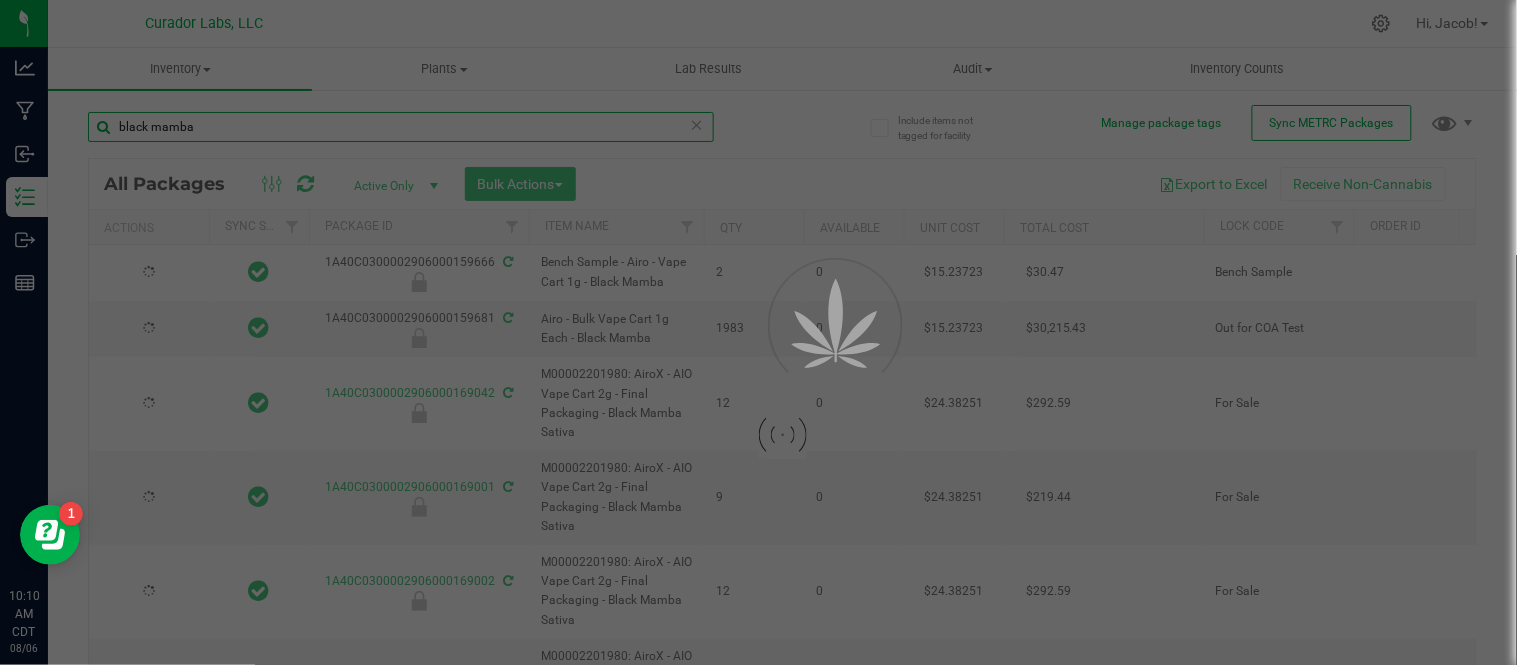 type on "2026-07-22" 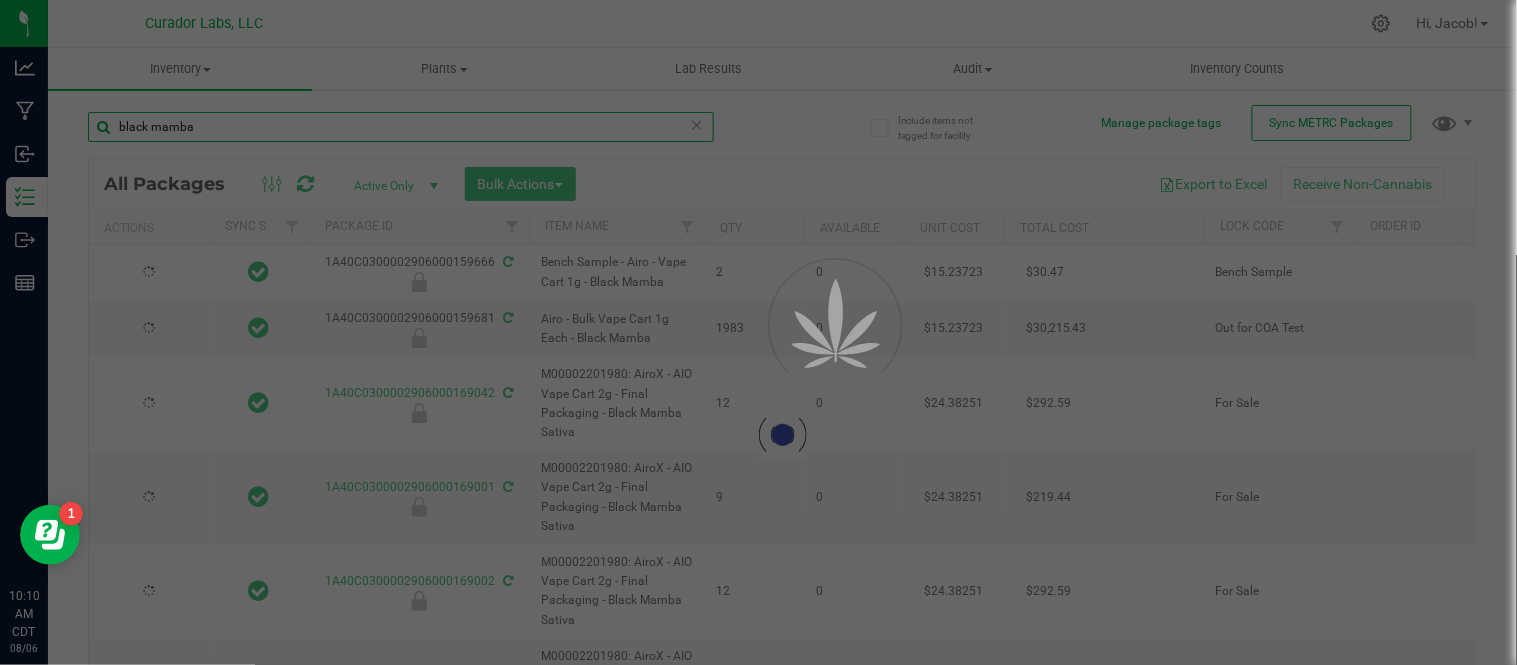 type on "2026-07-22" 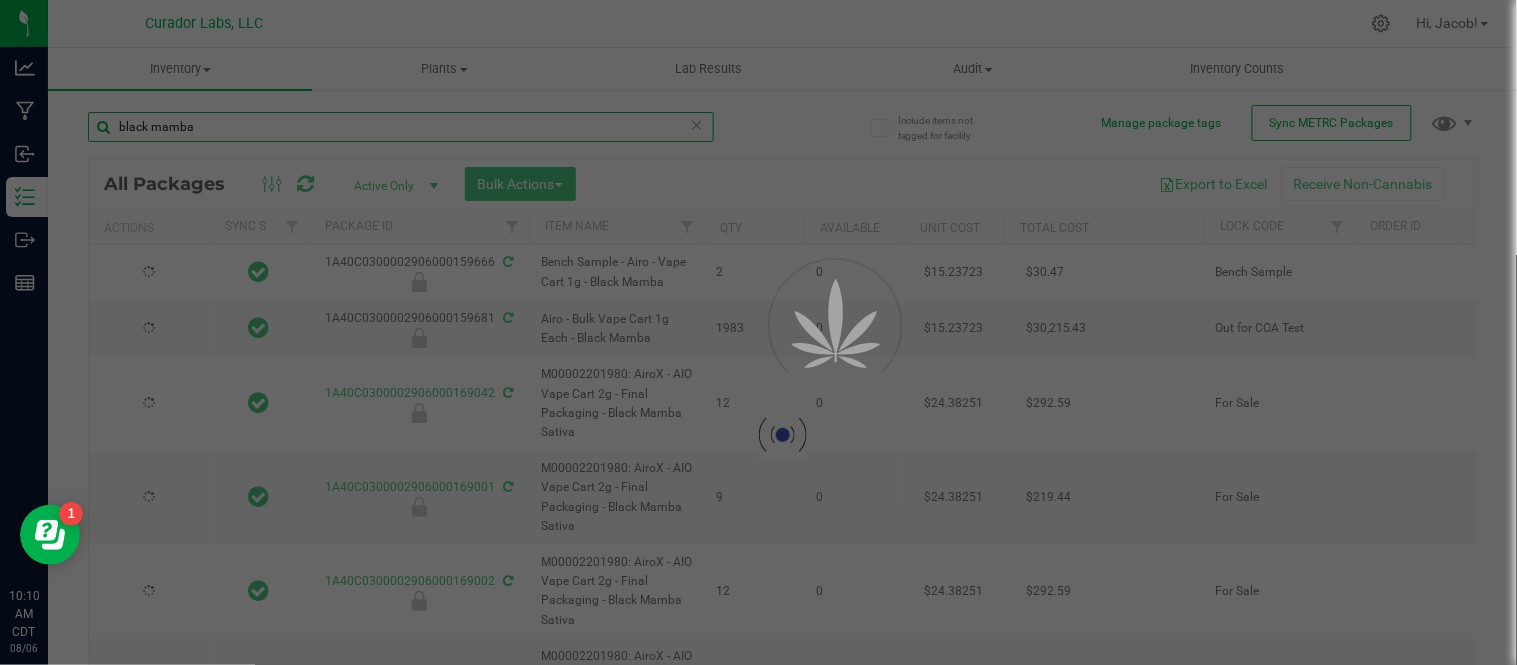 type on "2026-07-22" 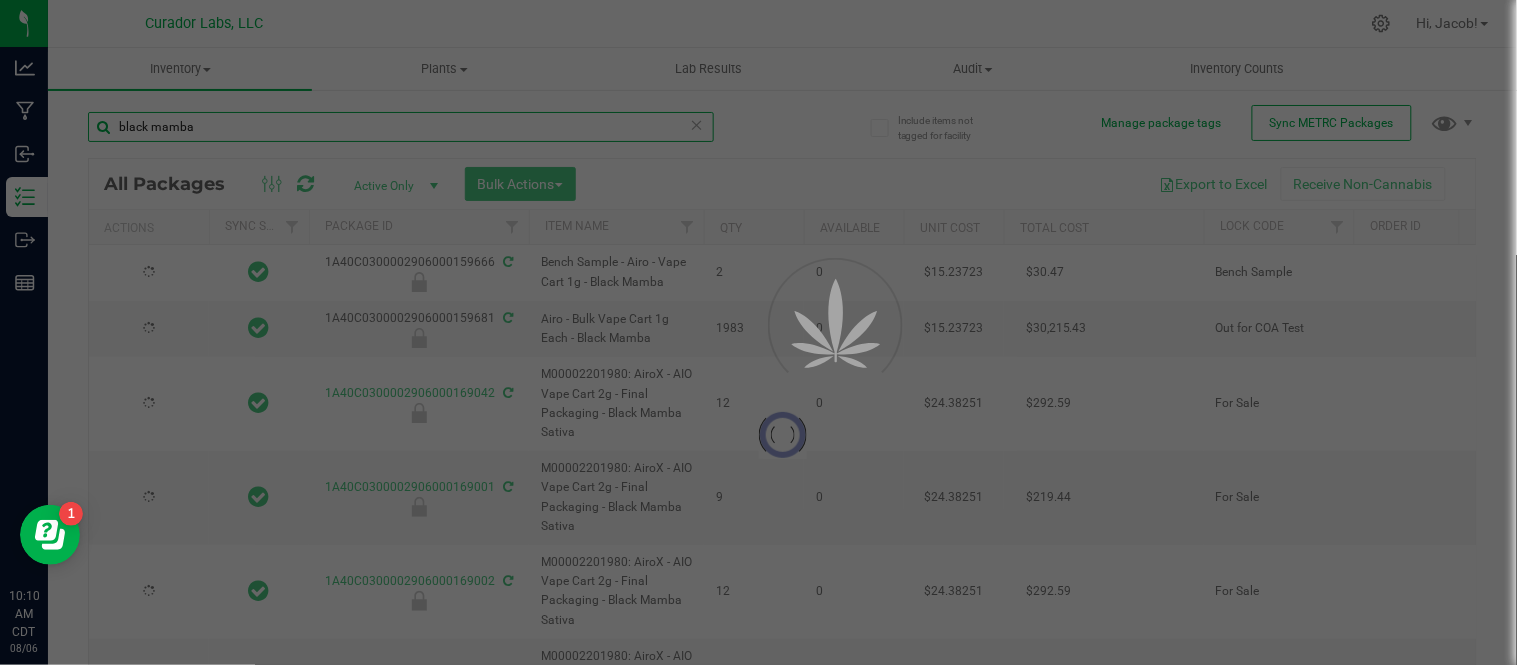 type on "2026-07-22" 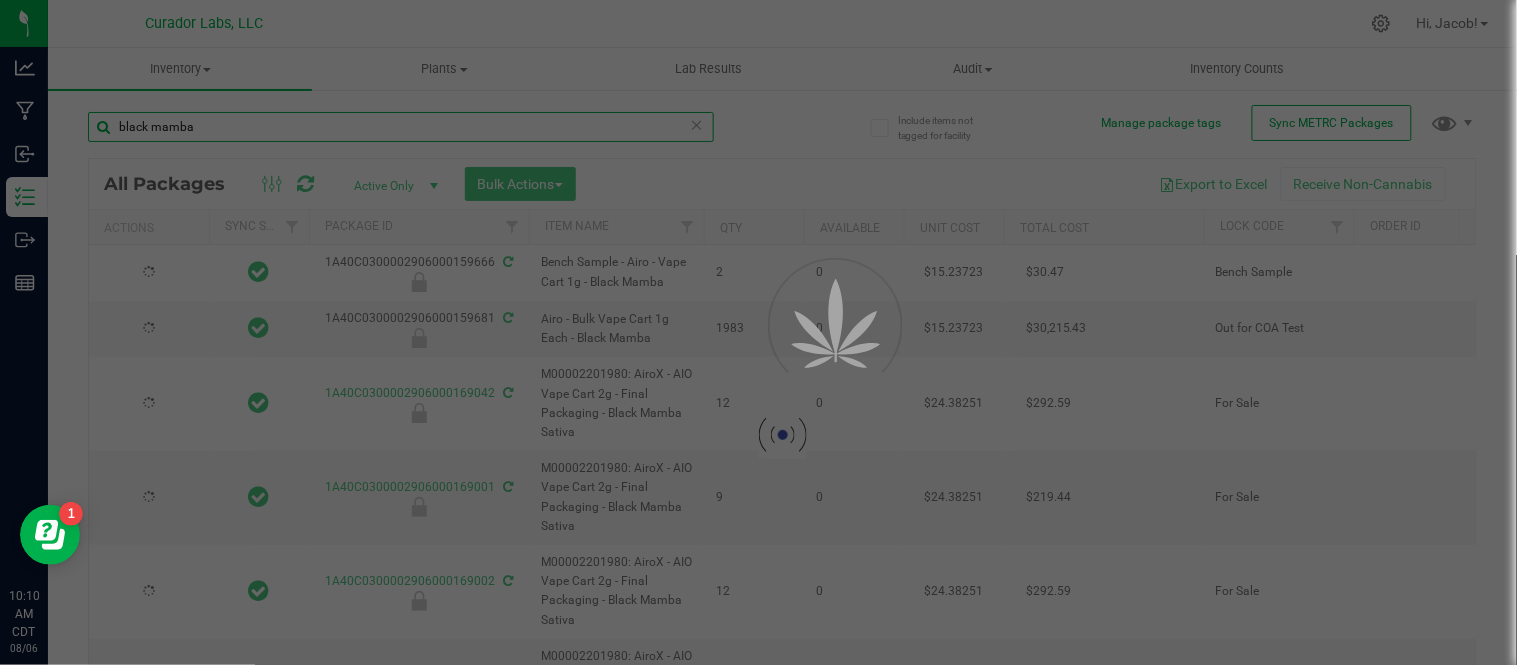 type on "2026-07-22" 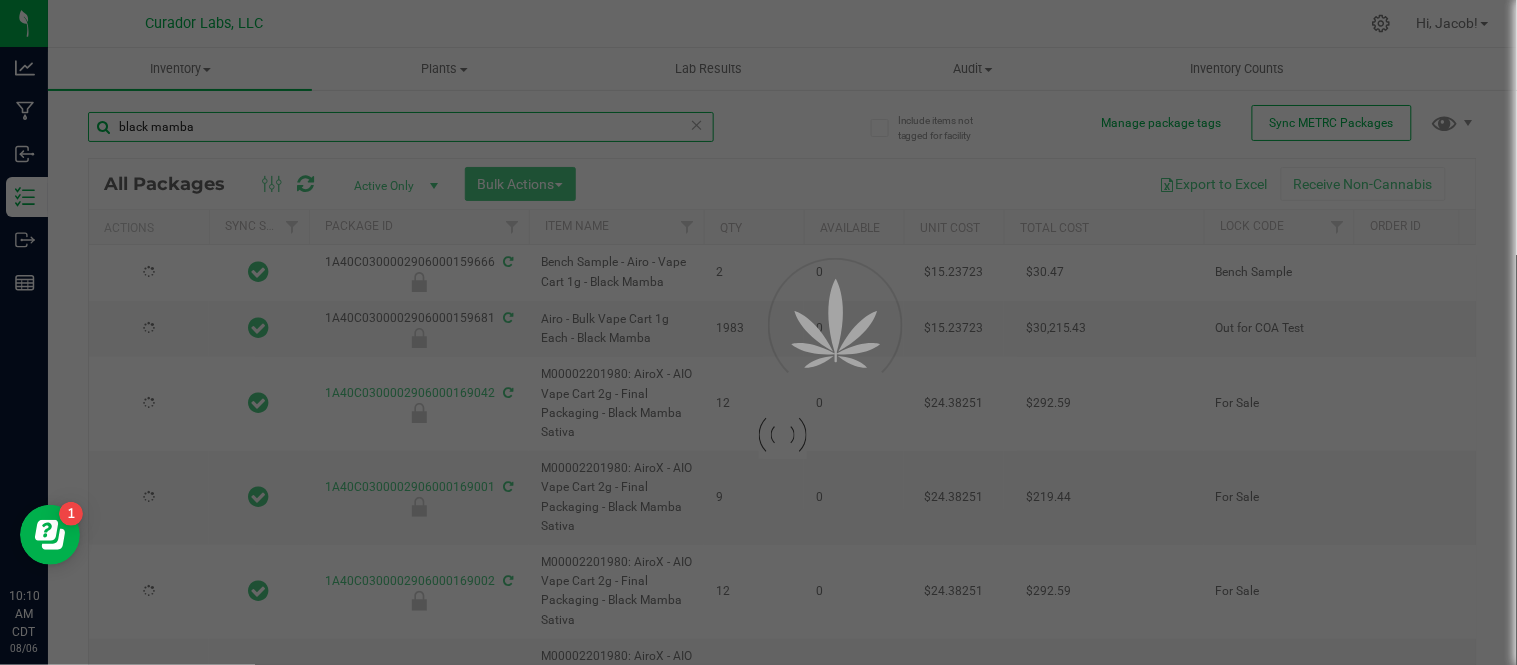 type on "2026-07-22" 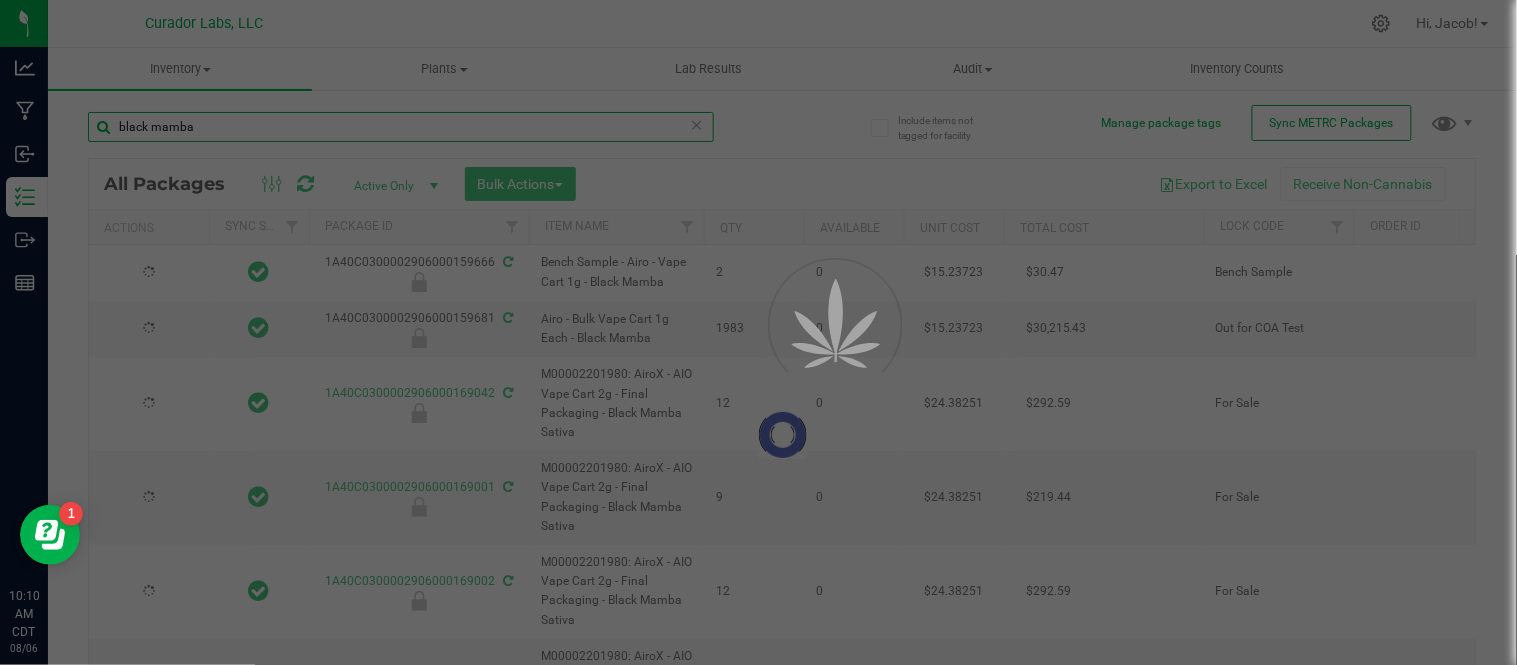 type on "2026-07-22" 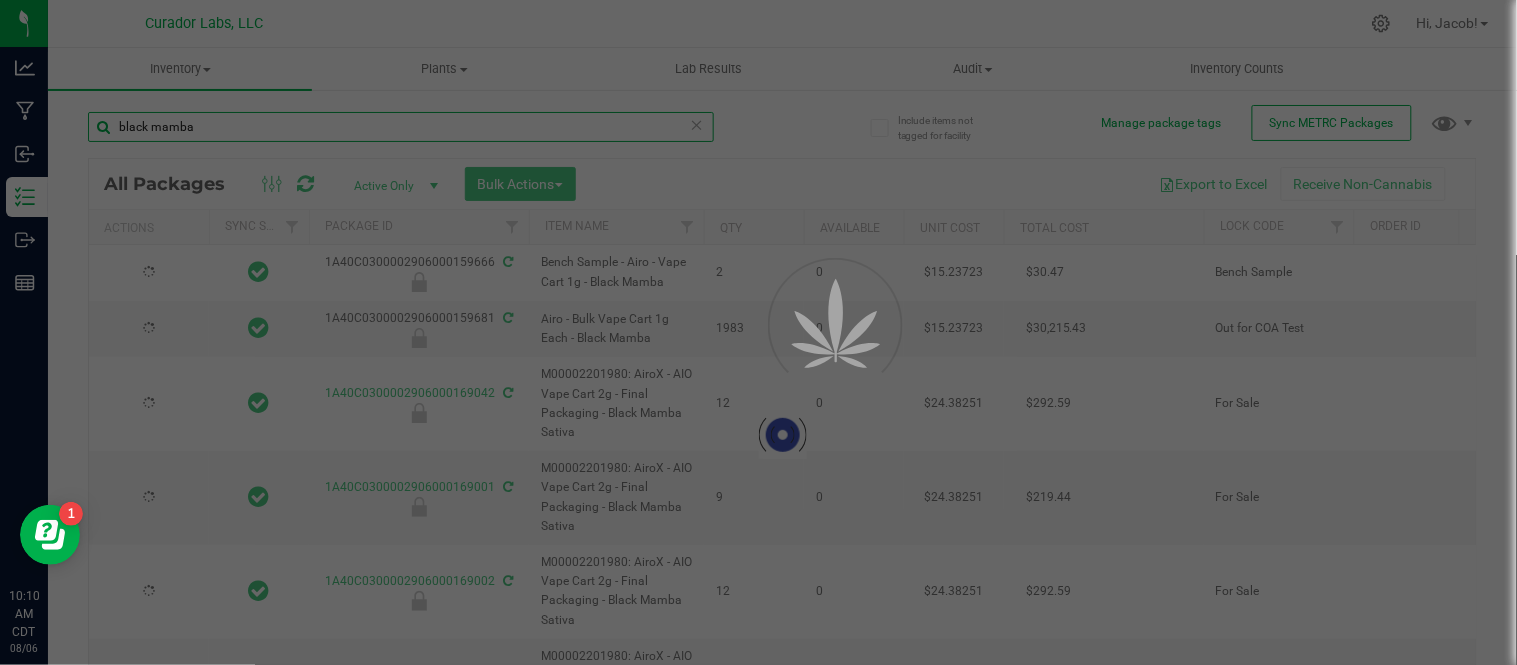type on "2026-07-22" 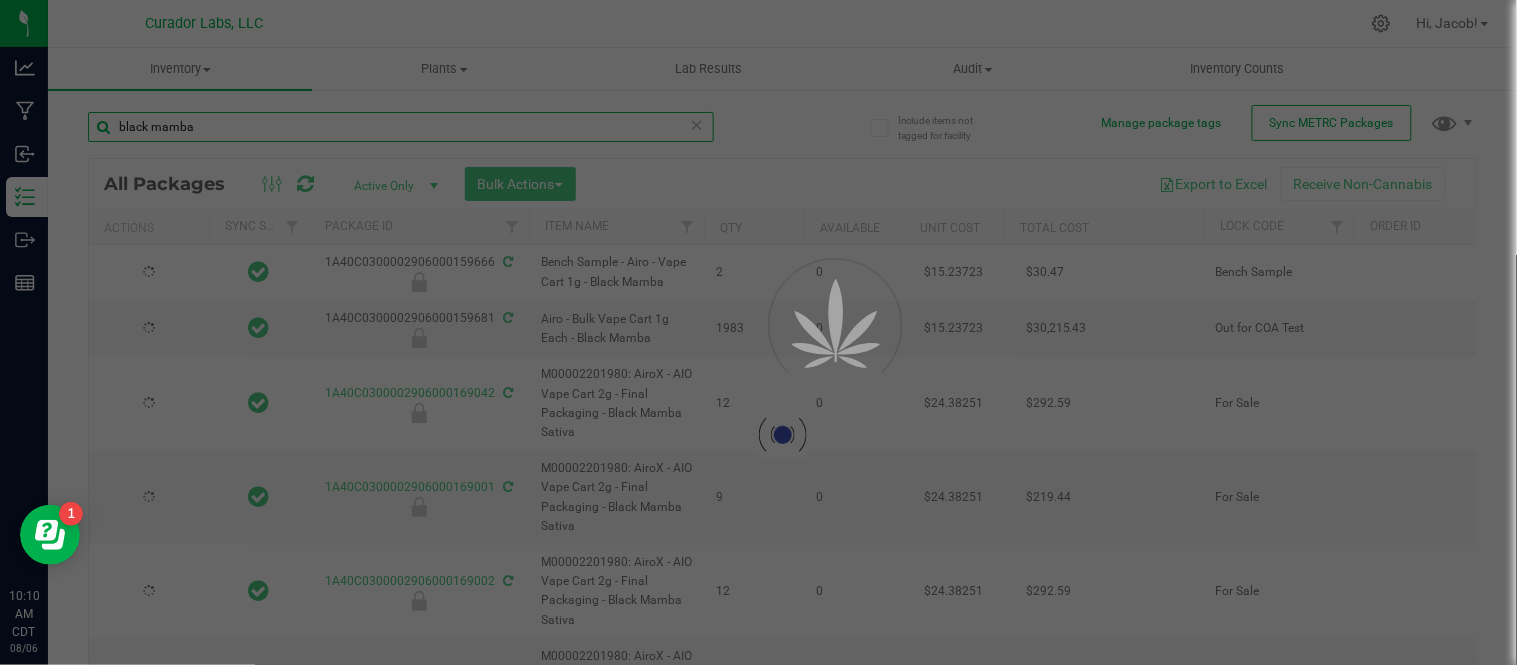 type on "2026-07-22" 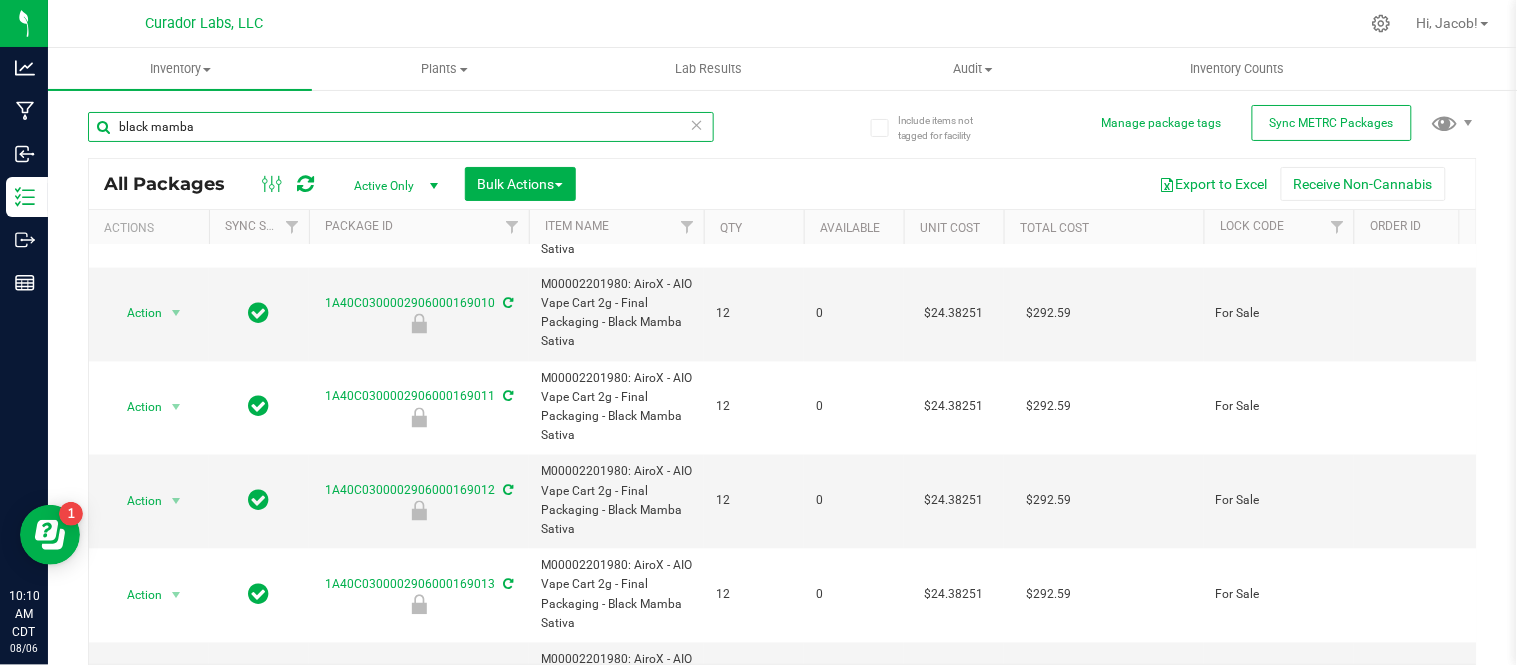 scroll, scrollTop: 1398, scrollLeft: 0, axis: vertical 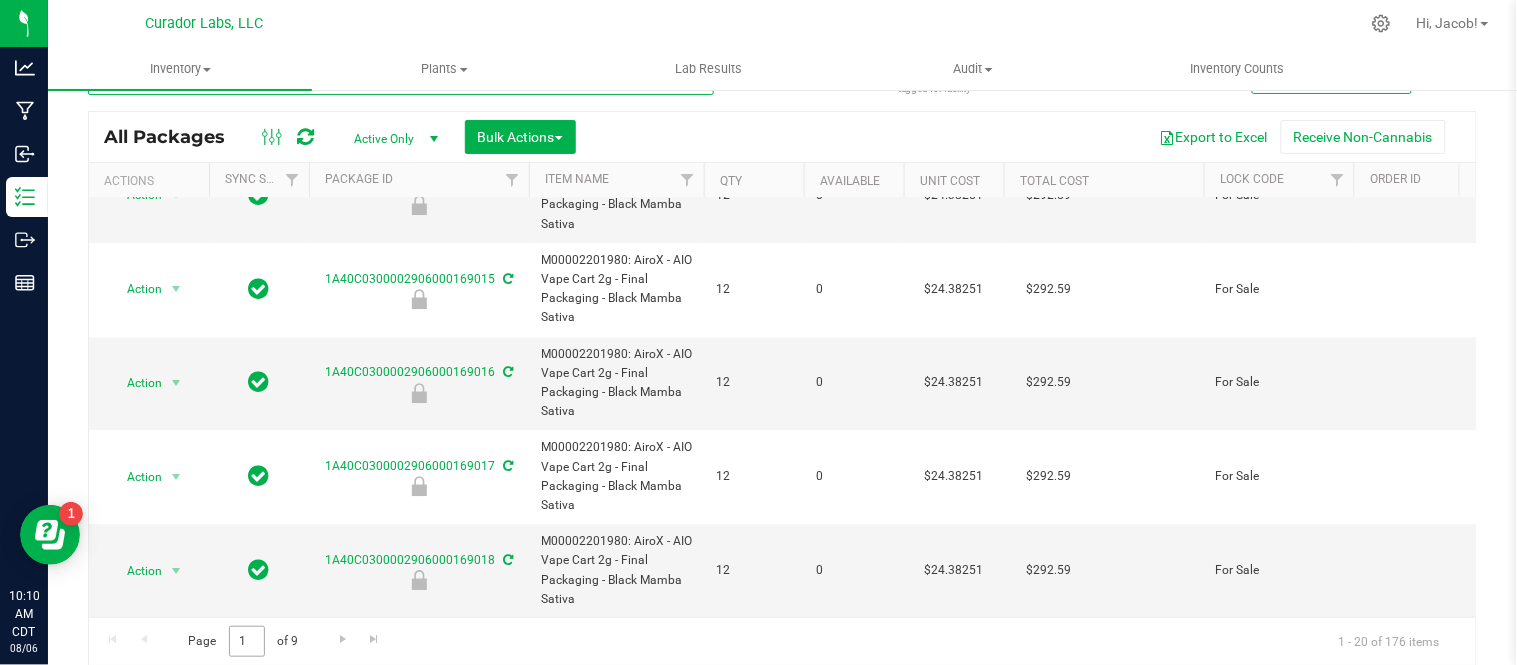 type on "black mamba" 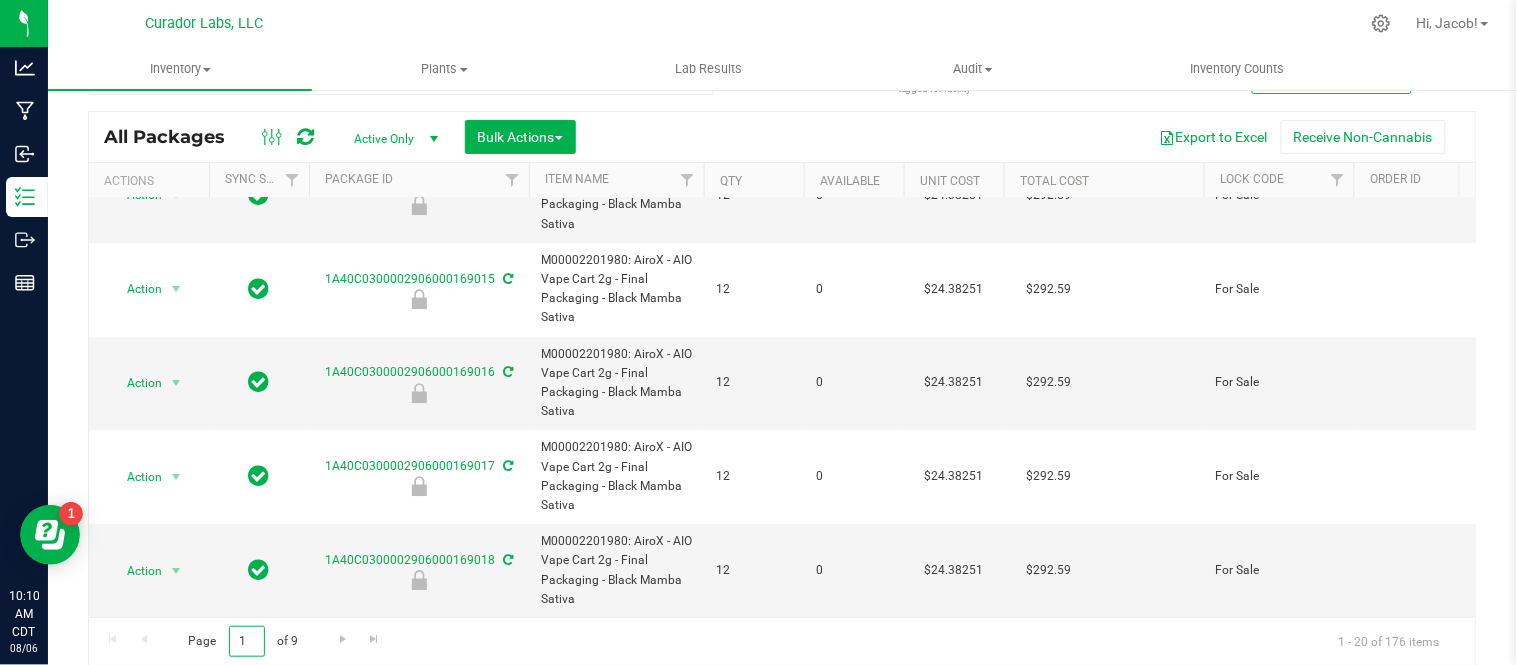 drag, startPoint x: 256, startPoint y: 636, endPoint x: 211, endPoint y: 641, distance: 45.276924 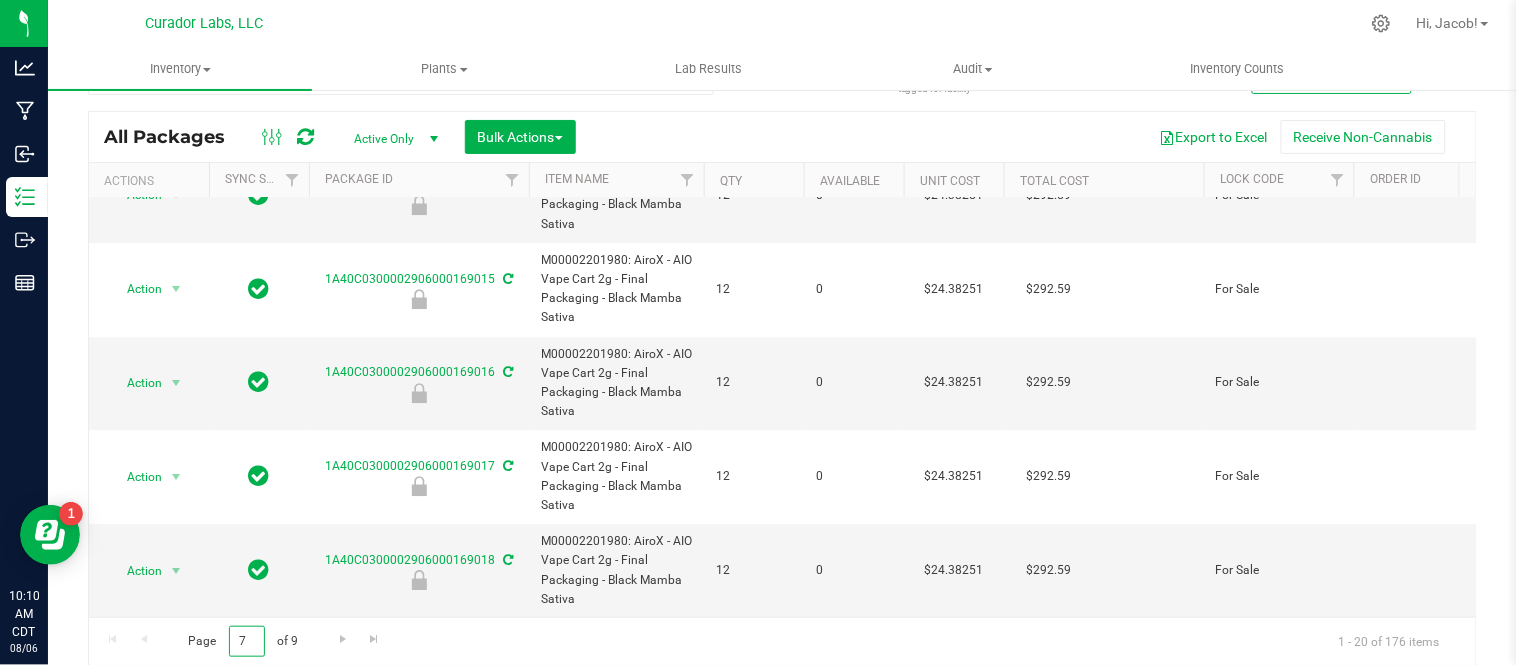 type on "7" 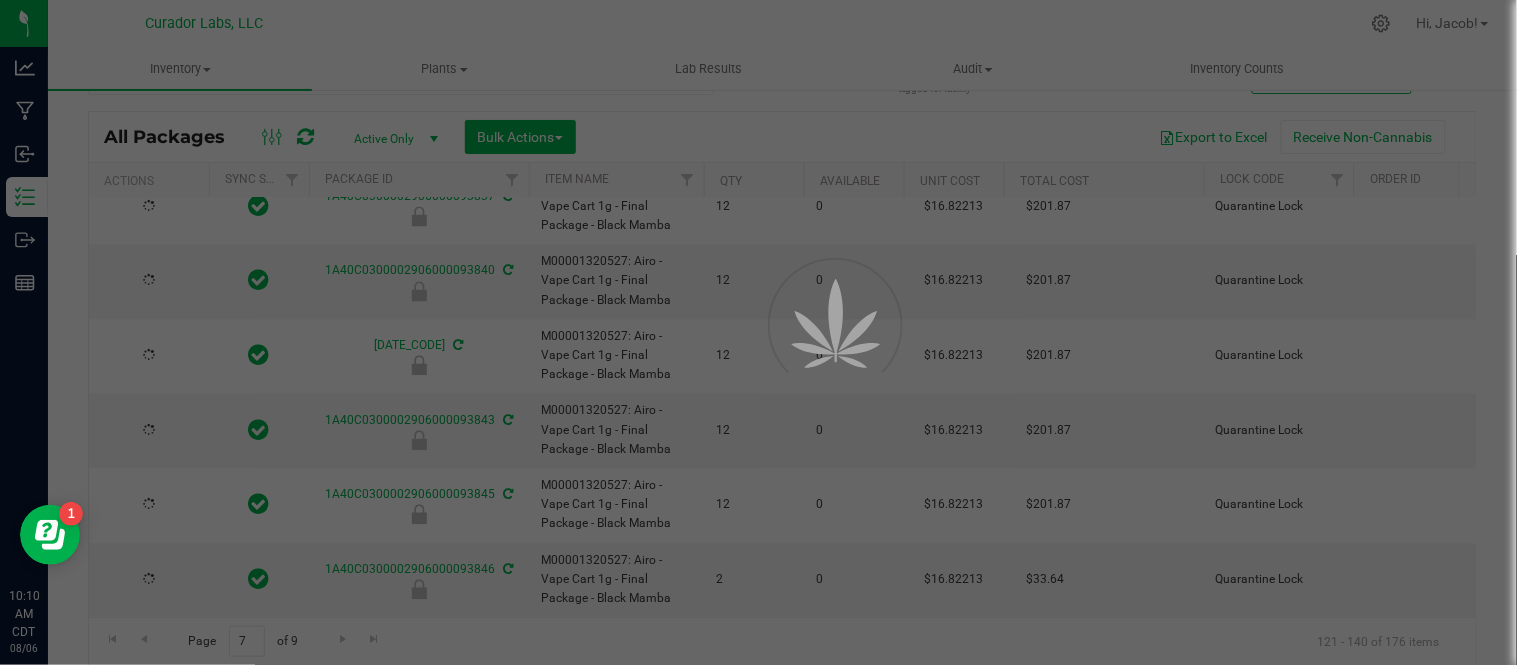 type on "2025-07-09" 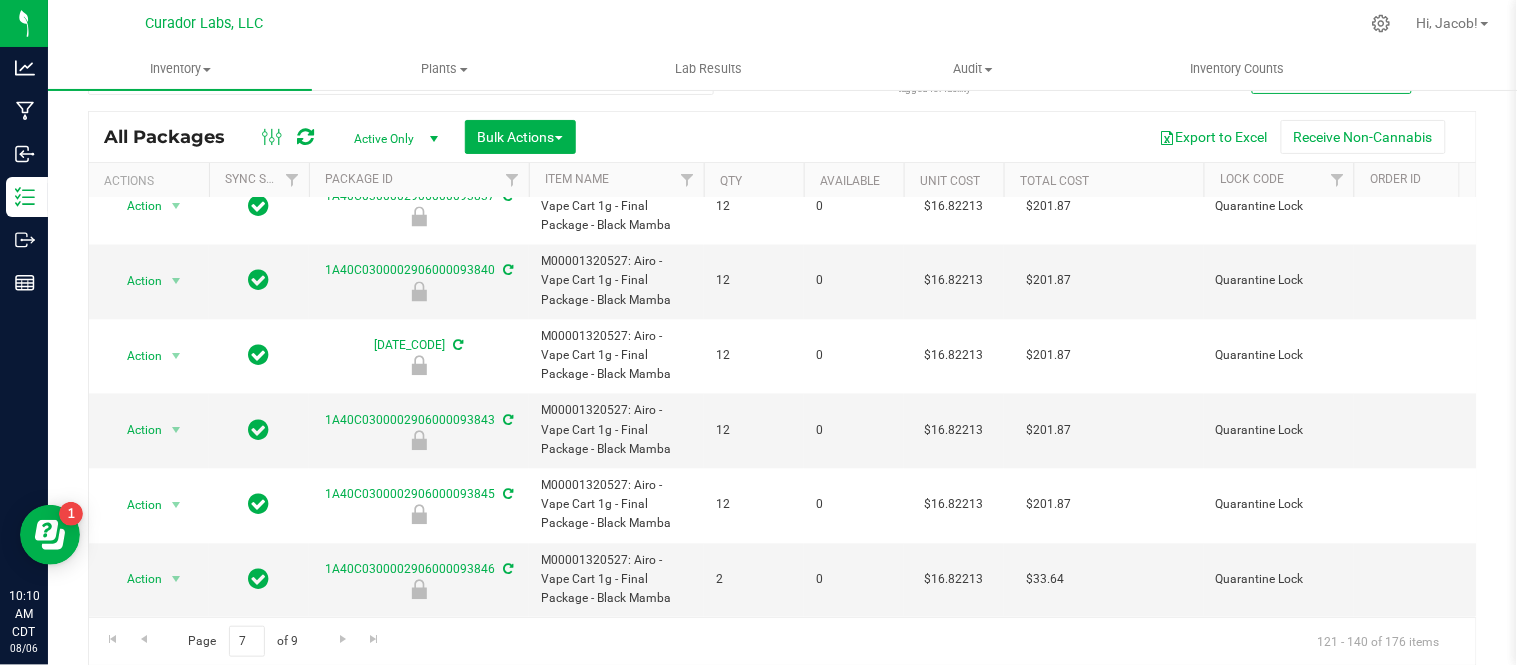 scroll, scrollTop: 0, scrollLeft: 0, axis: both 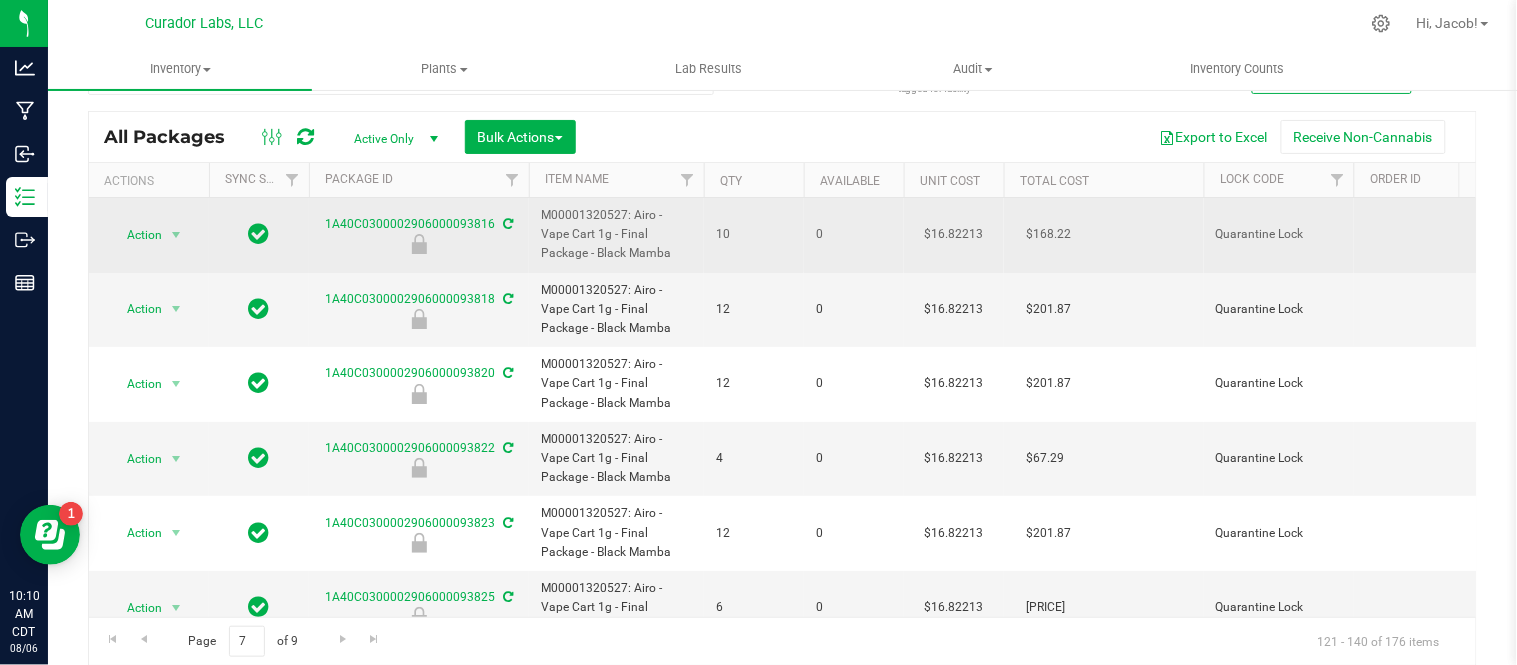 drag, startPoint x: 640, startPoint y: 254, endPoint x: 537, endPoint y: 253, distance: 103.00485 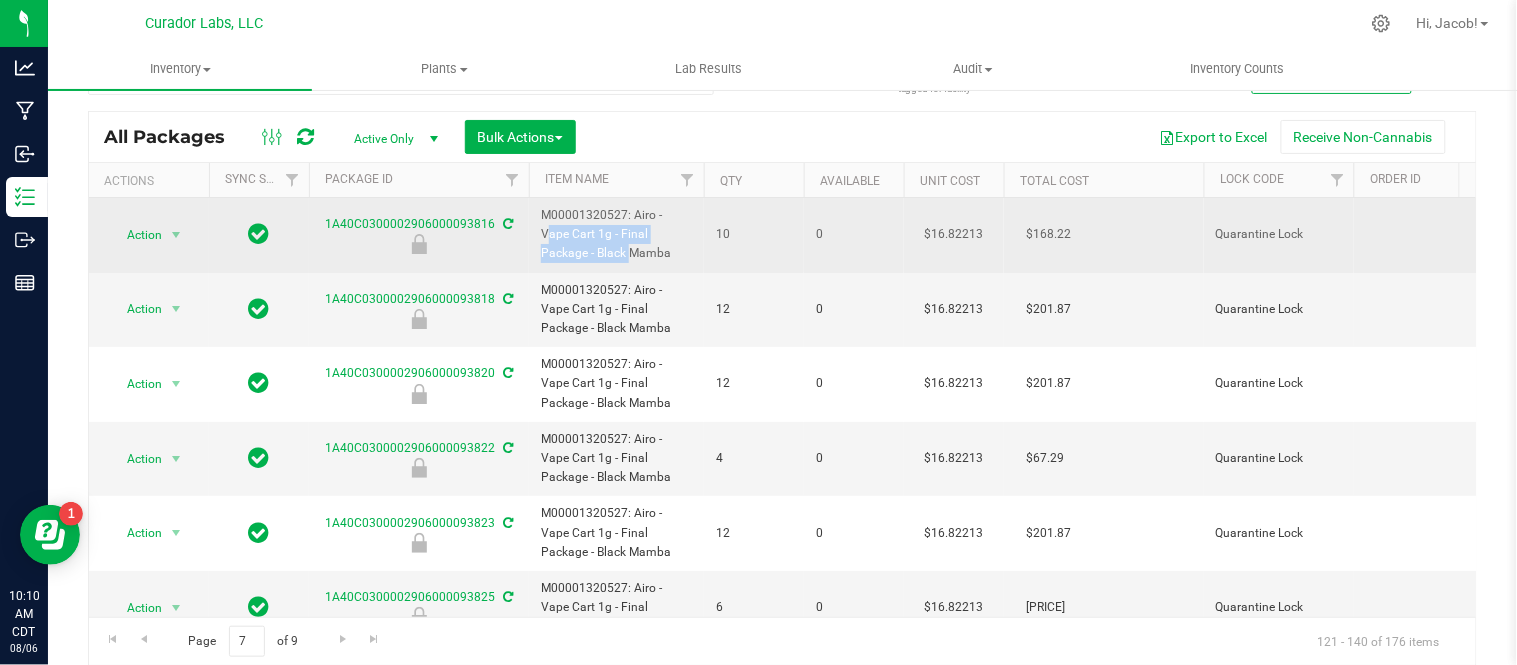 drag, startPoint x: 630, startPoint y: 212, endPoint x: 656, endPoint y: 243, distance: 40.459858 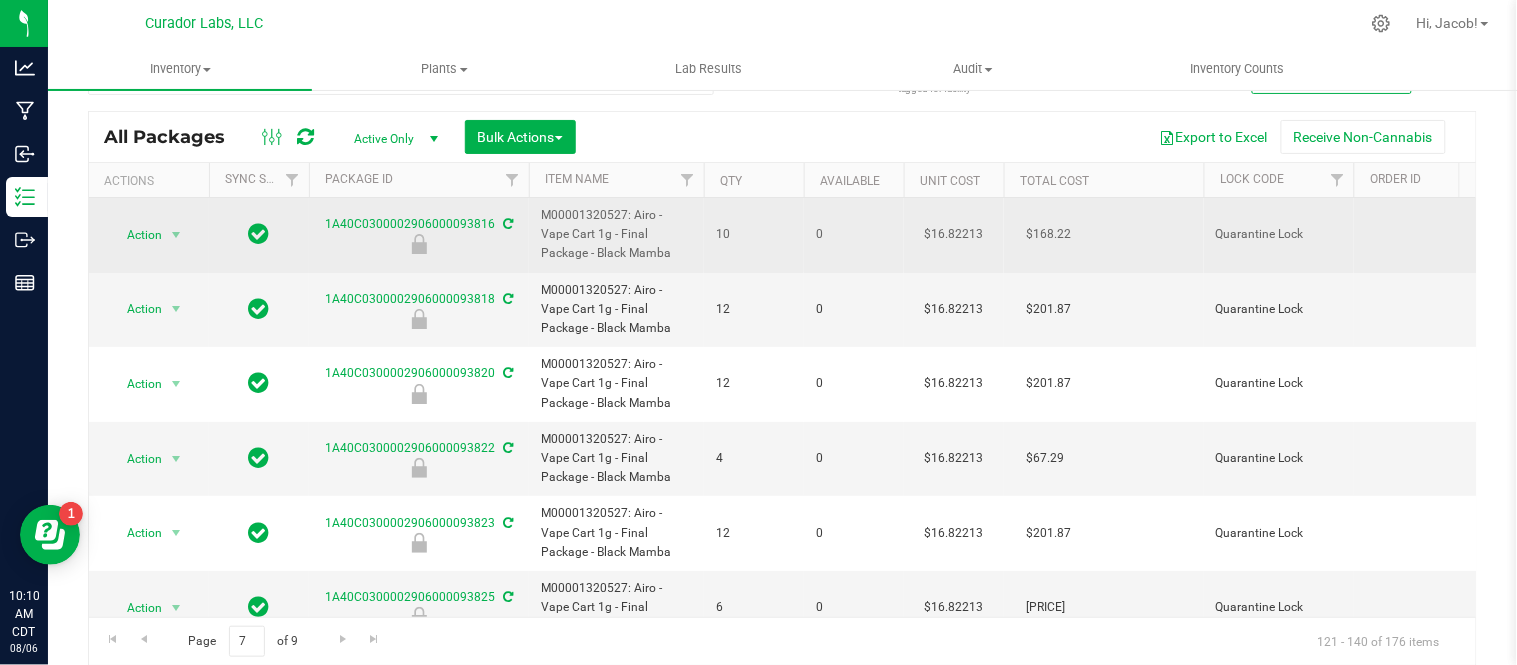 click on "M00001320527: Airo - Vape Cart 1g - Final Package - Black Mamba" at bounding box center [616, 235] 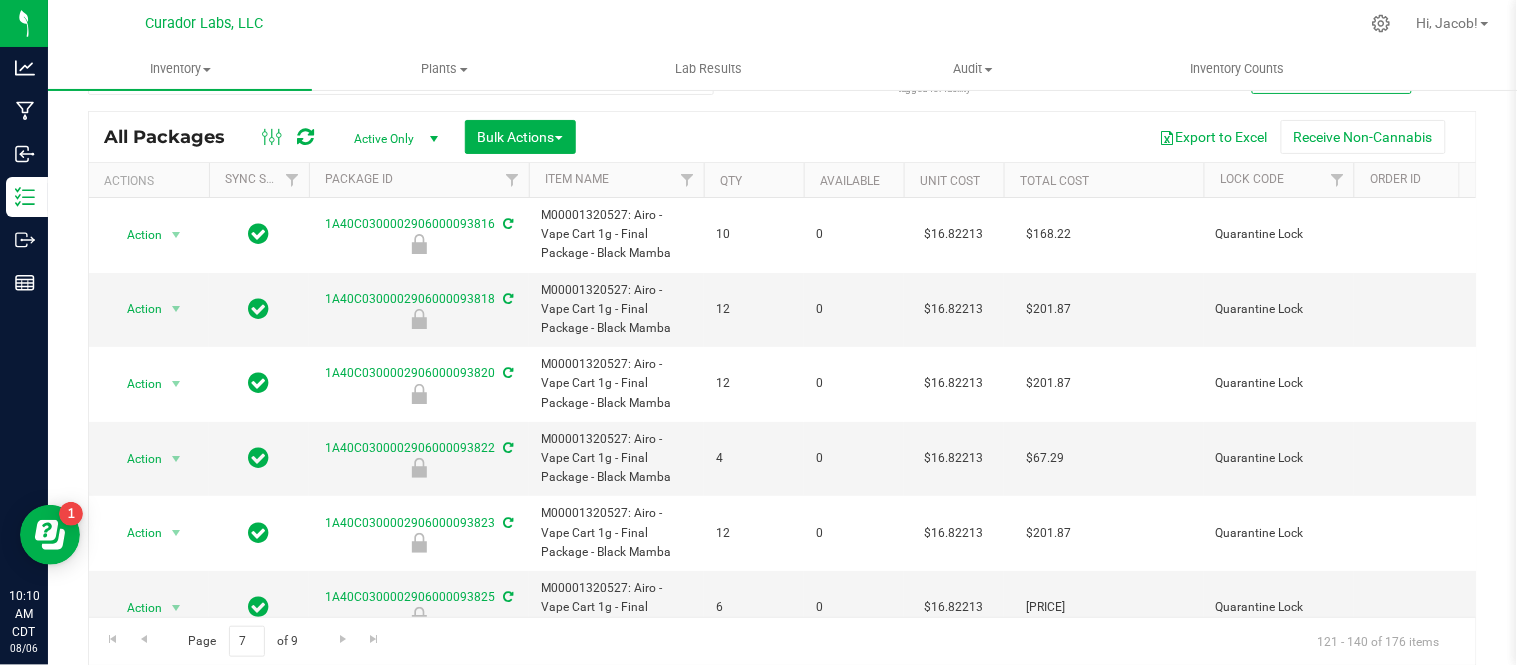 scroll, scrollTop: 0, scrollLeft: 0, axis: both 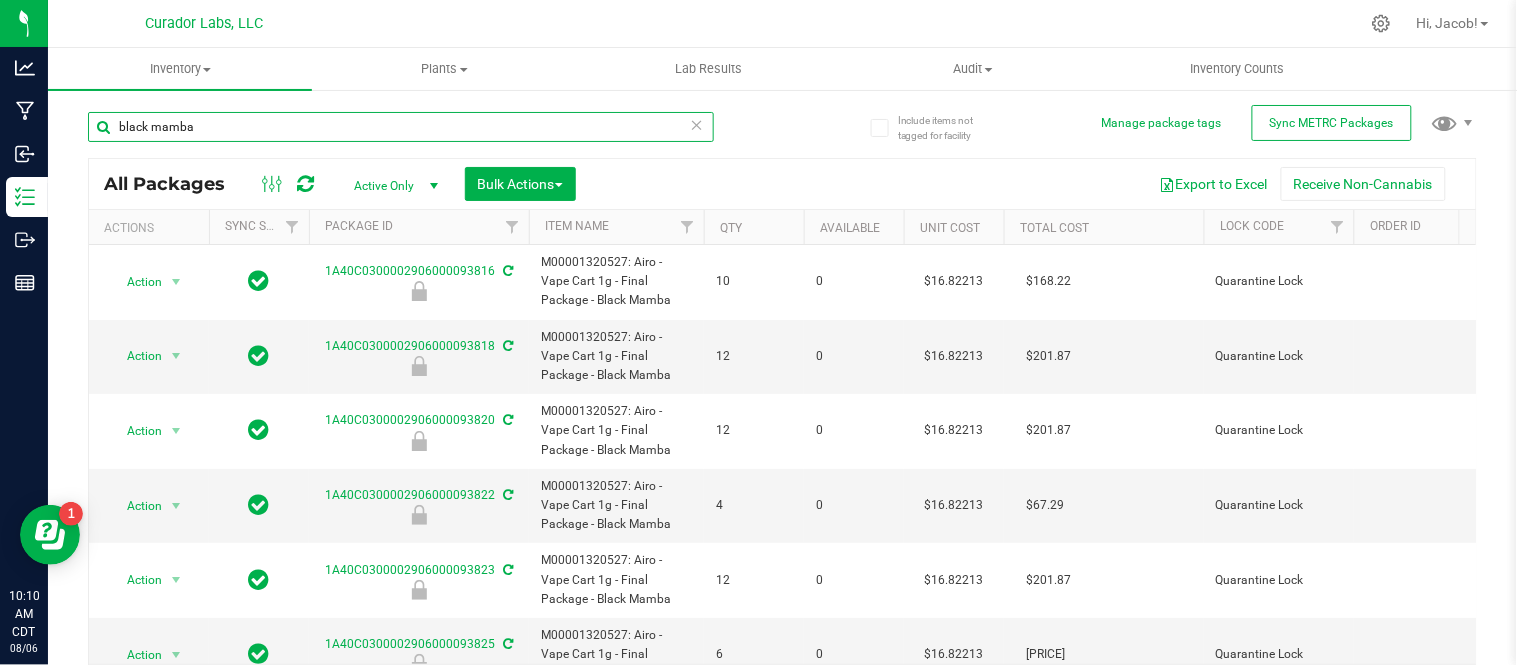 click on "black mamba" at bounding box center (401, 127) 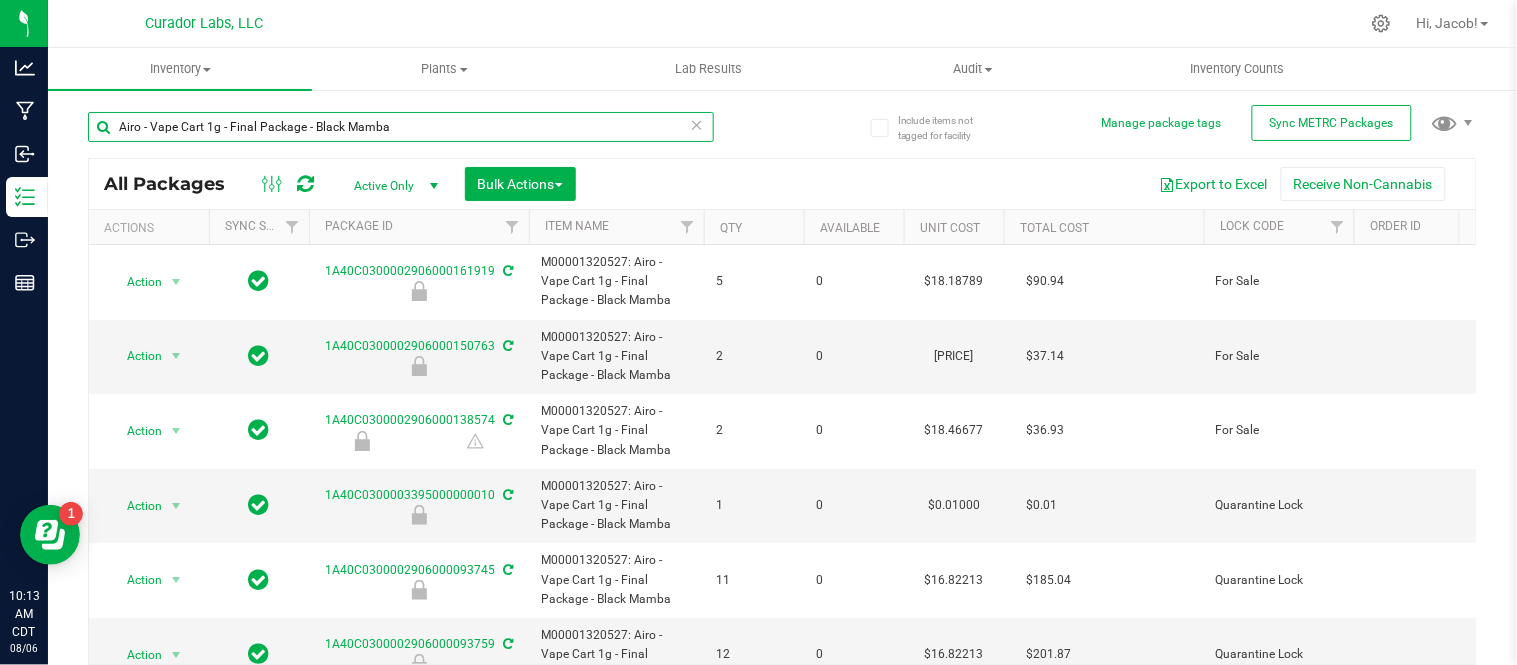 drag, startPoint x: 428, startPoint y: 121, endPoint x: 93, endPoint y: 125, distance: 335.02386 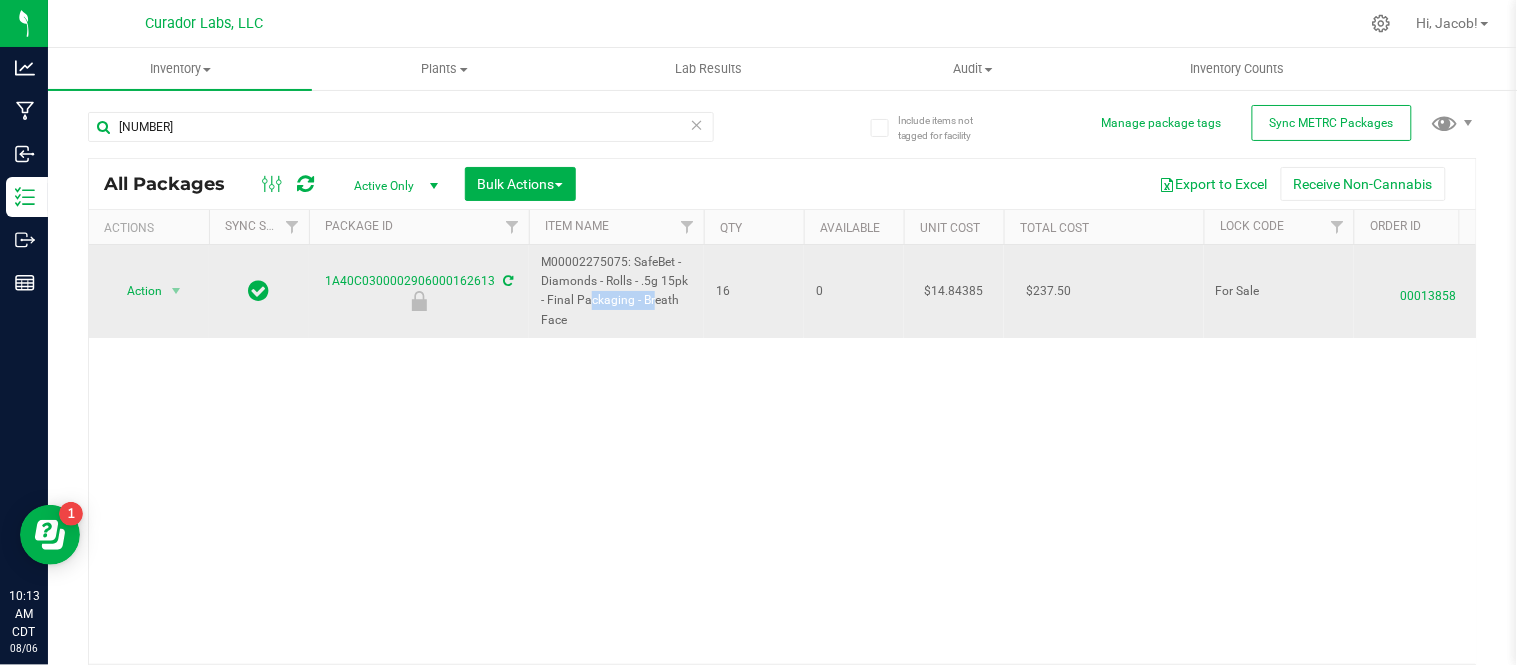 drag, startPoint x: 608, startPoint y: 310, endPoint x: 545, endPoint y: 305, distance: 63.1981 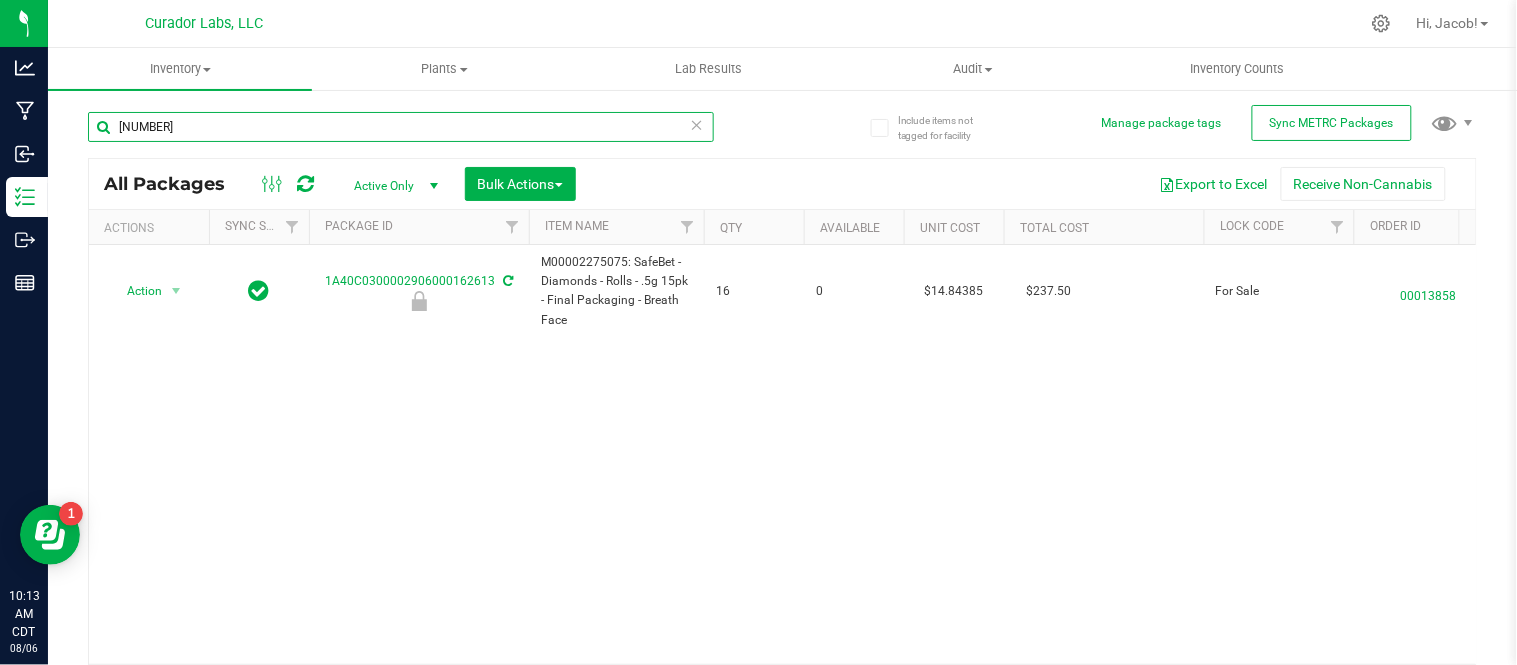 click on "162613" at bounding box center (401, 127) 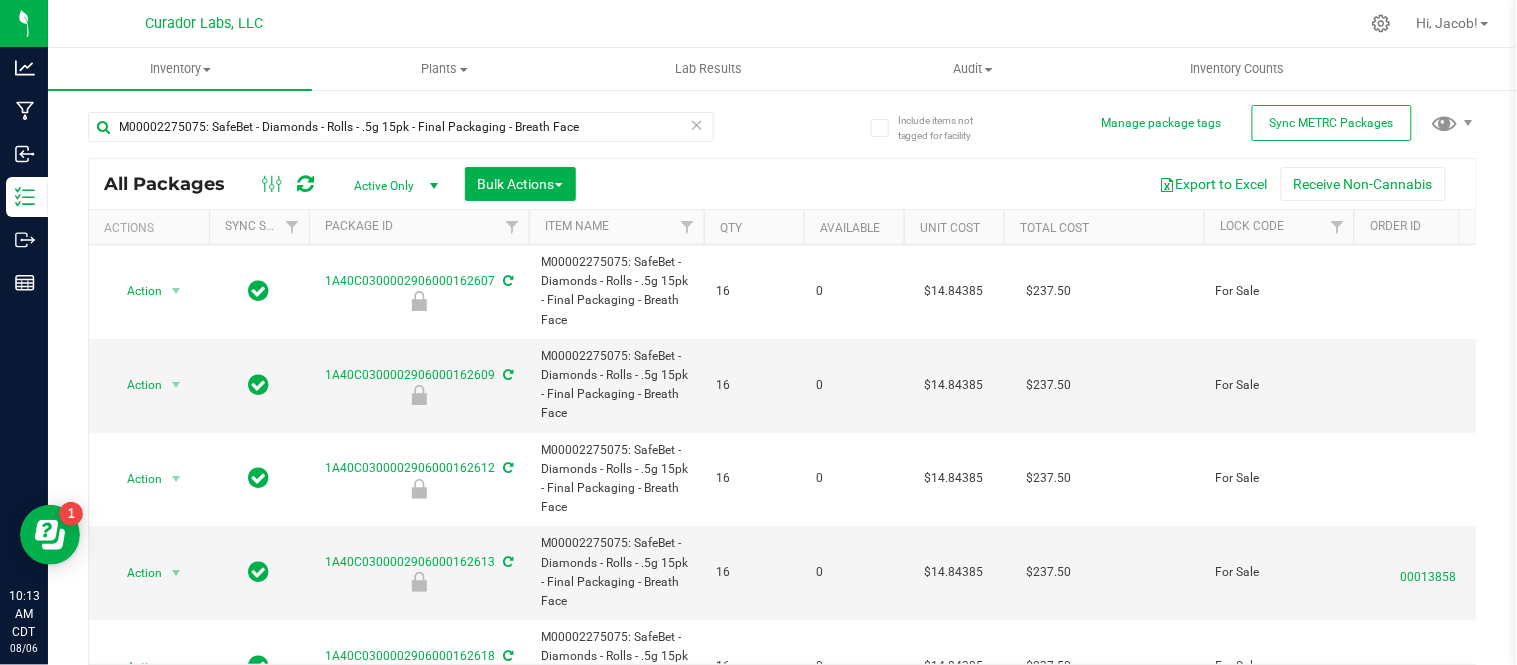 click on "Qty" at bounding box center (754, 227) 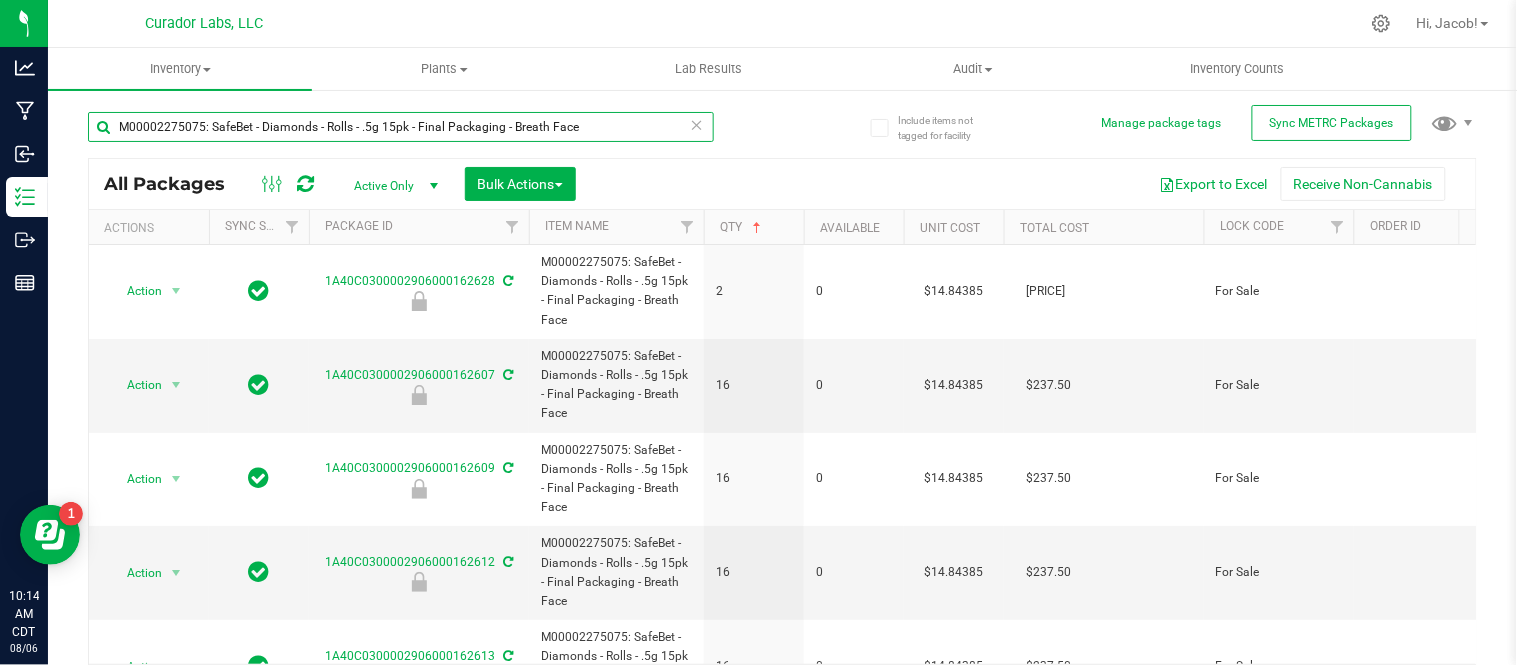 click on "M00002275075: SafeBet - Diamonds - Rolls - .5g 15pk - Final Packaging - Breath Face" at bounding box center (401, 127) 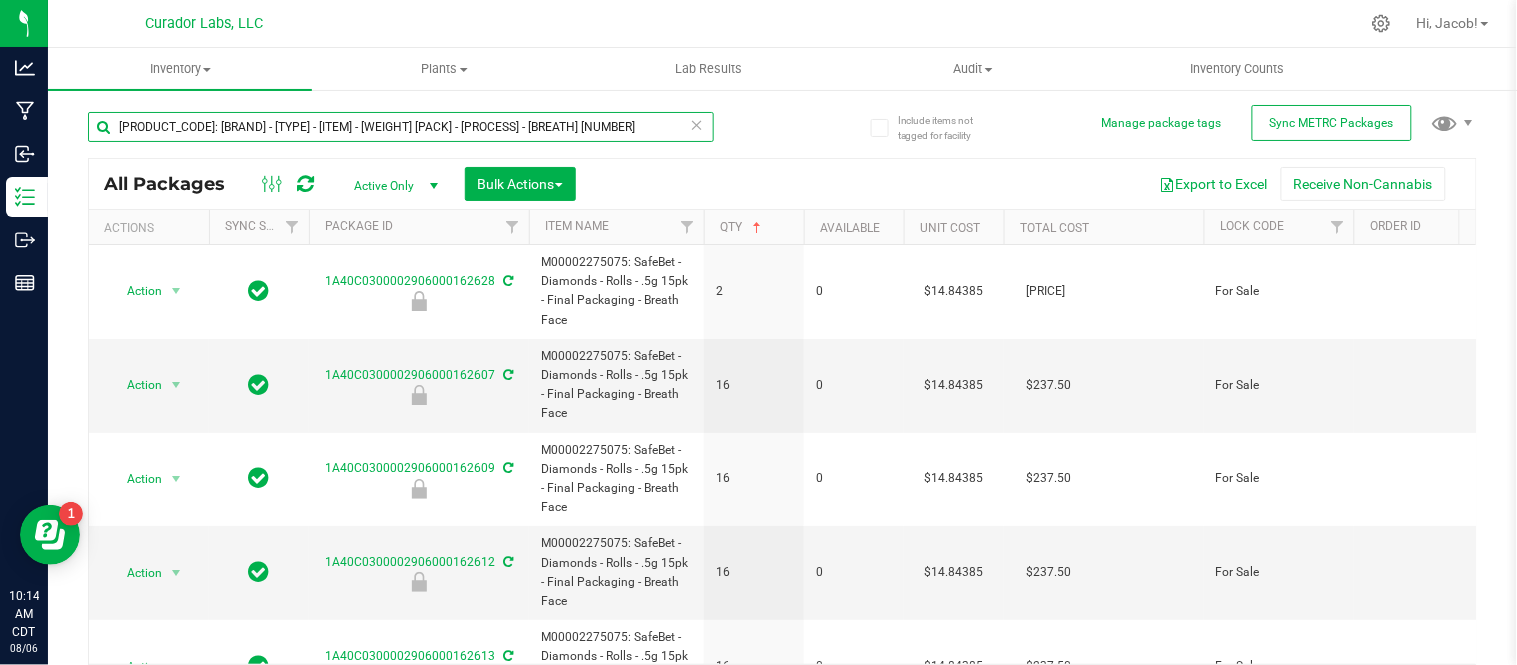click on "Inventory
All packages
All inventory
Waste log
Create inventory
Plants
All plants" at bounding box center (782, 356) 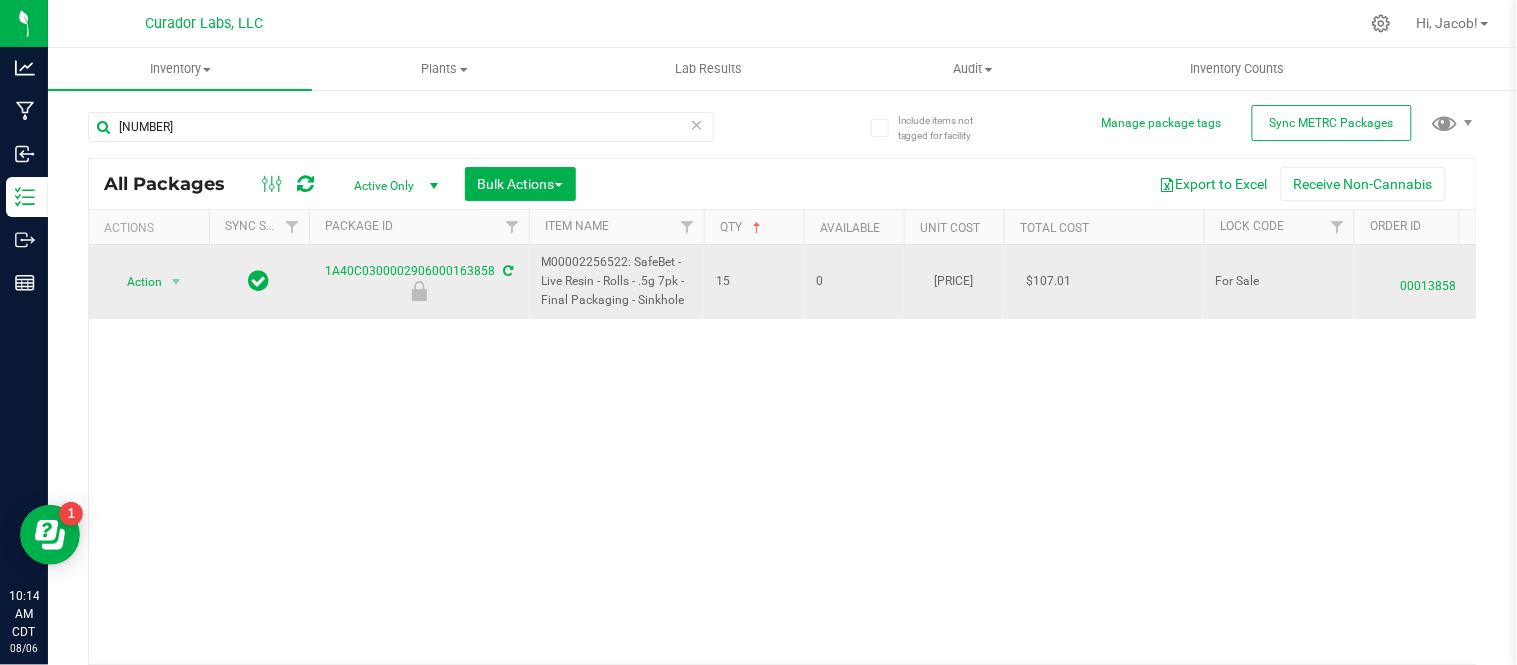 drag, startPoint x: 688, startPoint y: 303, endPoint x: 530, endPoint y: 280, distance: 159.66527 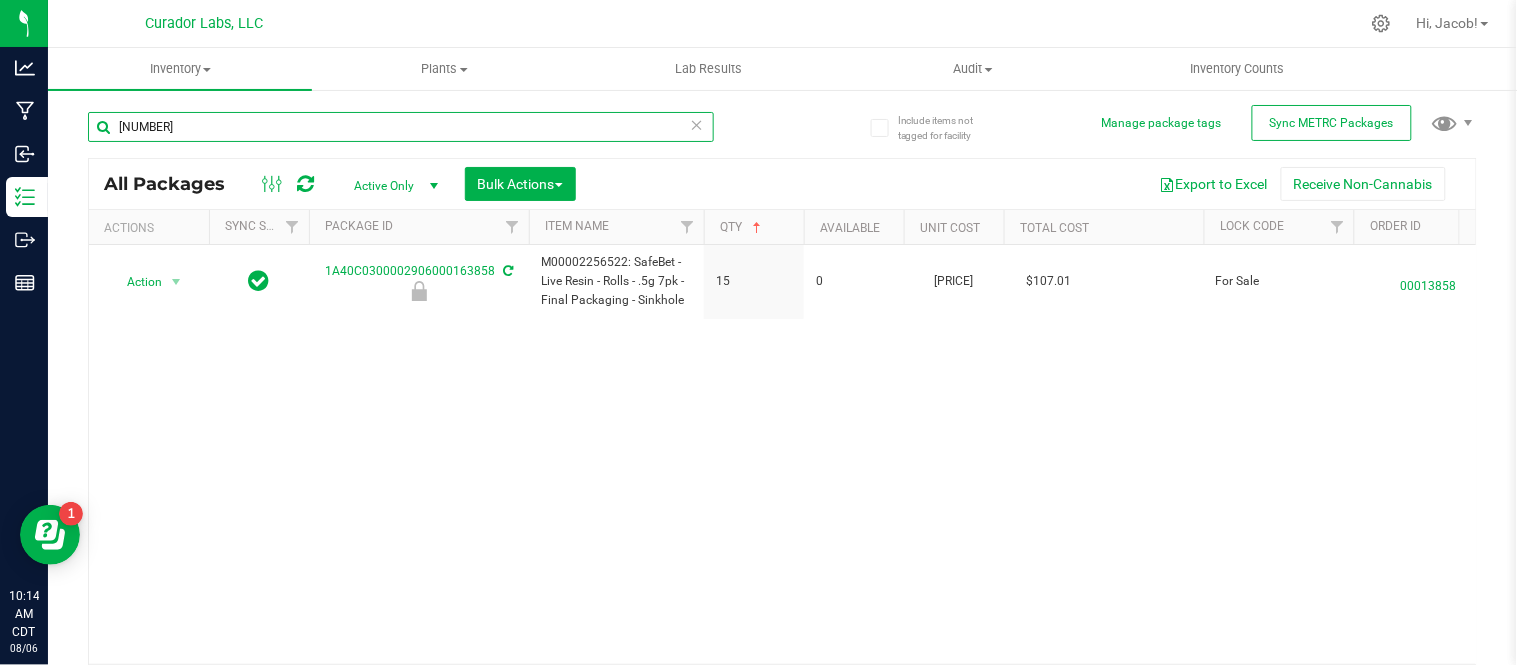 click on "163858" at bounding box center (401, 127) 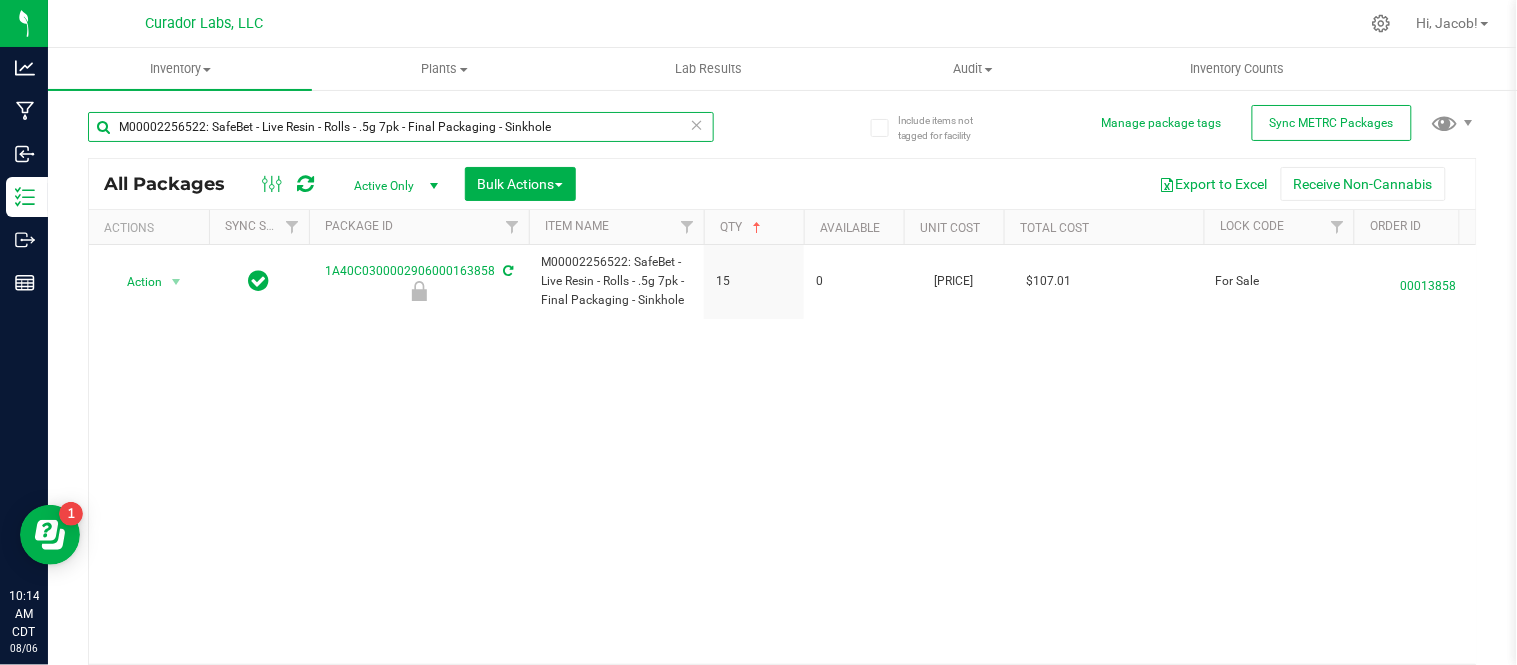 type on "M00002256522: SafeBet - Live Resin - Rolls - .5g 7pk - Final Packaging - Sinkhole" 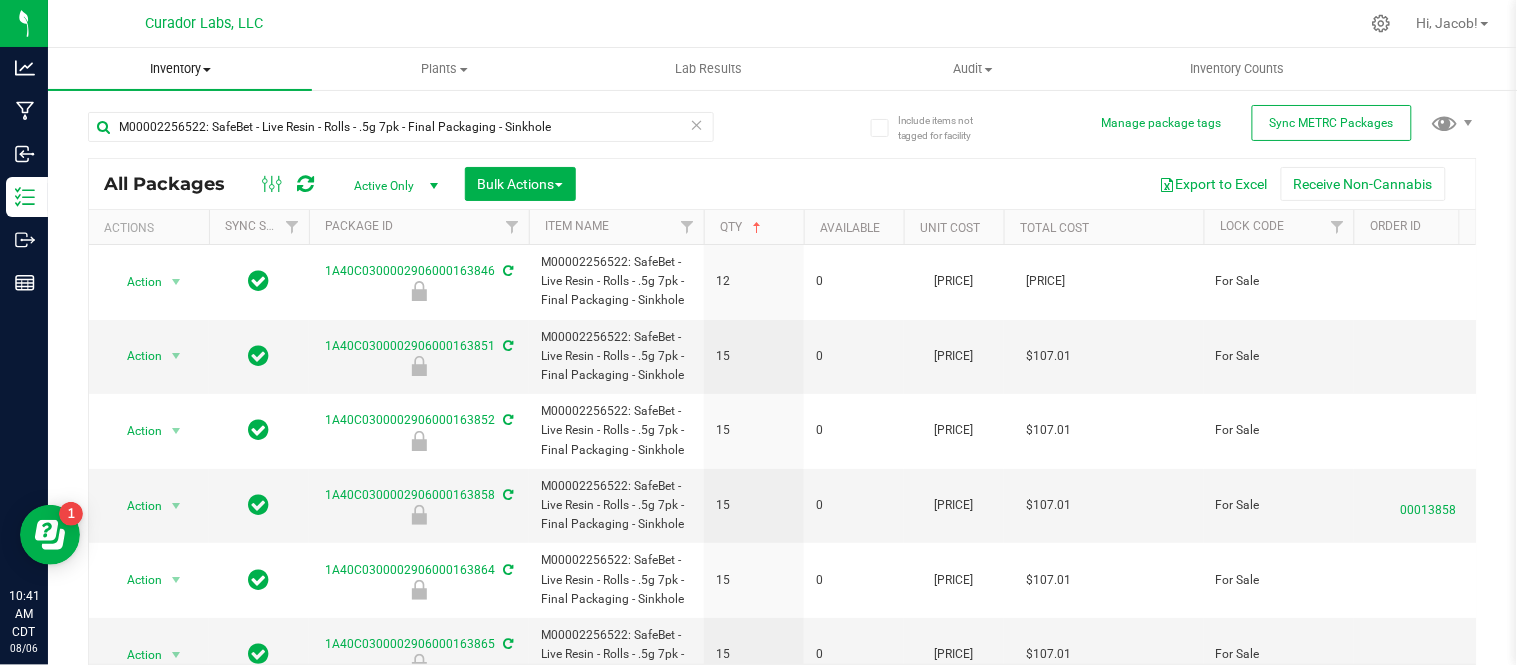 click on "Inventory" at bounding box center (180, 69) 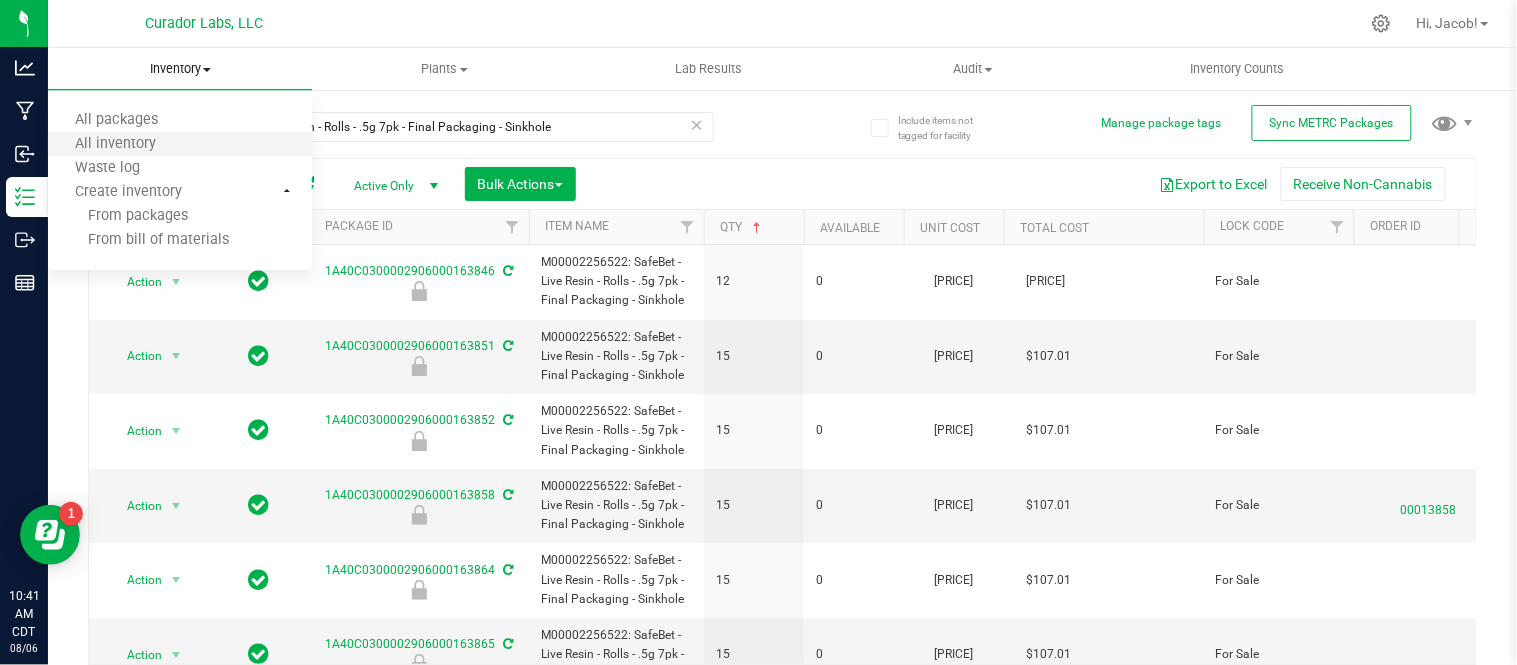 click on "All inventory" at bounding box center (180, 145) 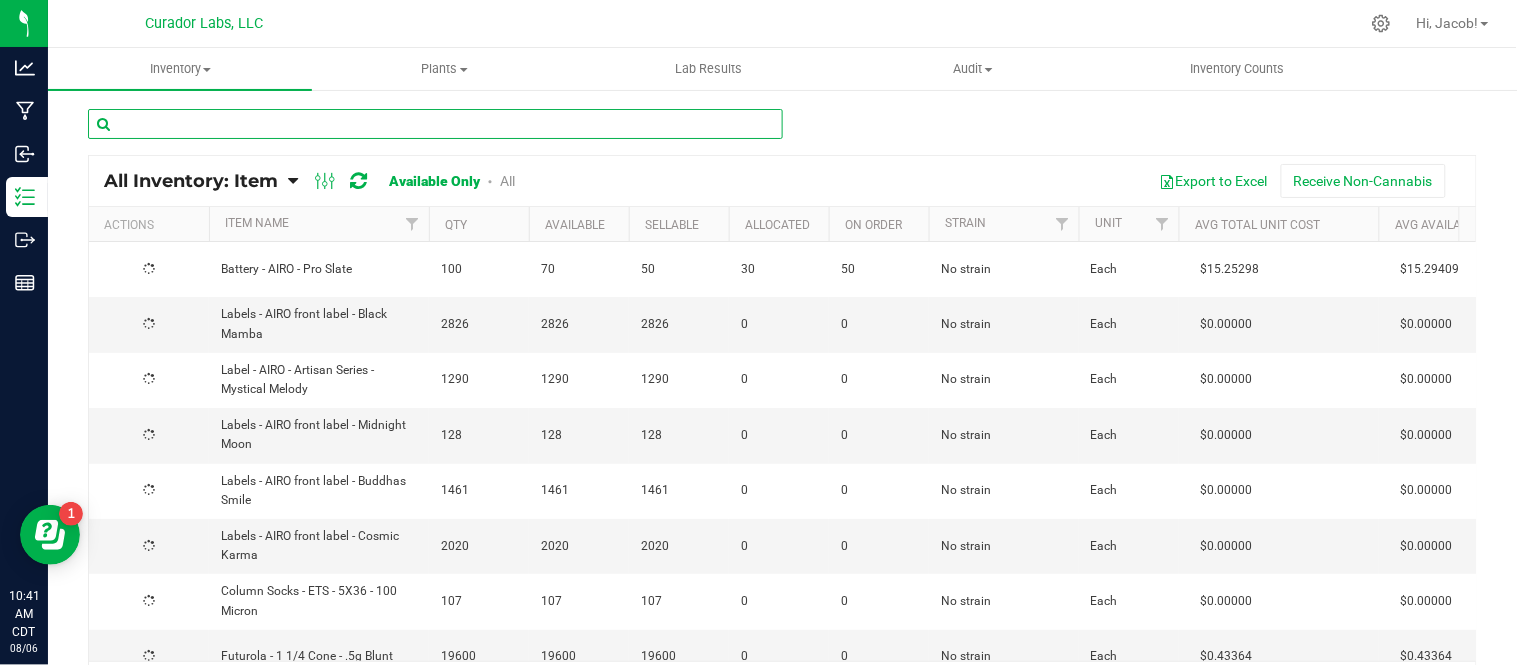 click at bounding box center (435, 124) 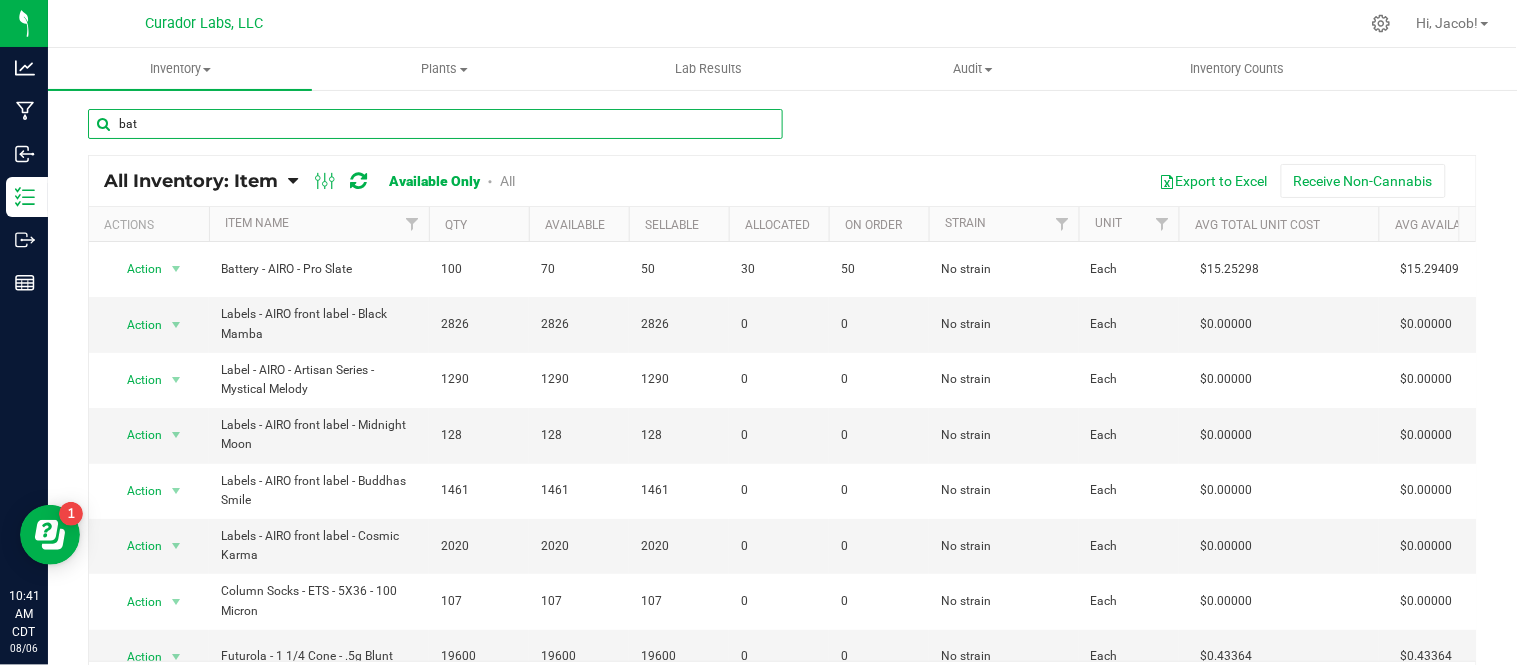 type on "bat" 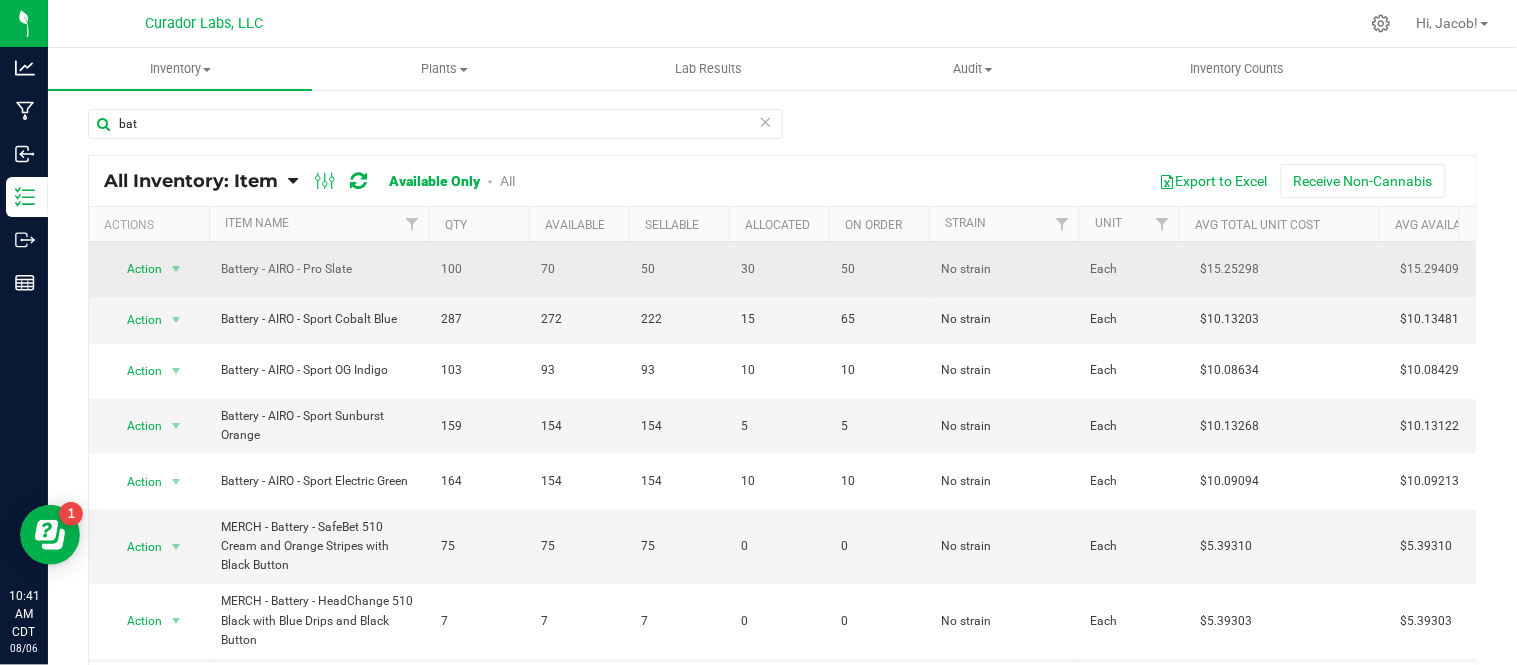 drag, startPoint x: 361, startPoint y: 284, endPoint x: 221, endPoint y: 280, distance: 140.05713 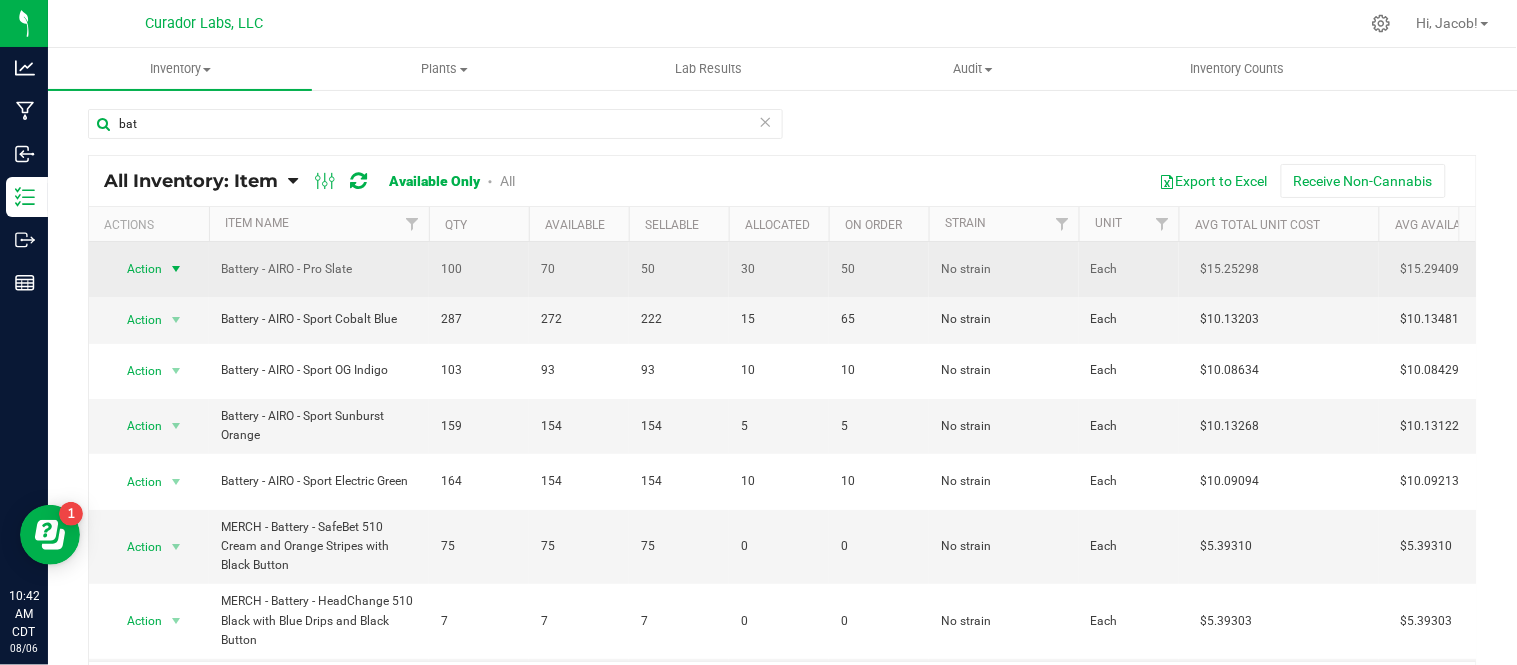 click on "Action" at bounding box center [136, 269] 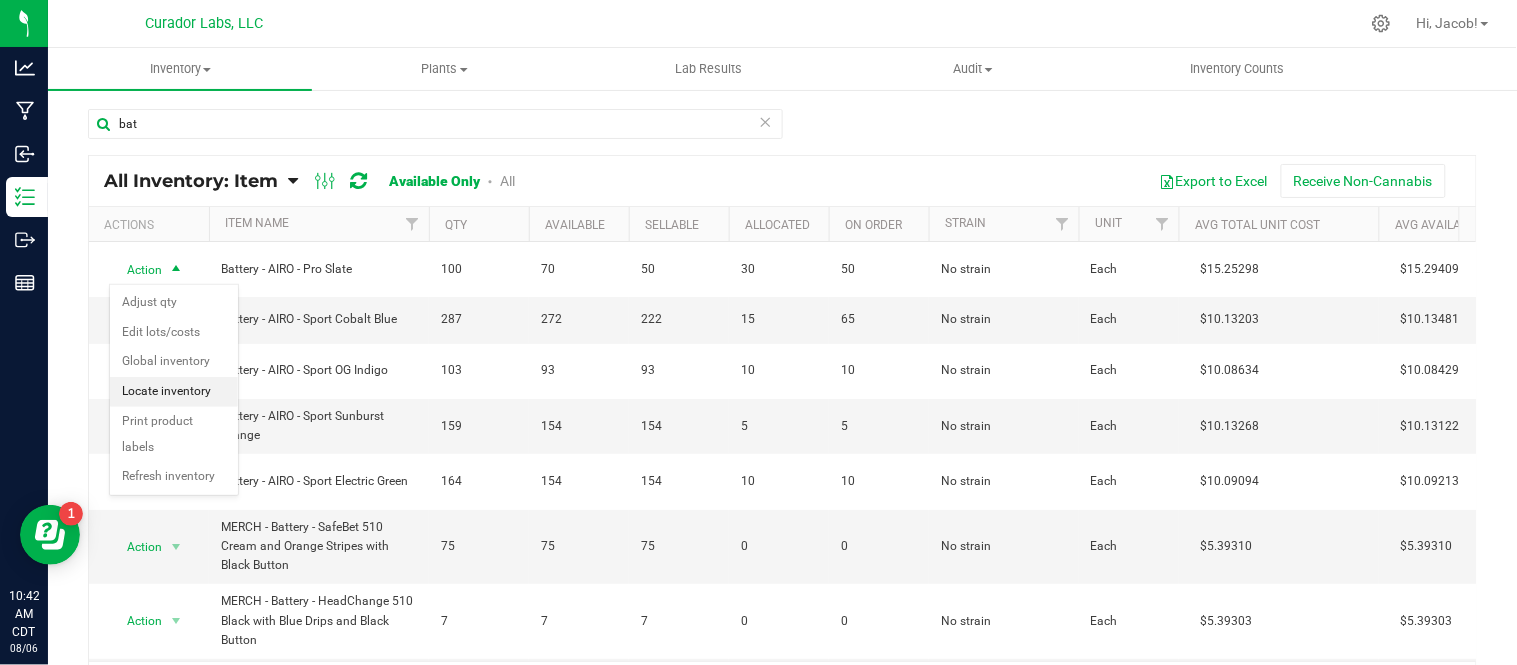 click on "Locate inventory" at bounding box center [174, 392] 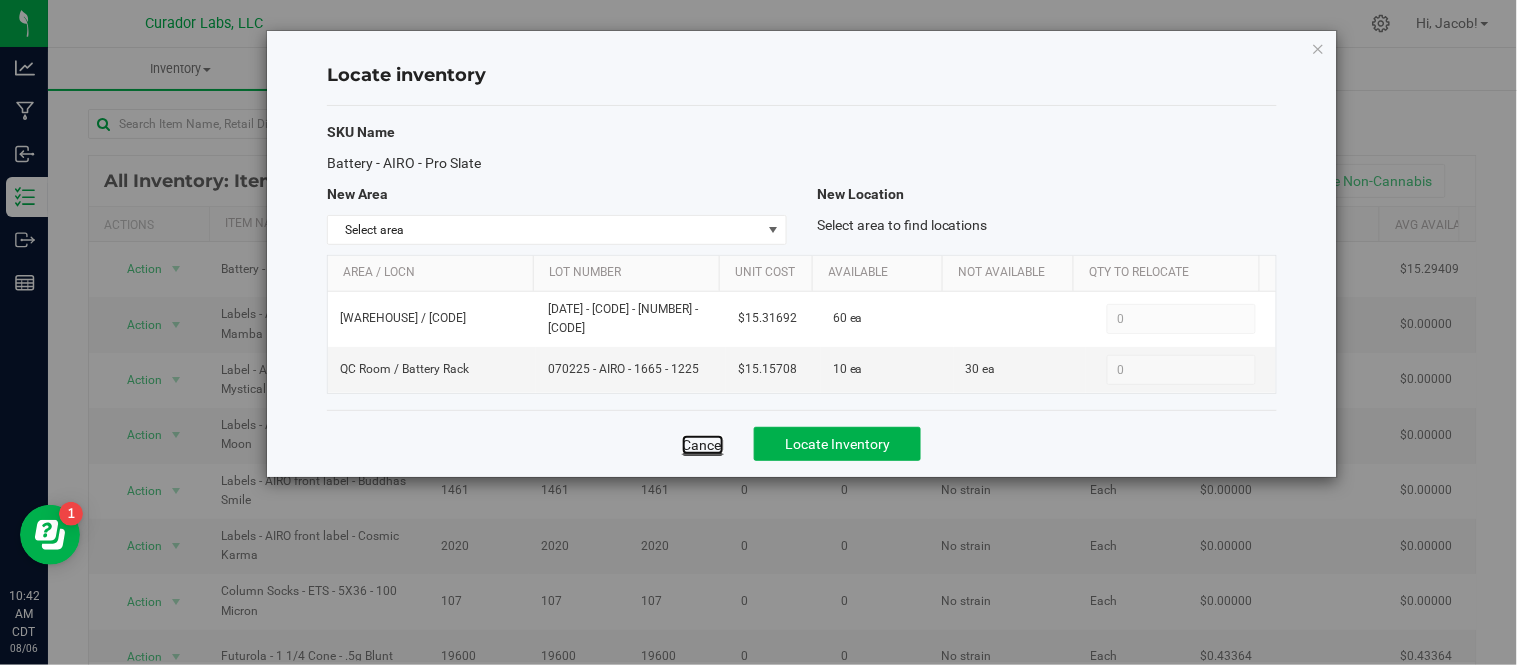 click on "Cancel" at bounding box center (703, 445) 